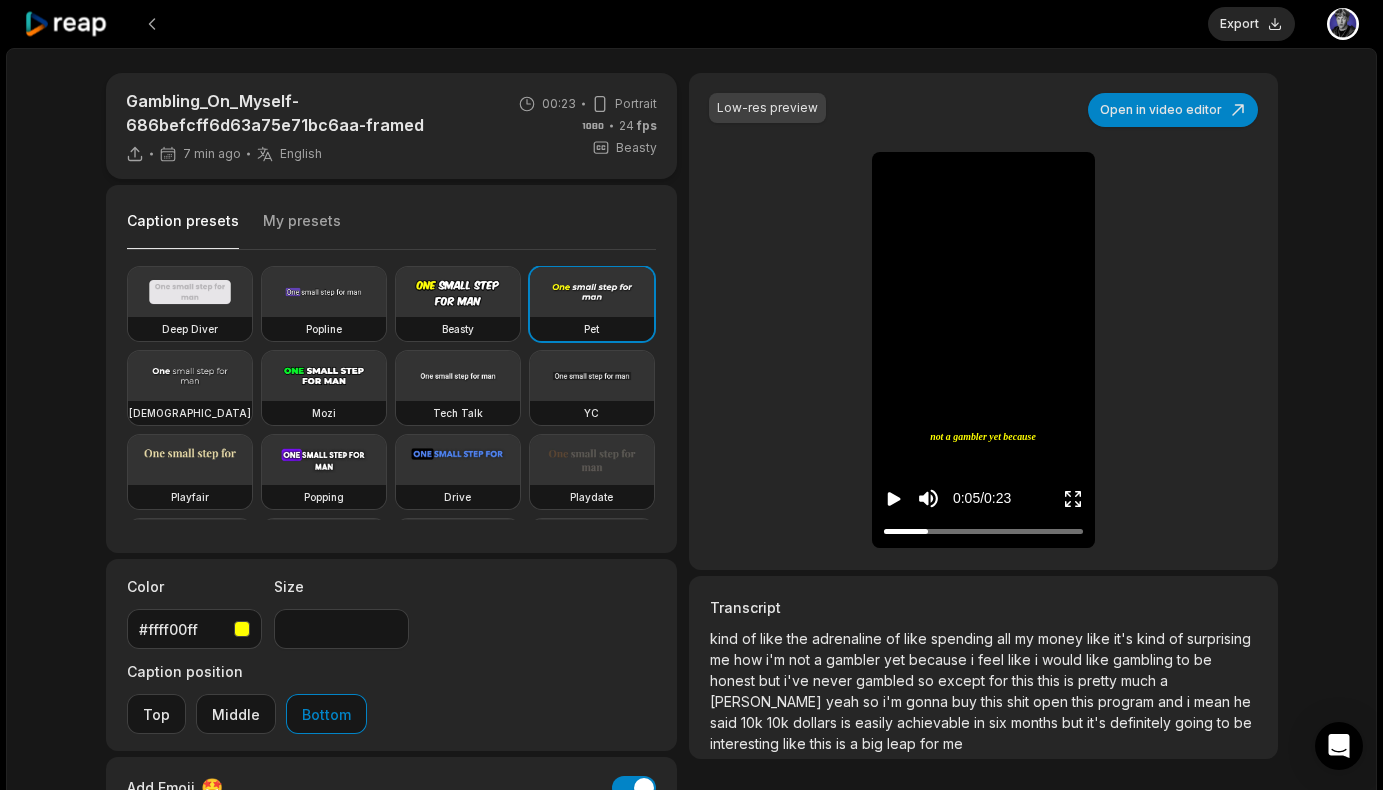 scroll, scrollTop: 0, scrollLeft: 0, axis: both 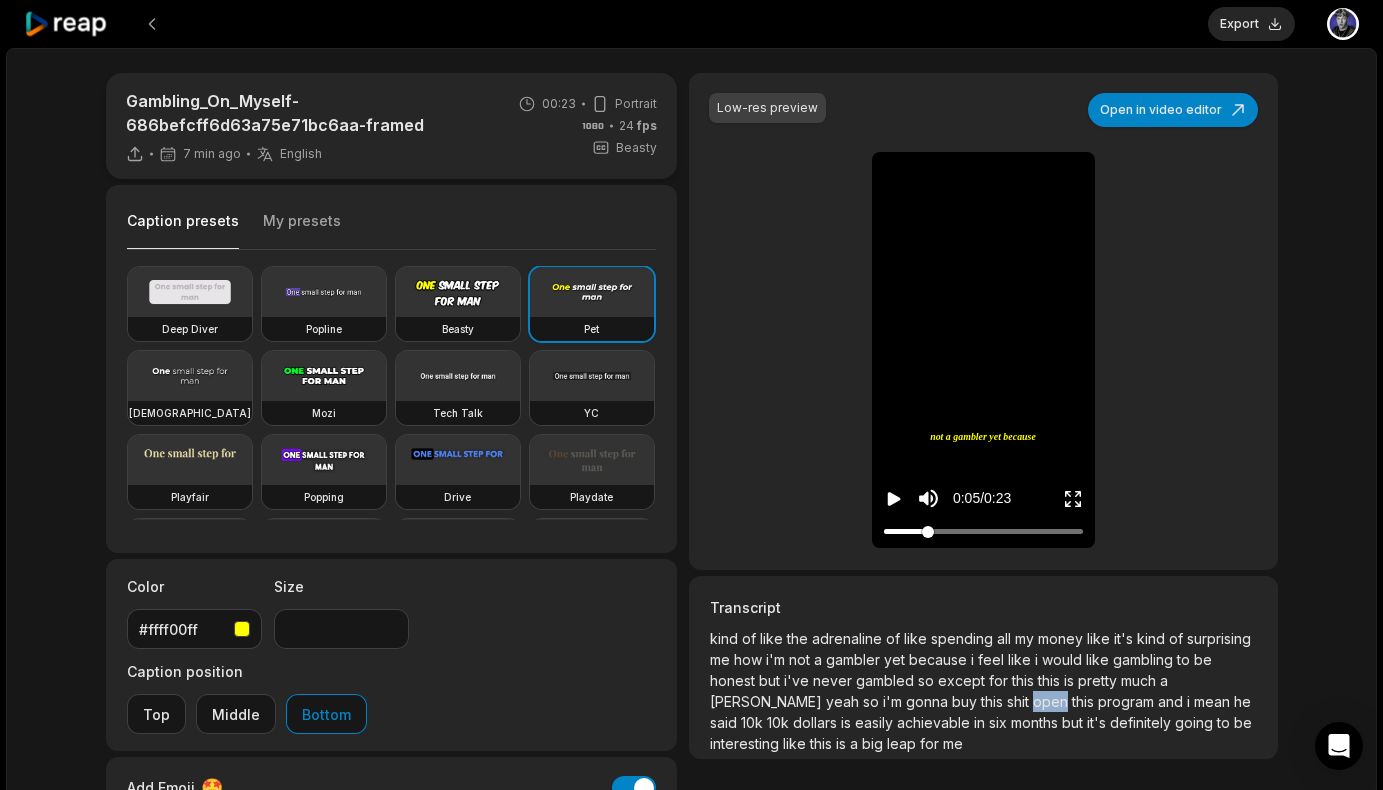 click 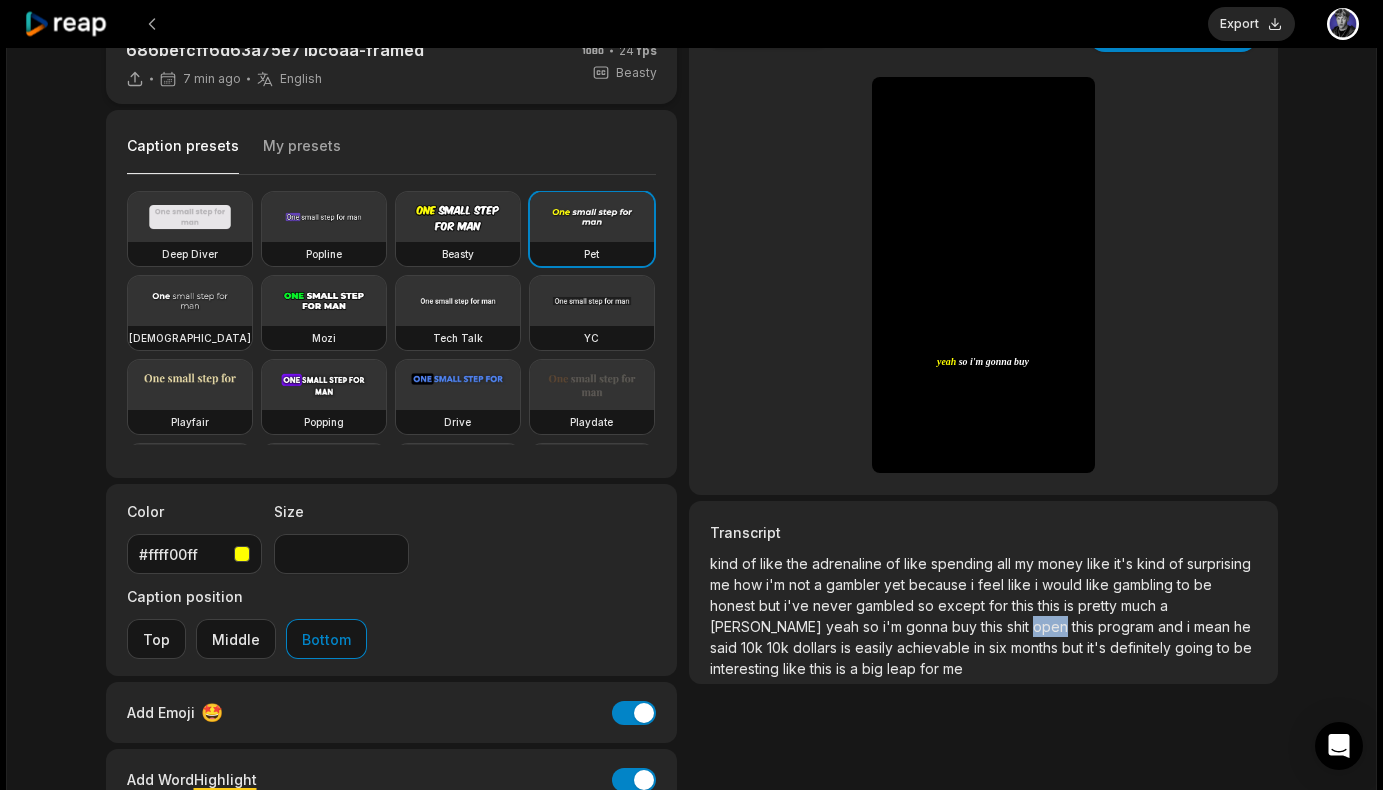 scroll, scrollTop: 0, scrollLeft: 0, axis: both 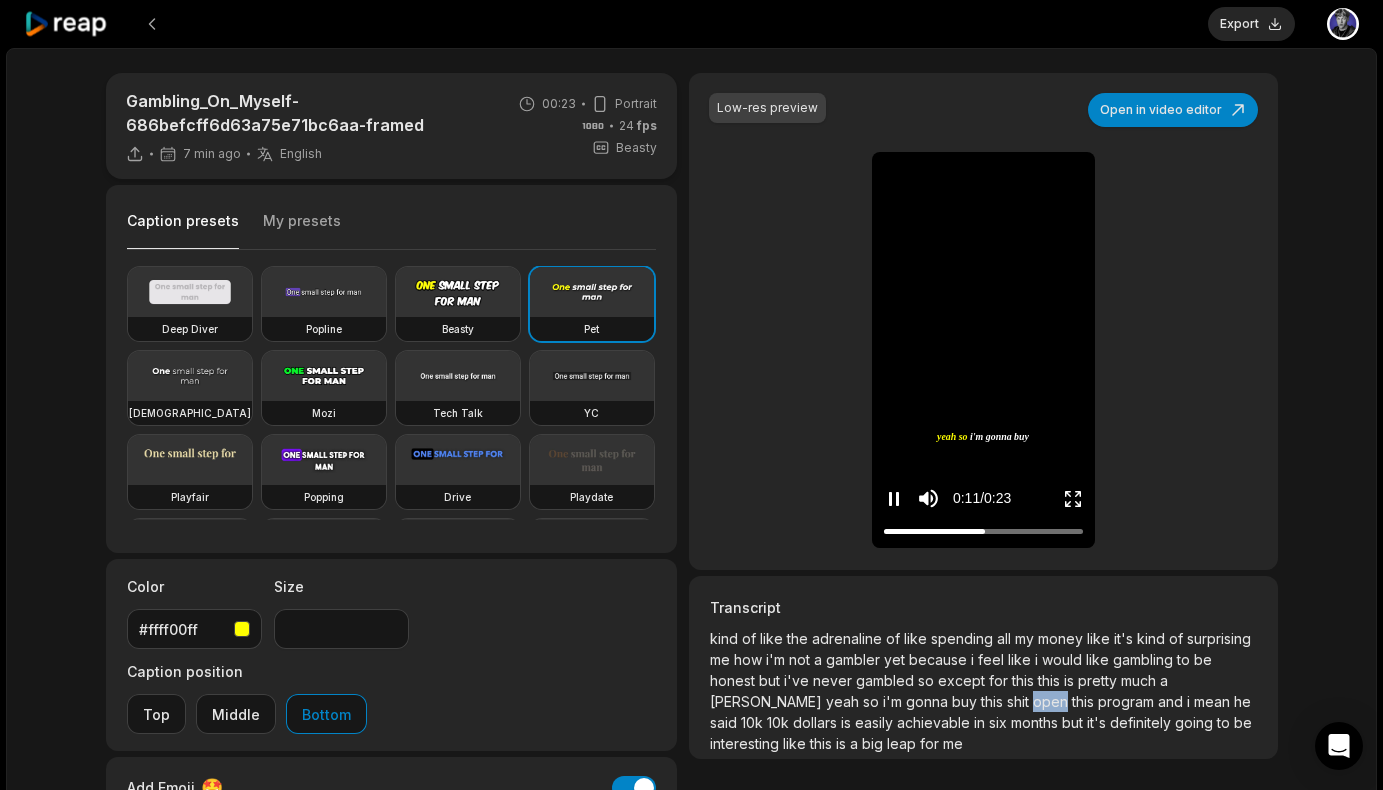 click 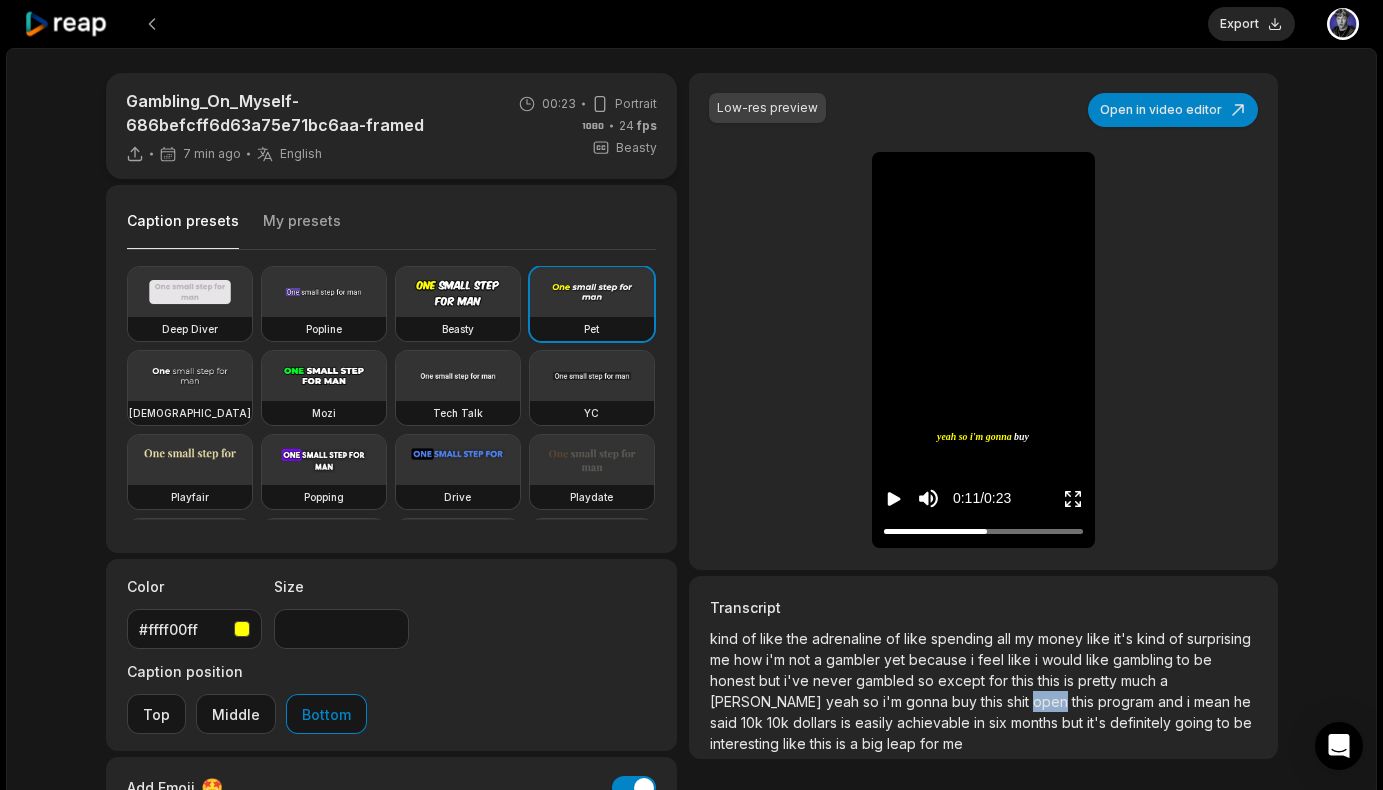 click 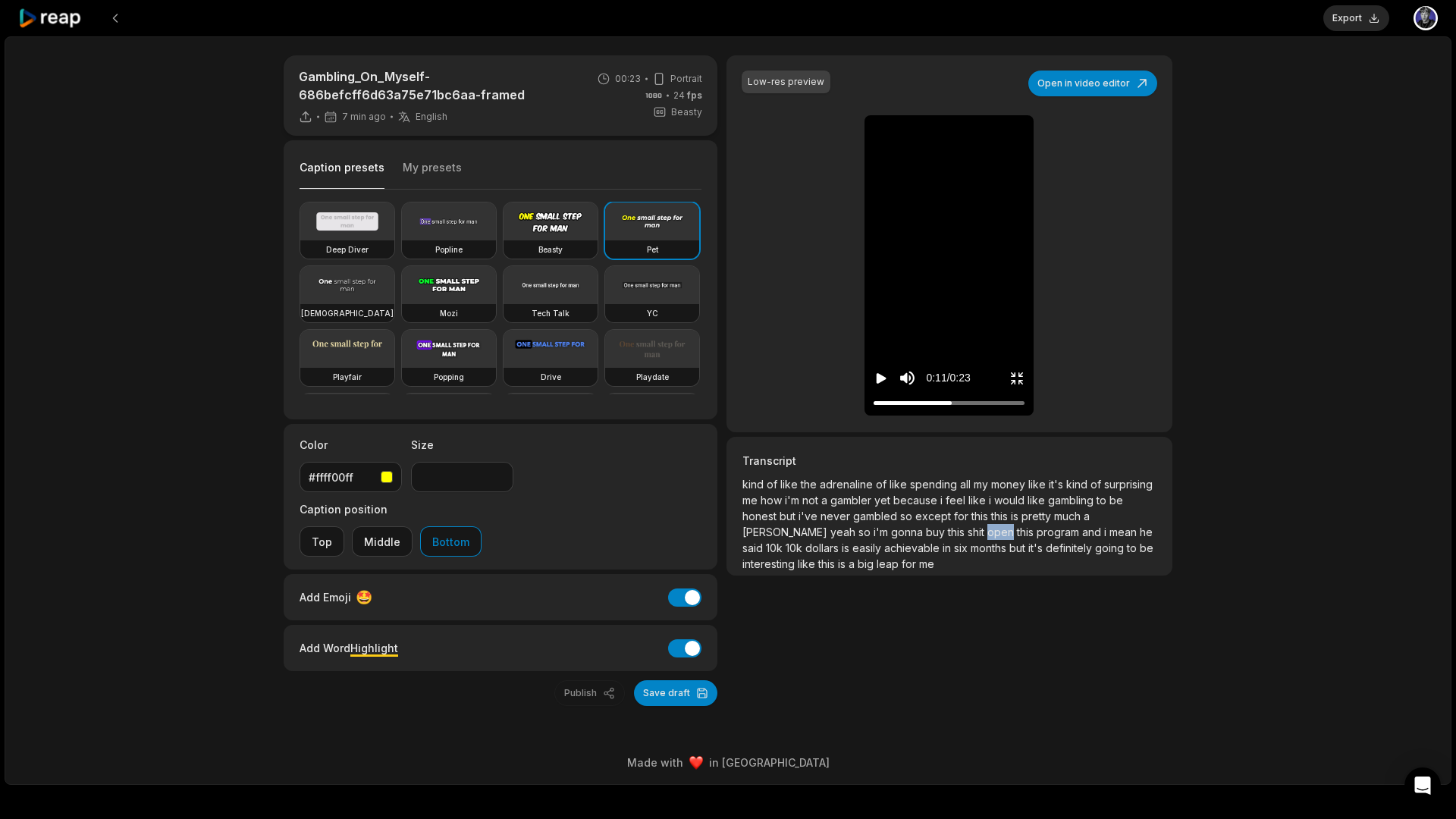 click 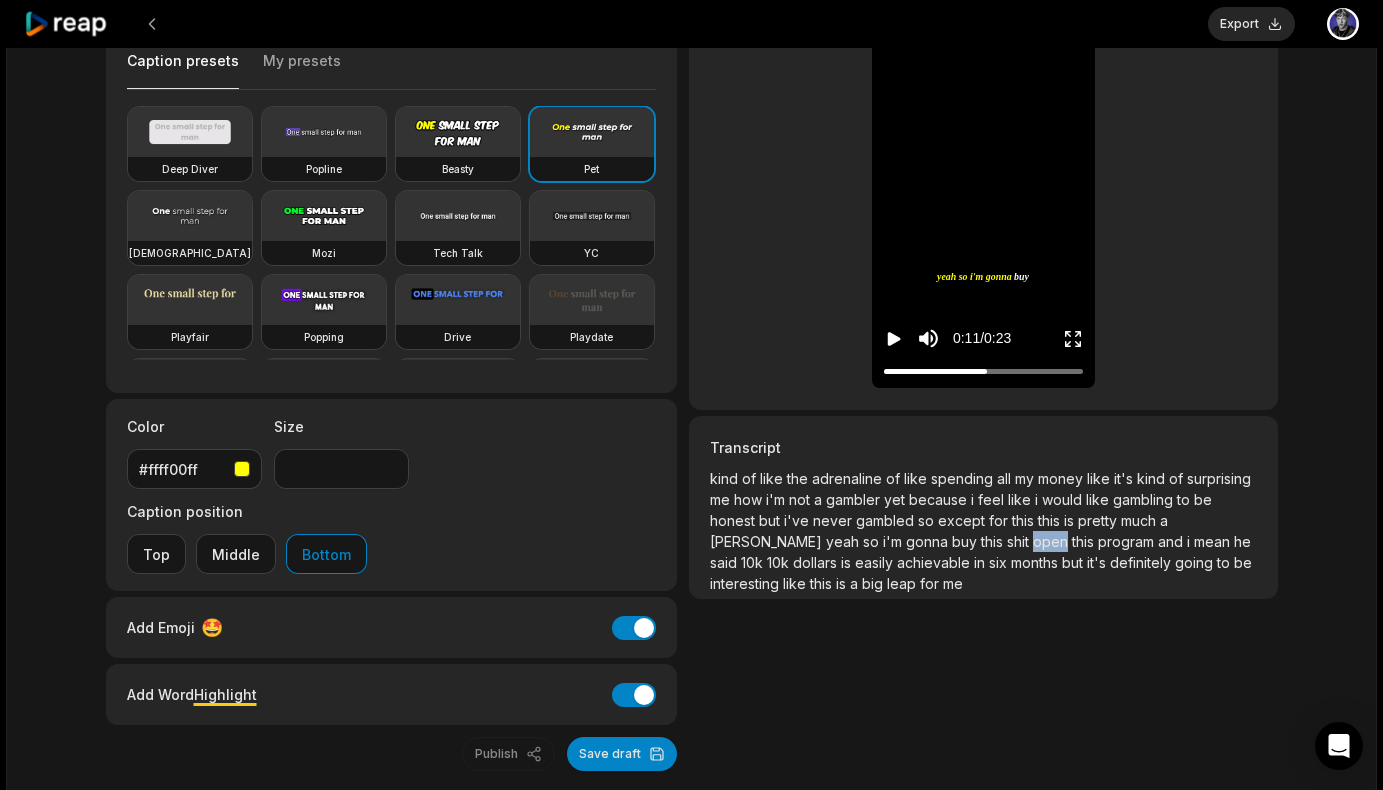 scroll, scrollTop: 165, scrollLeft: 0, axis: vertical 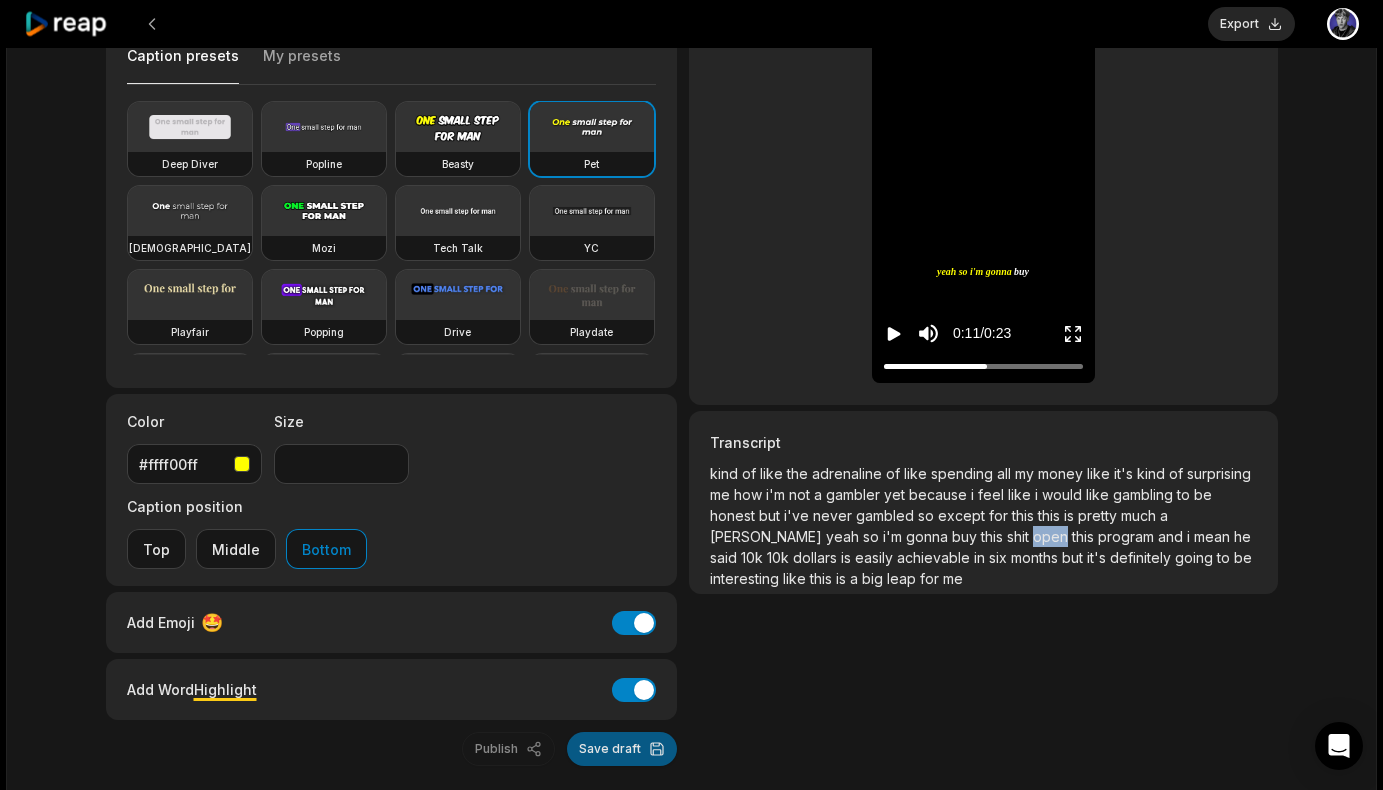 click on "Save draft" at bounding box center (622, 749) 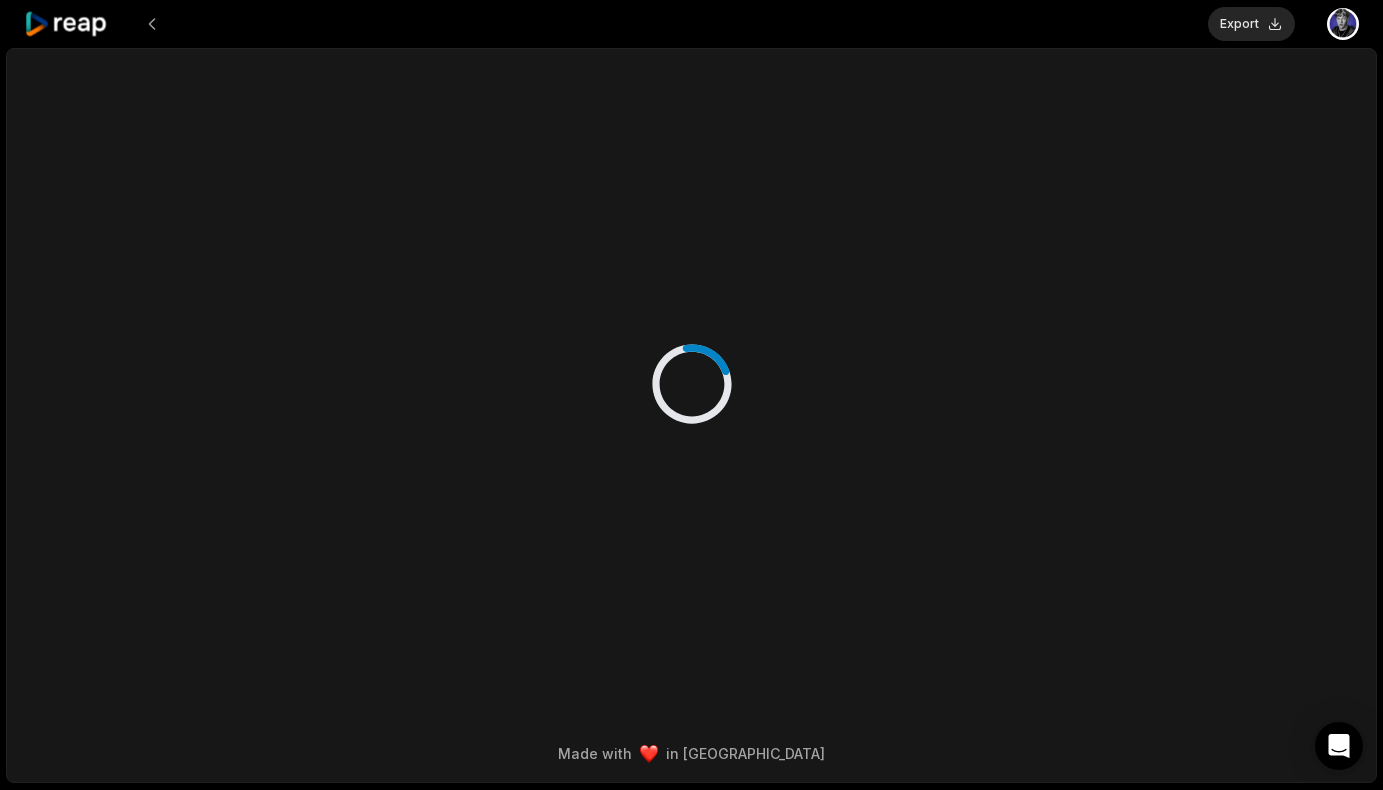 scroll, scrollTop: 0, scrollLeft: 0, axis: both 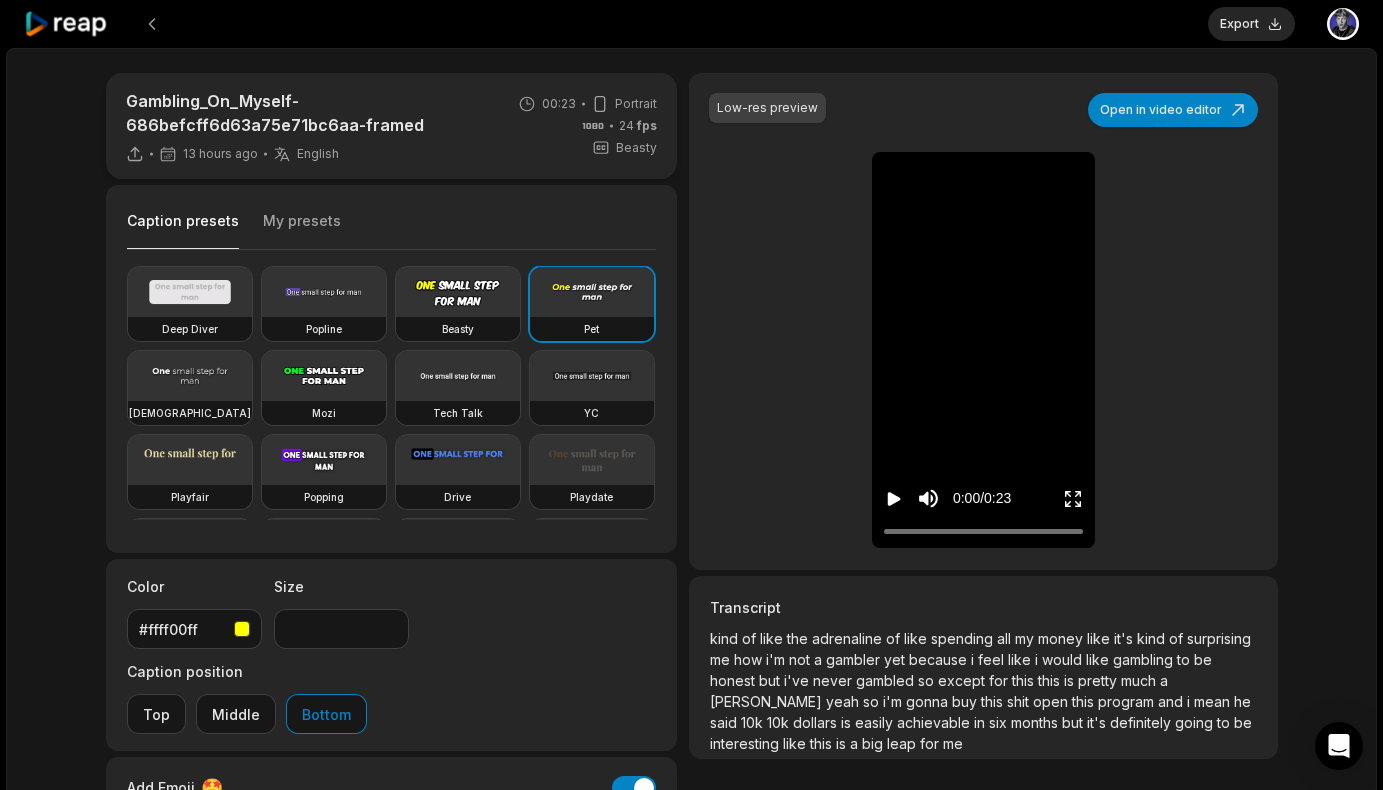 click 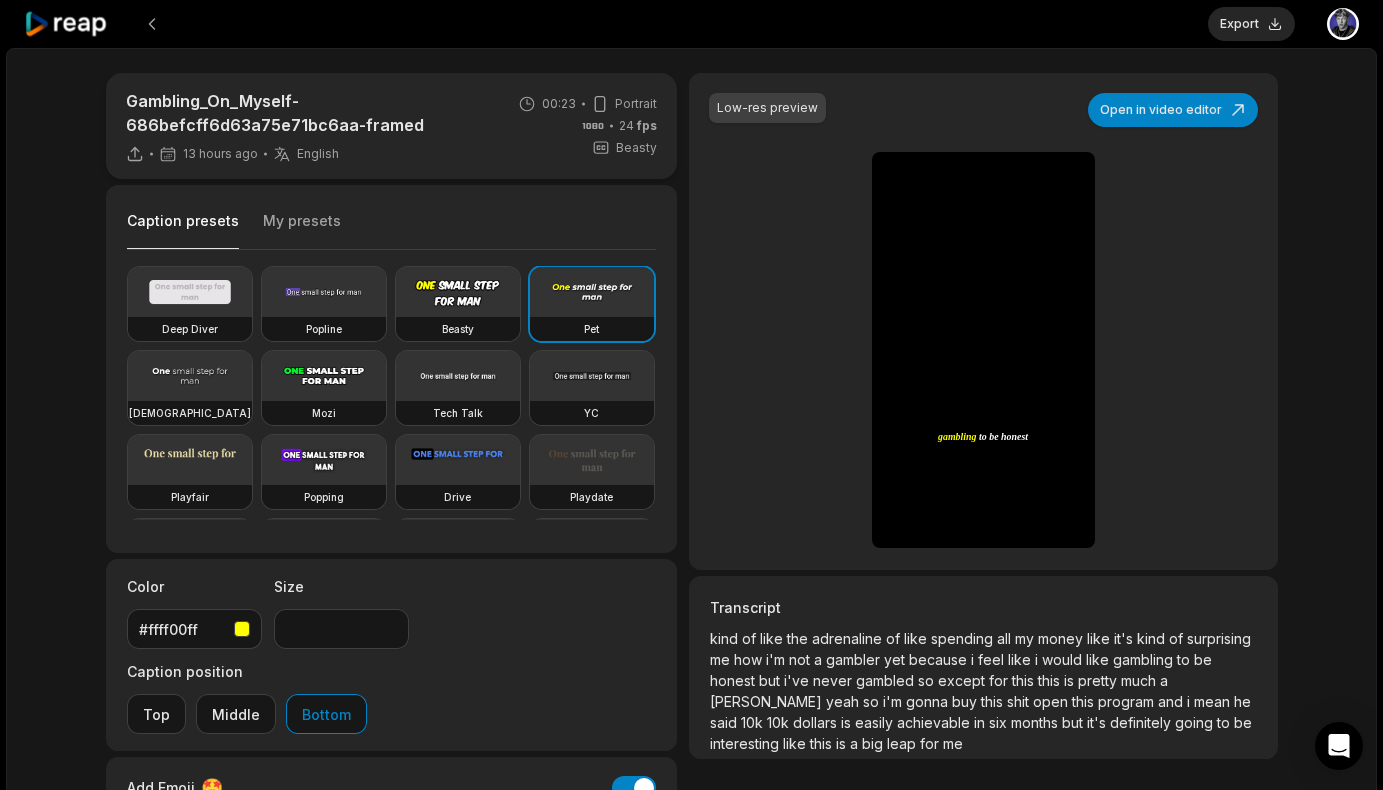 click 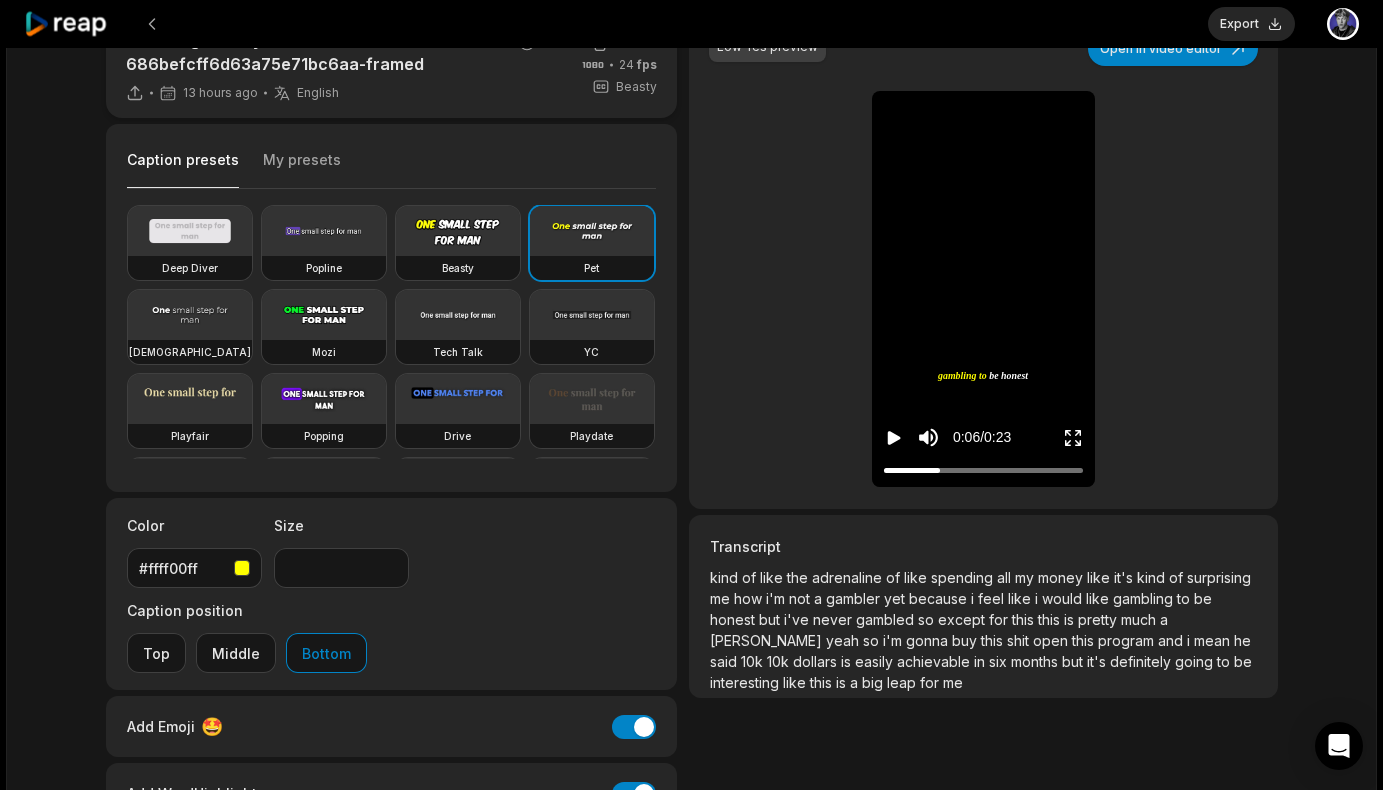 scroll, scrollTop: 0, scrollLeft: 0, axis: both 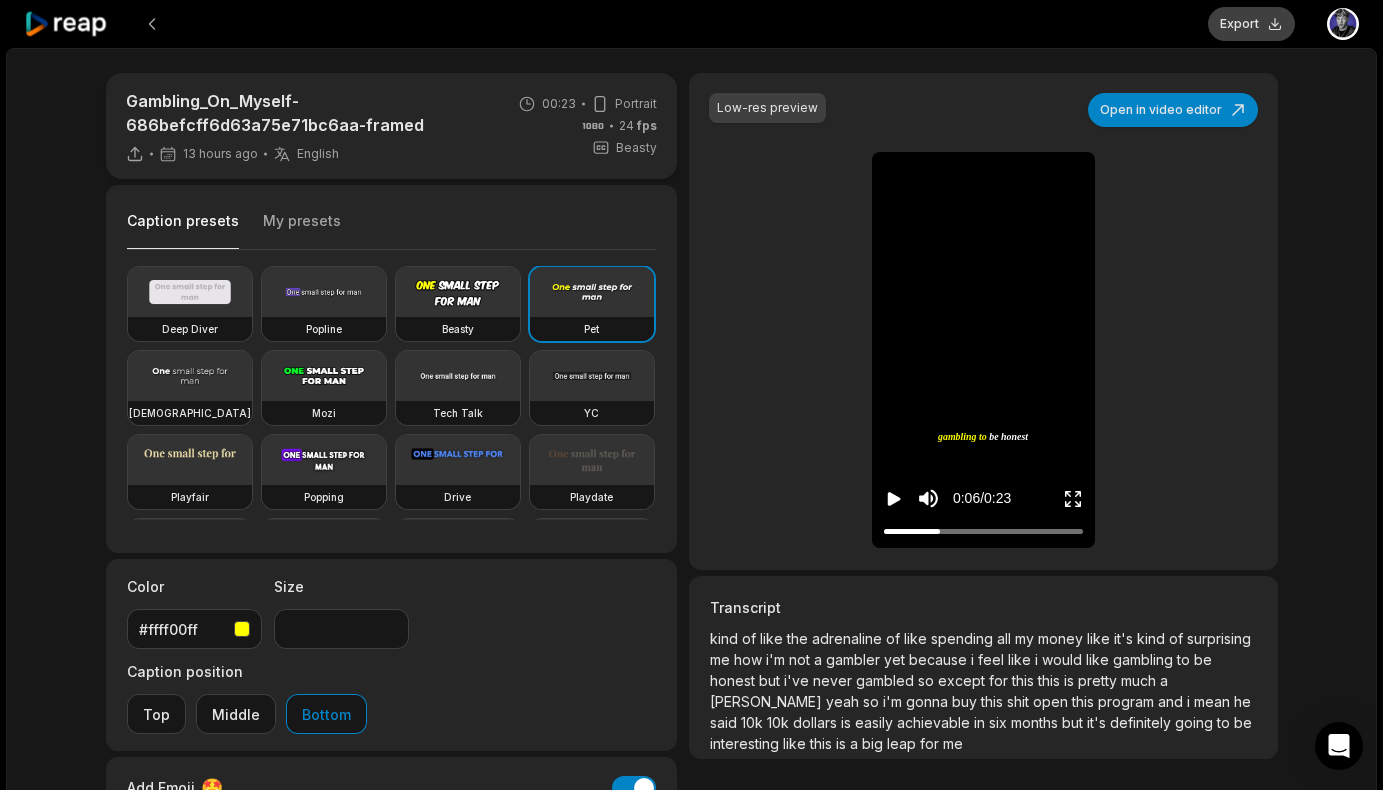 click on "Export" at bounding box center (1251, 24) 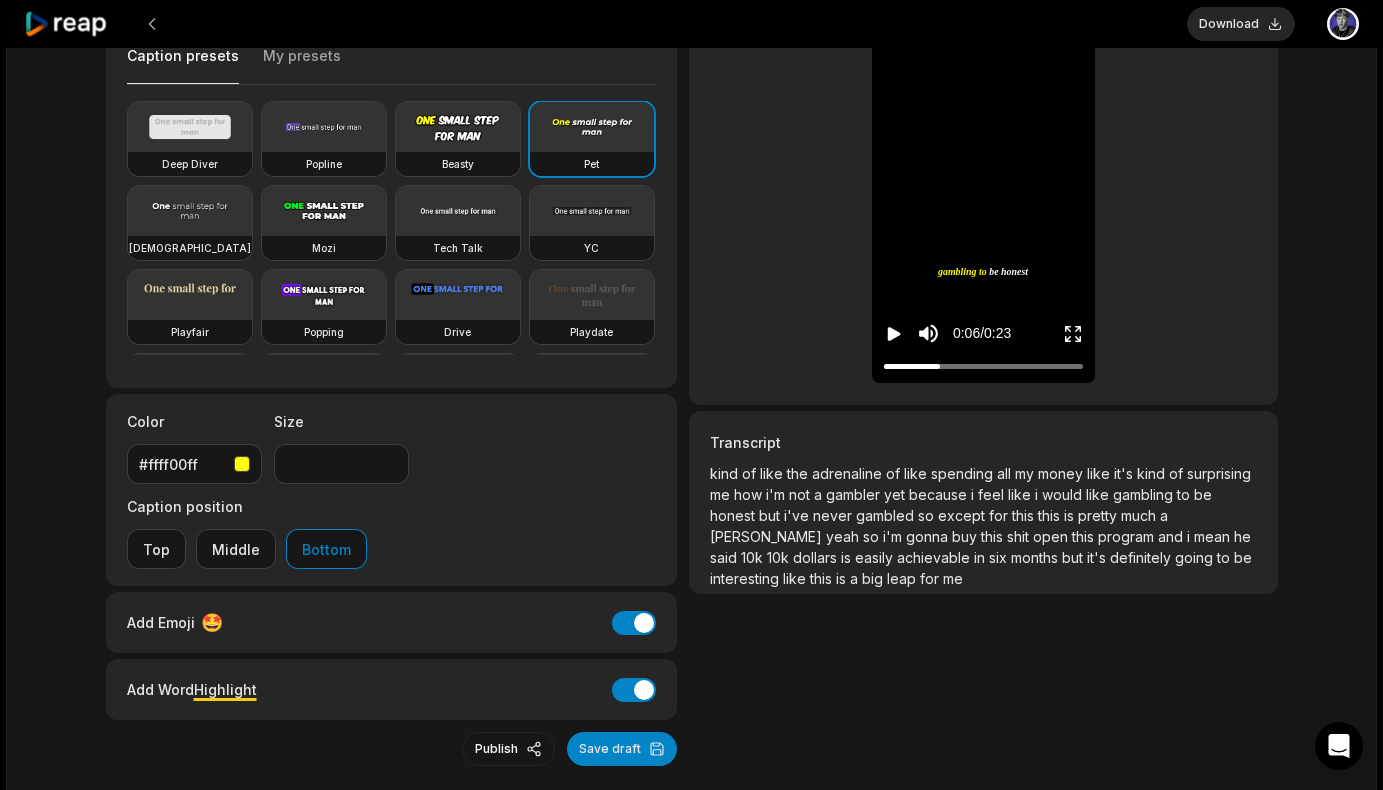 scroll, scrollTop: 0, scrollLeft: 0, axis: both 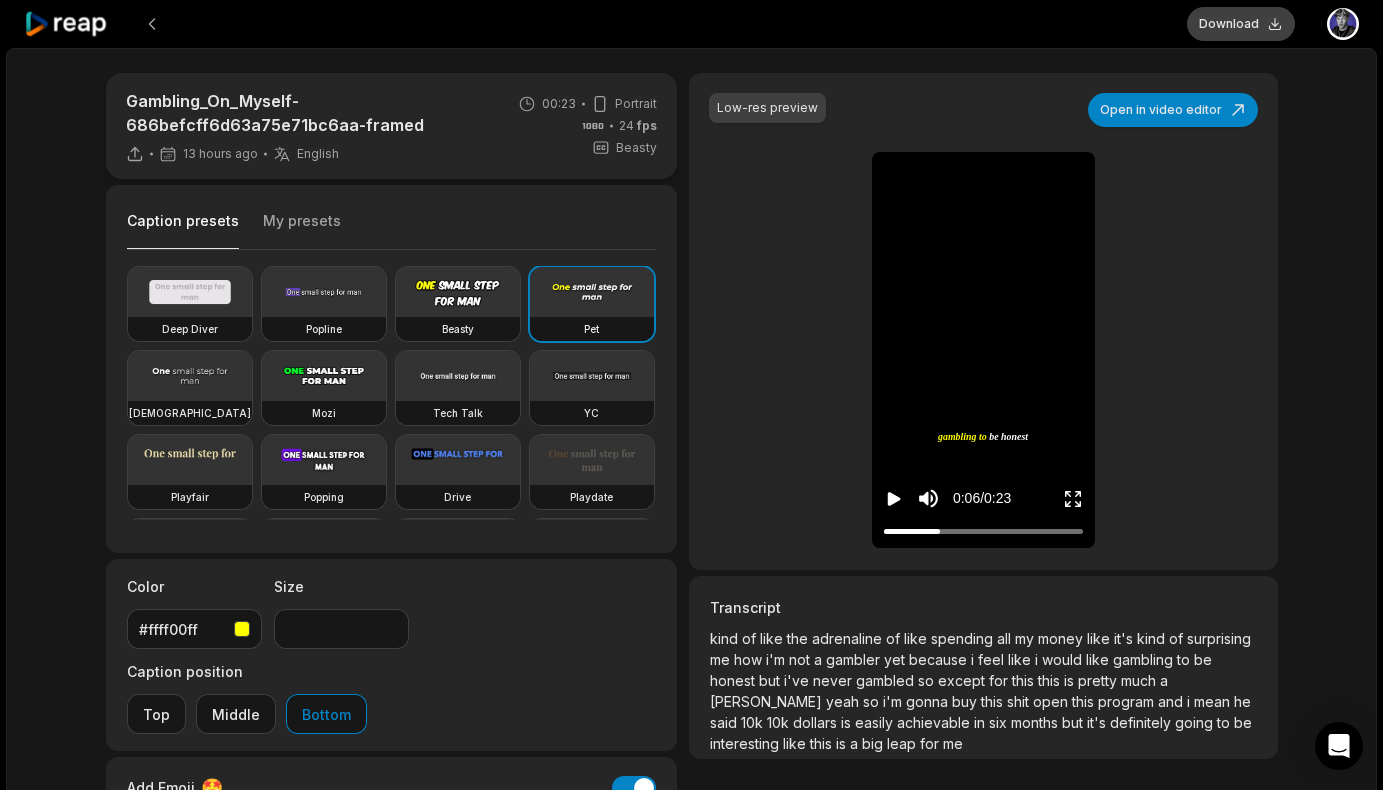 click on "Download" at bounding box center [1241, 24] 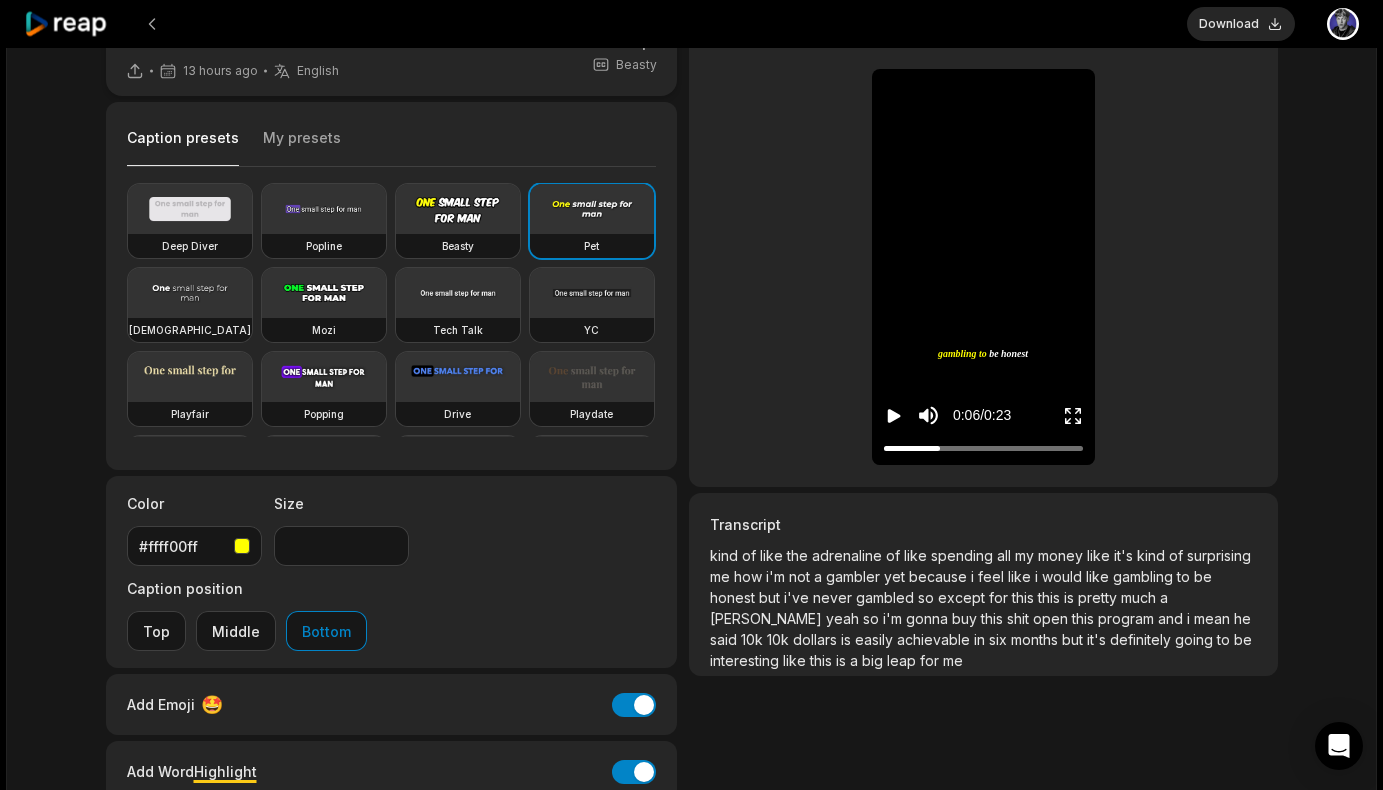 scroll, scrollTop: 109, scrollLeft: 0, axis: vertical 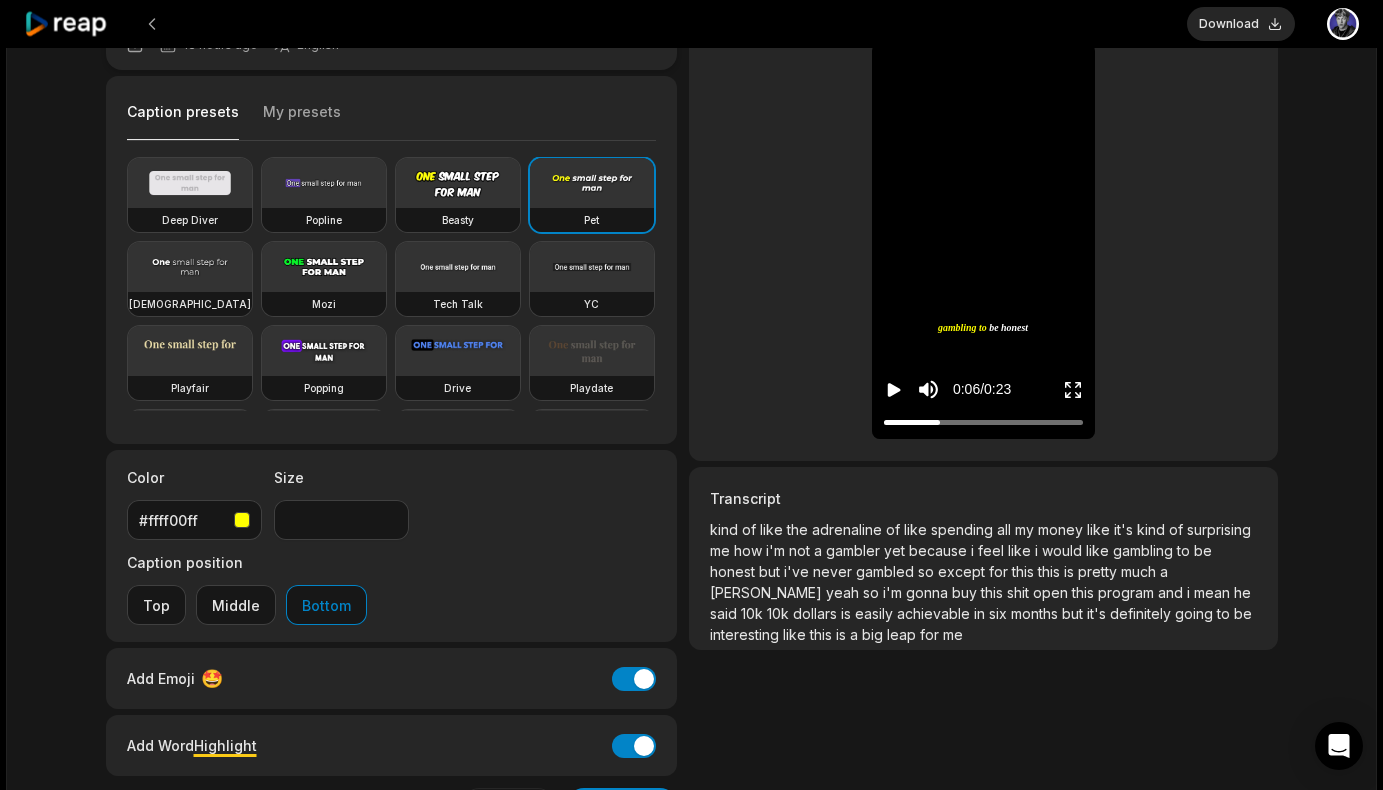 click on "🤩" at bounding box center (212, 678) 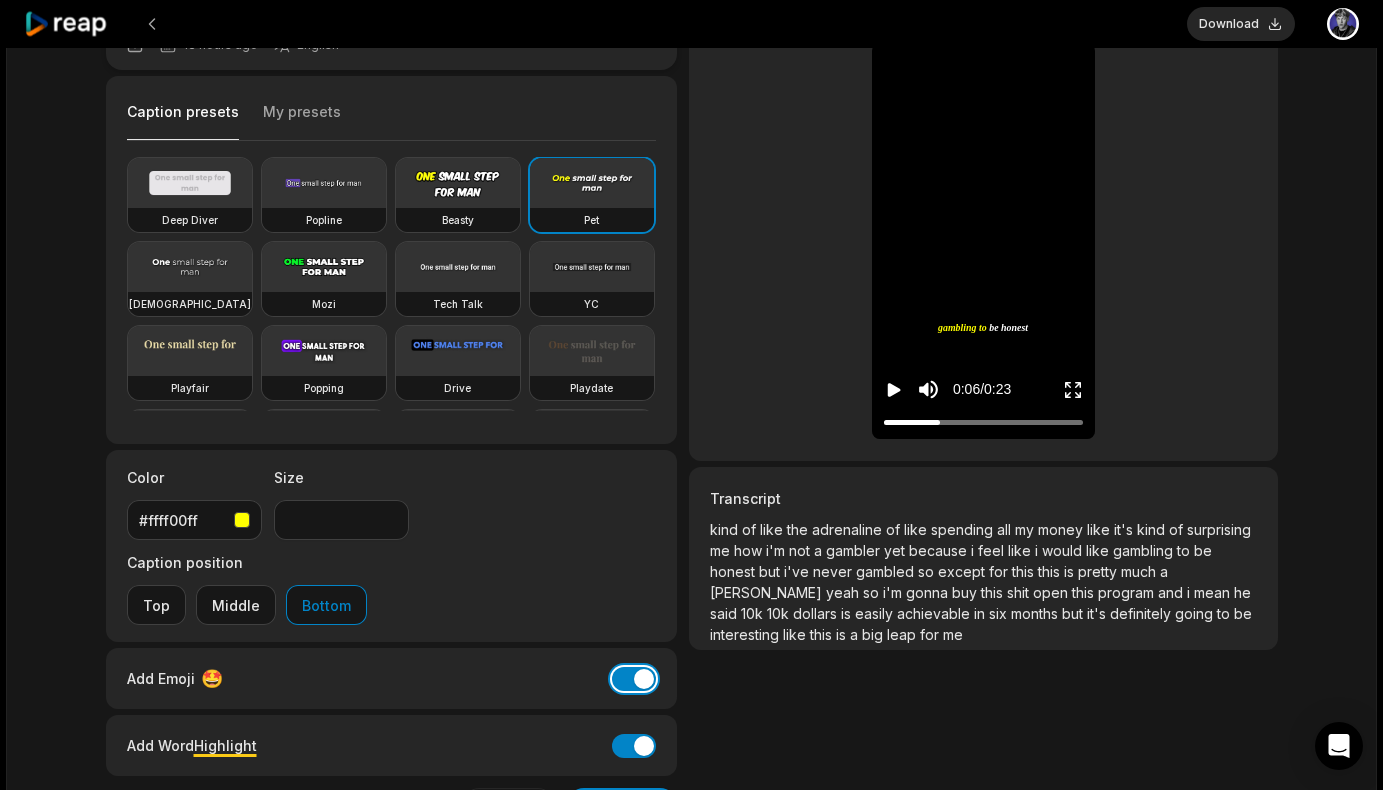 click on "Add Emoji" at bounding box center (634, 679) 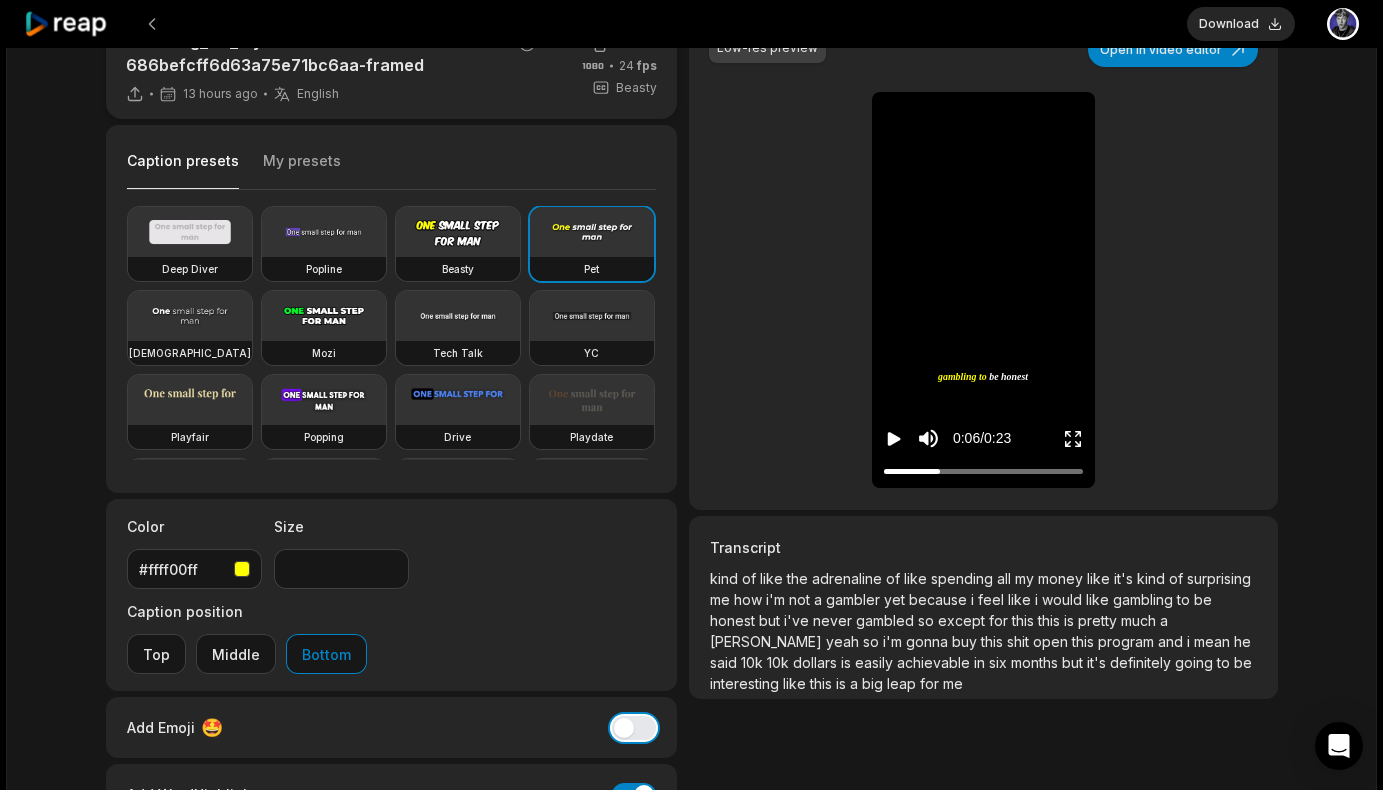 scroll, scrollTop: 36, scrollLeft: 0, axis: vertical 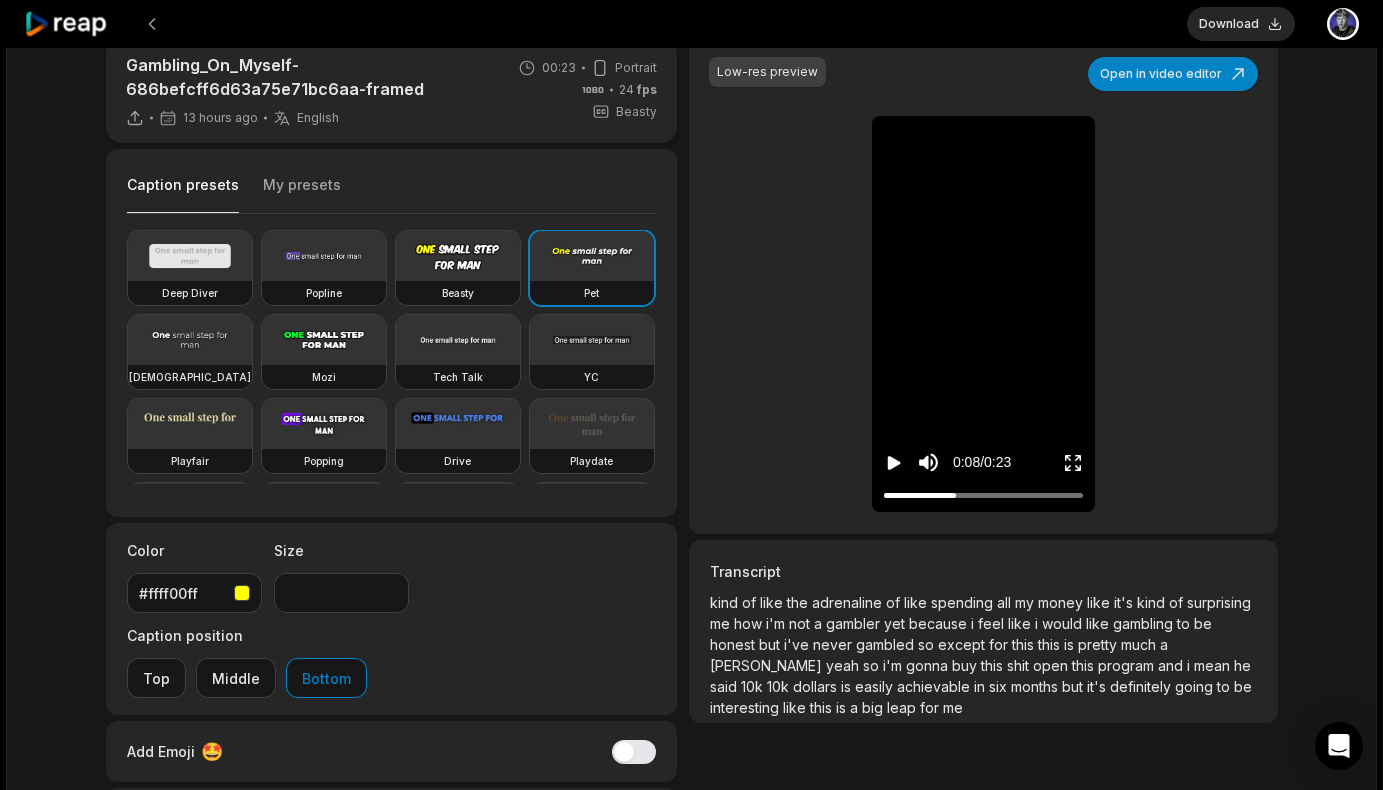 drag, startPoint x: 946, startPoint y: 497, endPoint x: 955, endPoint y: 476, distance: 22.847319 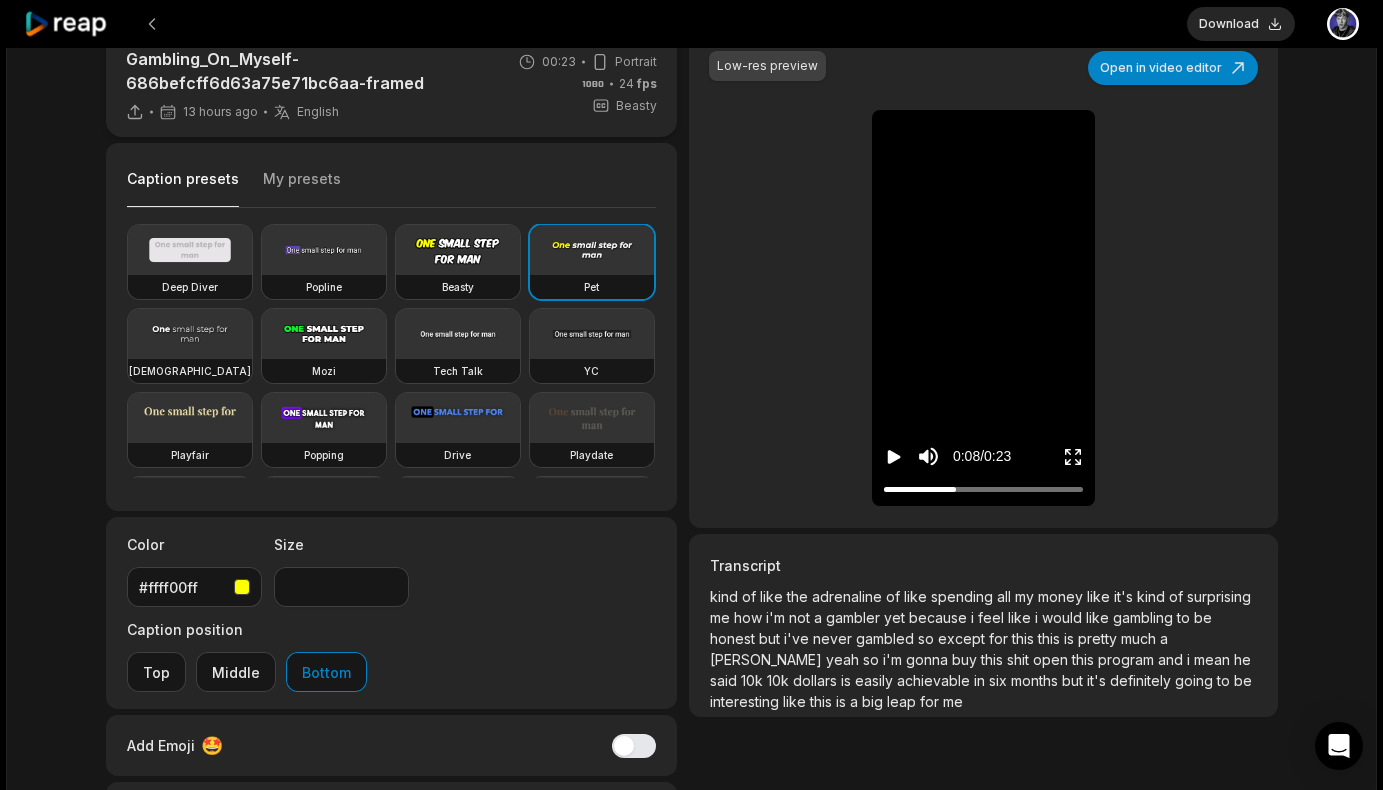 scroll, scrollTop: 0, scrollLeft: 0, axis: both 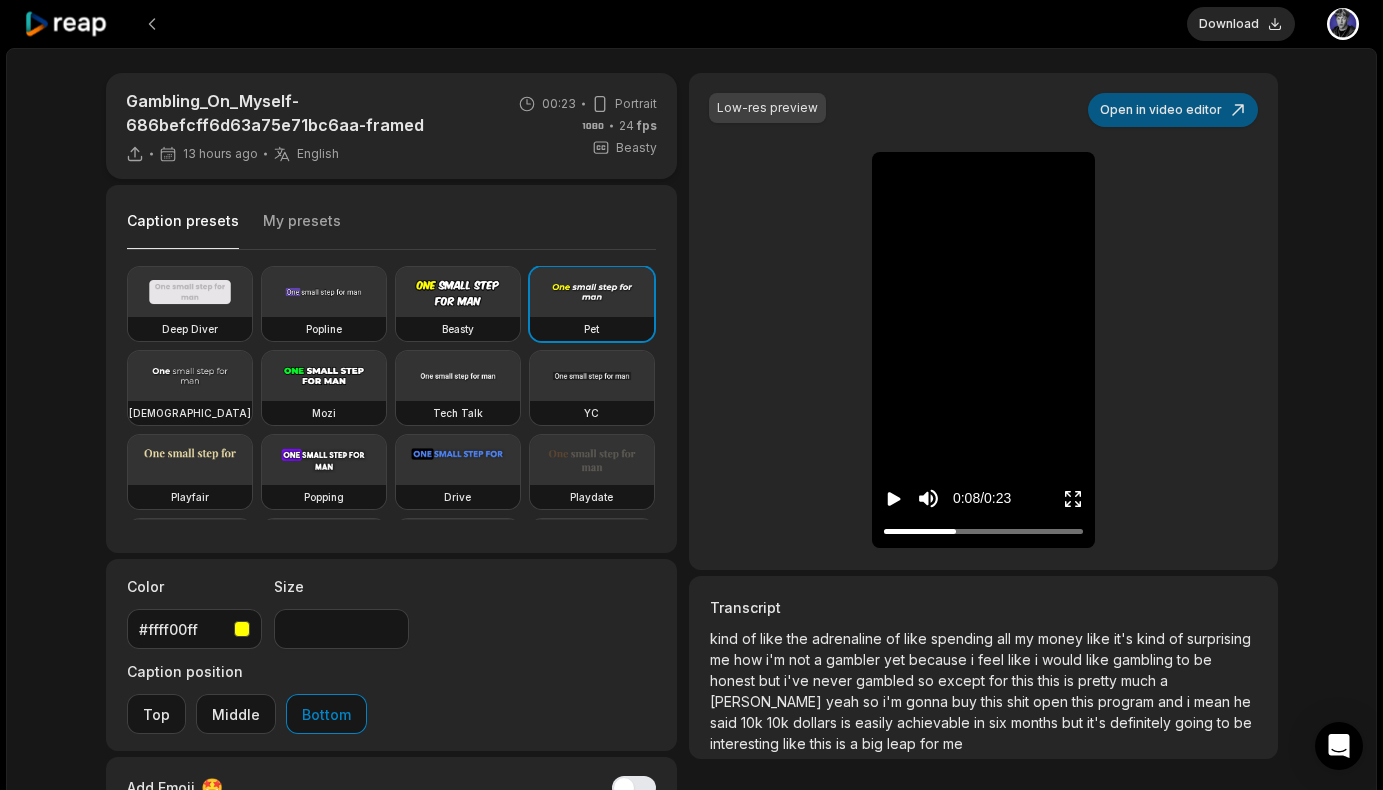 click on "Open in video editor" at bounding box center [1173, 110] 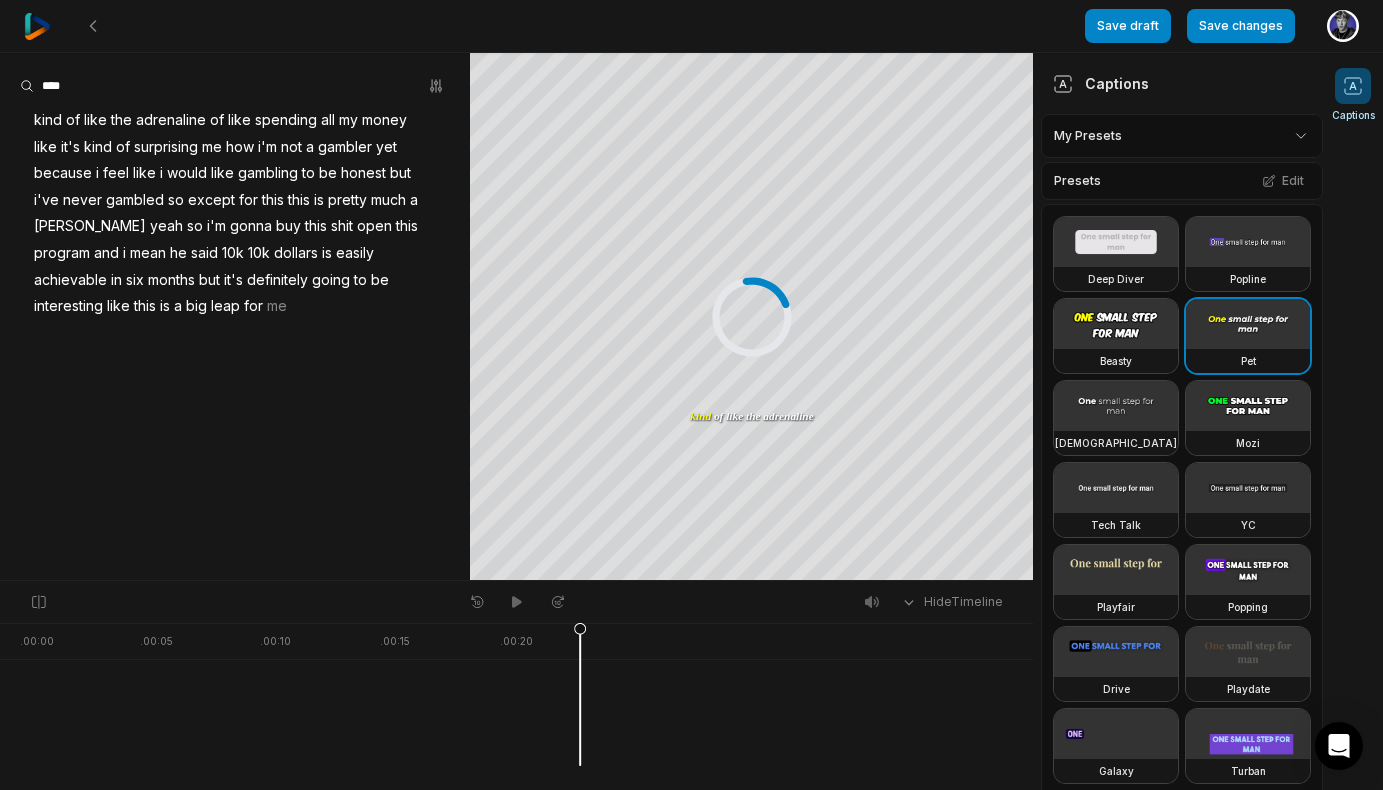 click on "said" at bounding box center [204, 253] 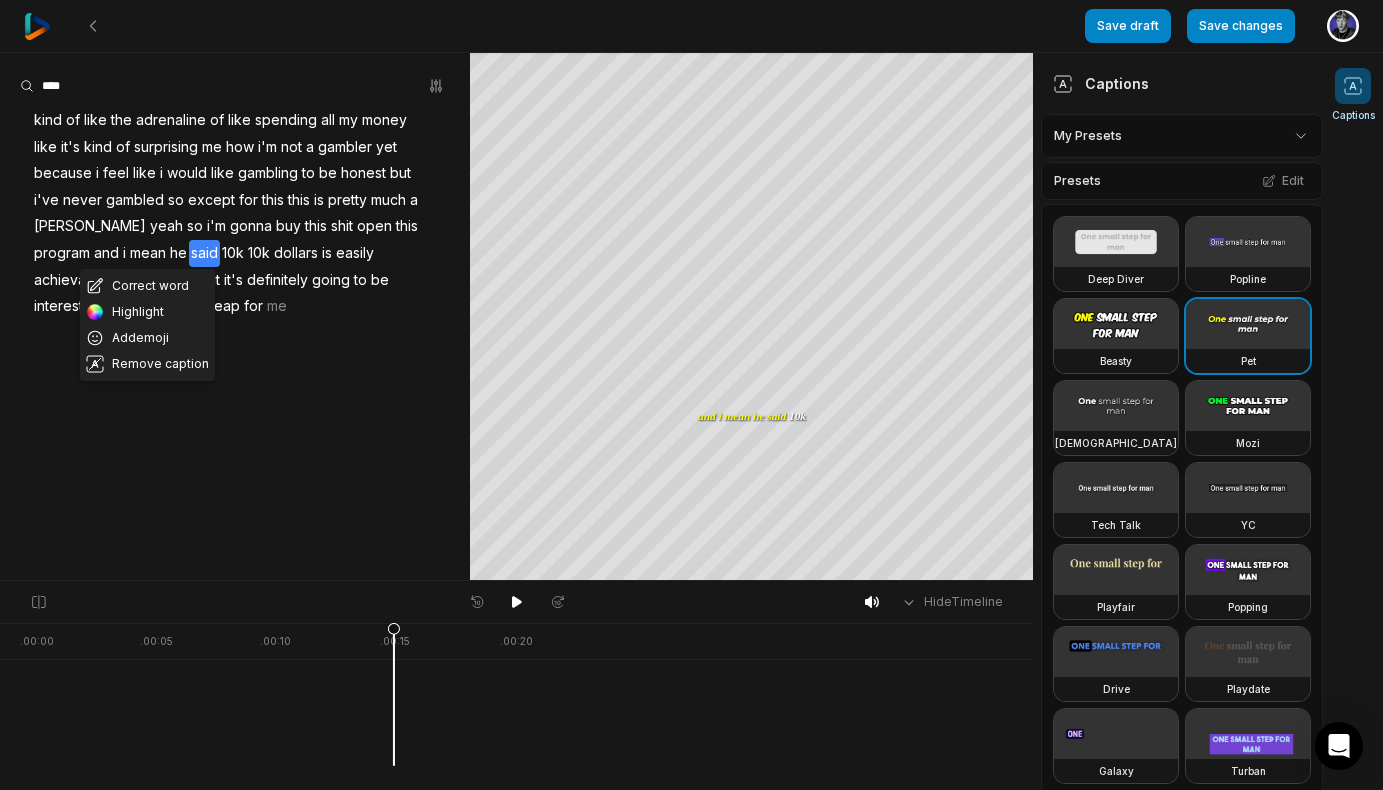 click on "gonna" at bounding box center (251, 226) 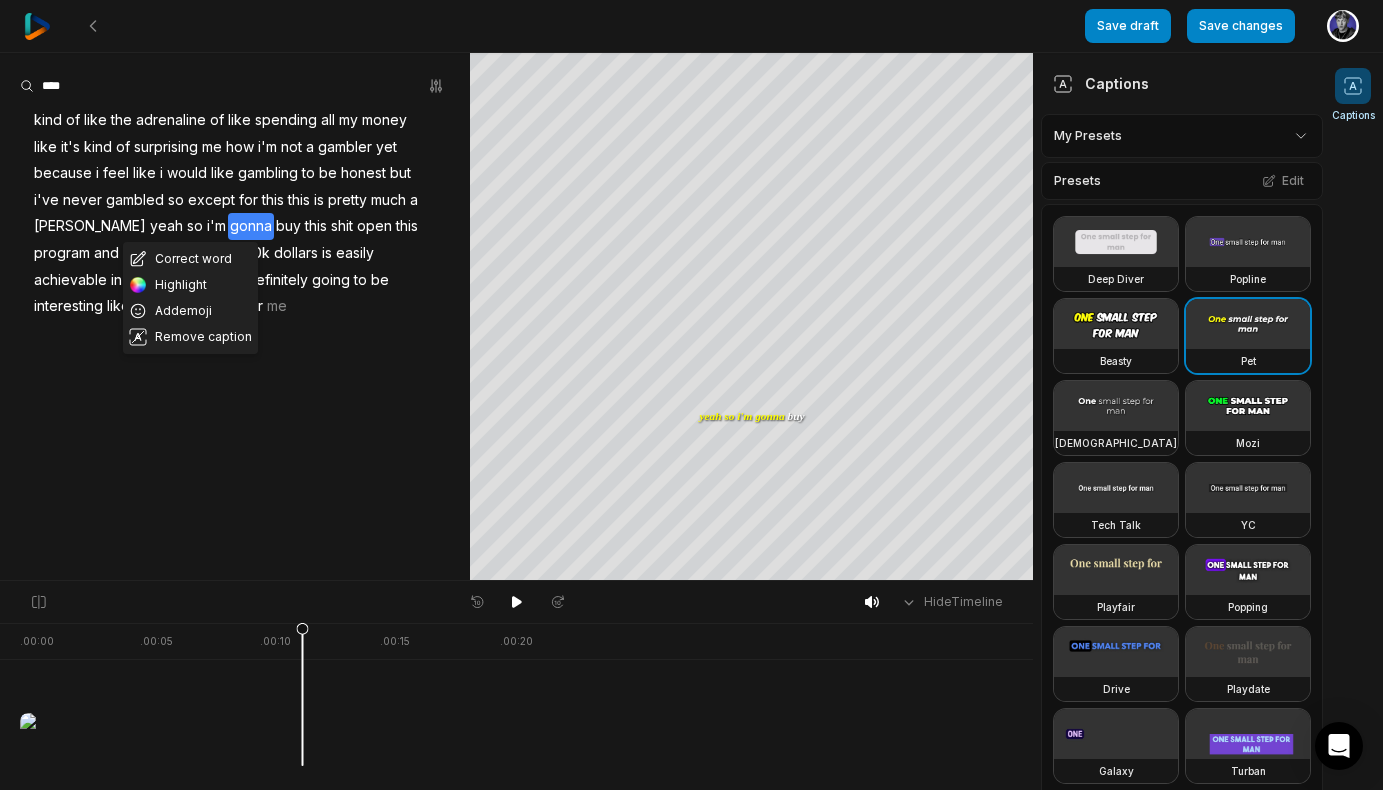 click on "gambled" at bounding box center [135, 200] 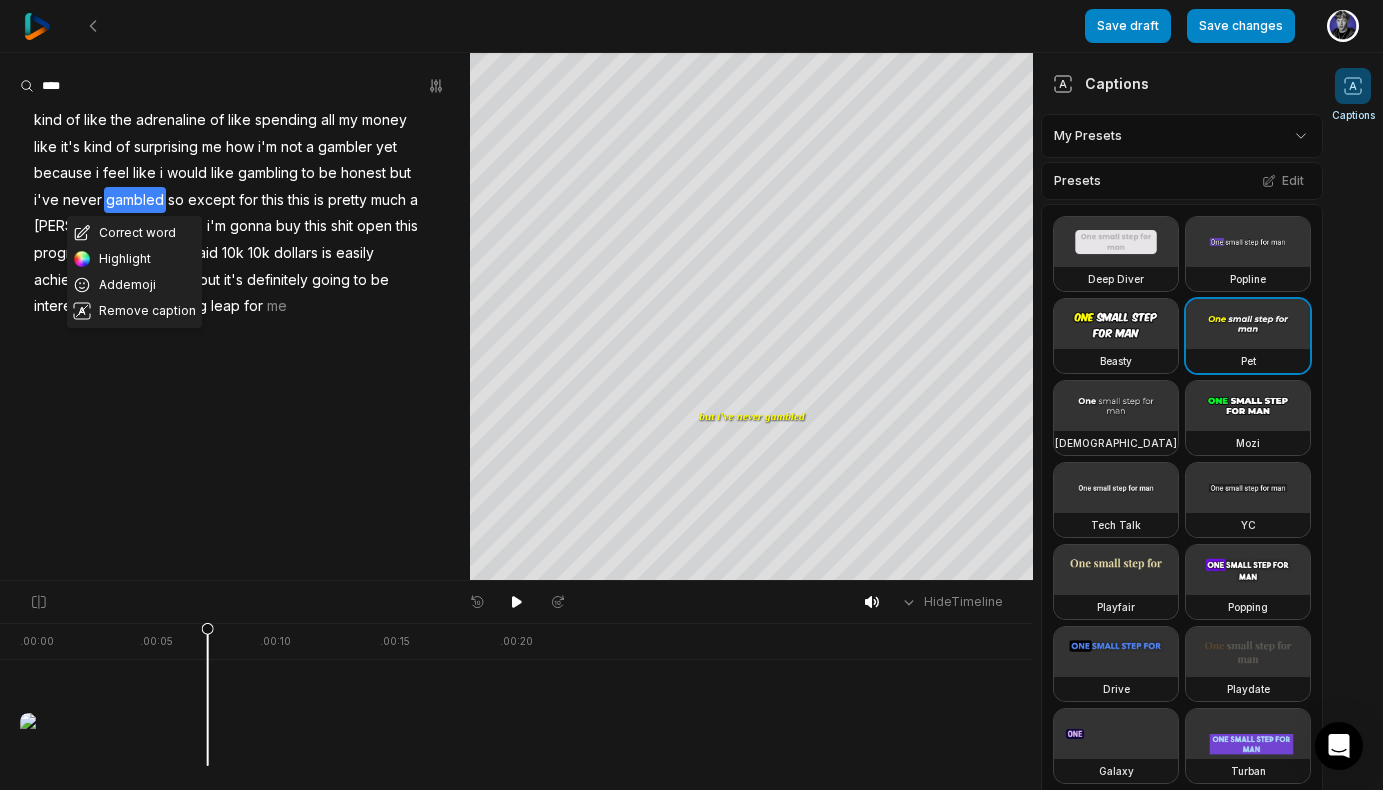click on "shit" at bounding box center (342, 226) 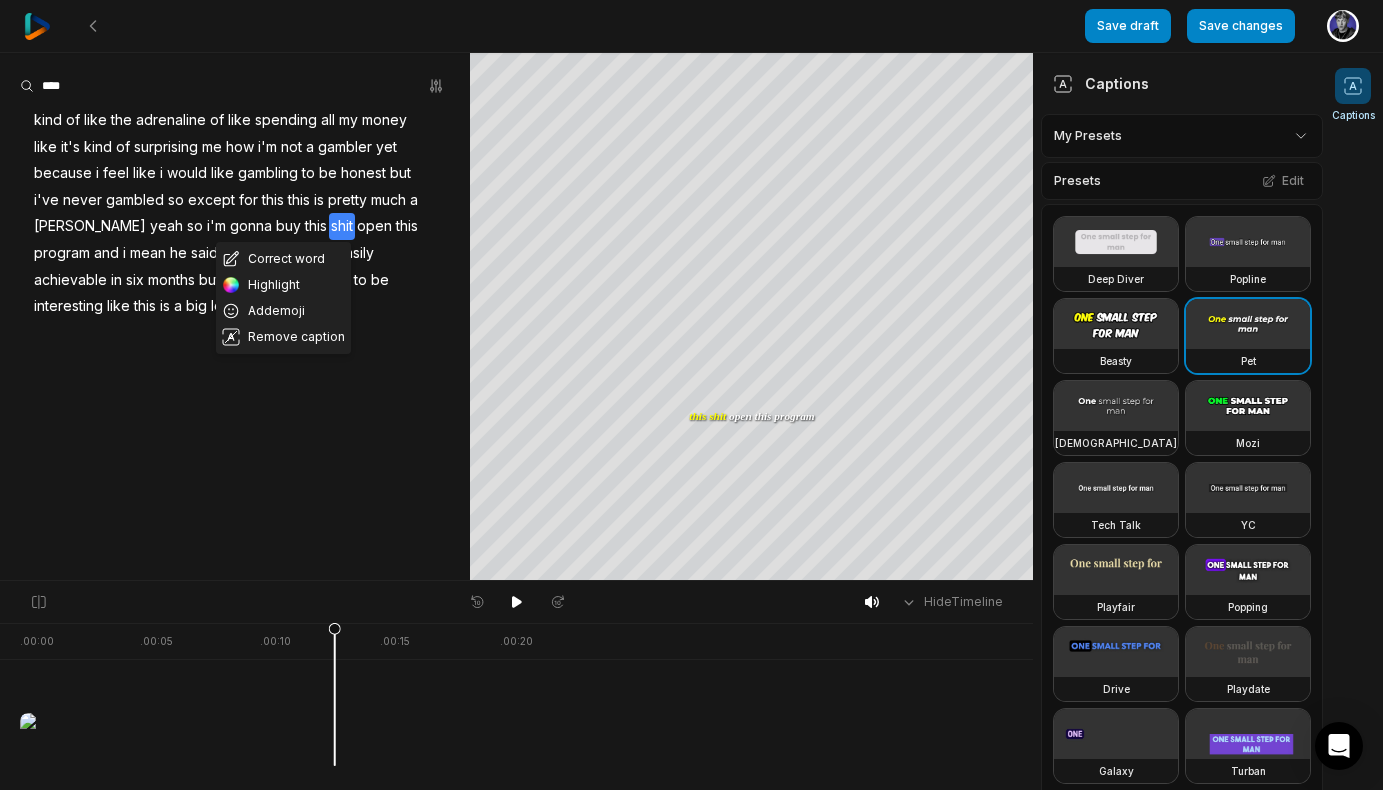 click on "open" at bounding box center (374, 226) 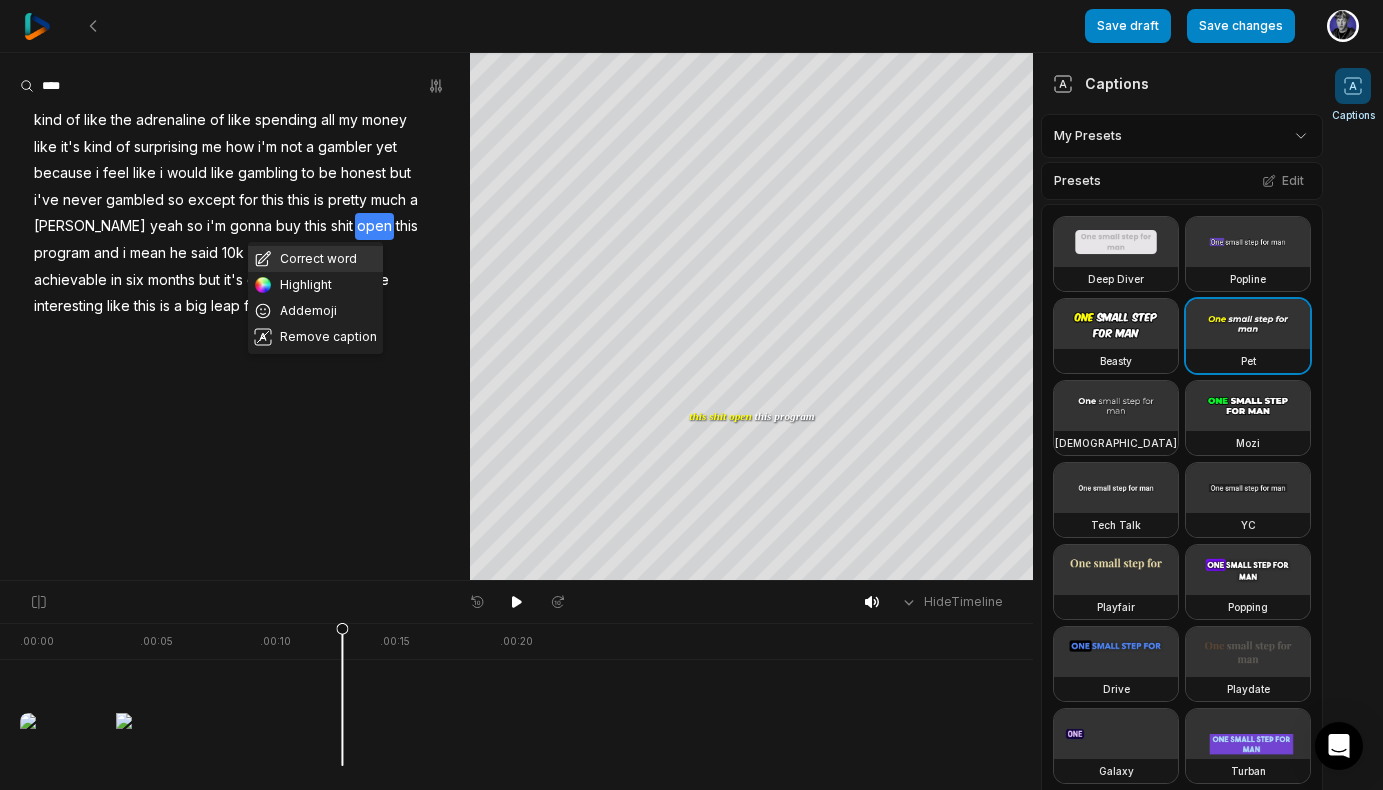 click on "Correct word" at bounding box center [315, 259] 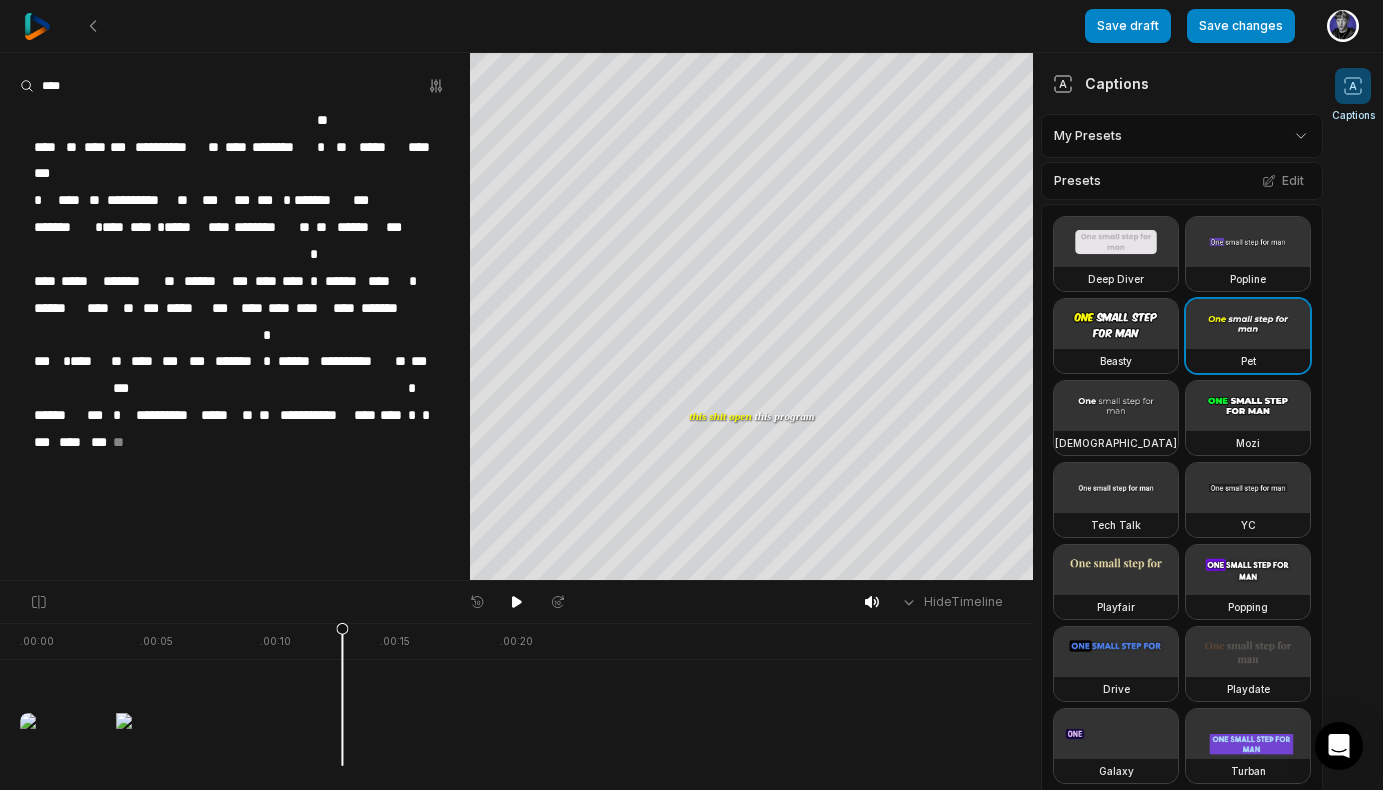 type 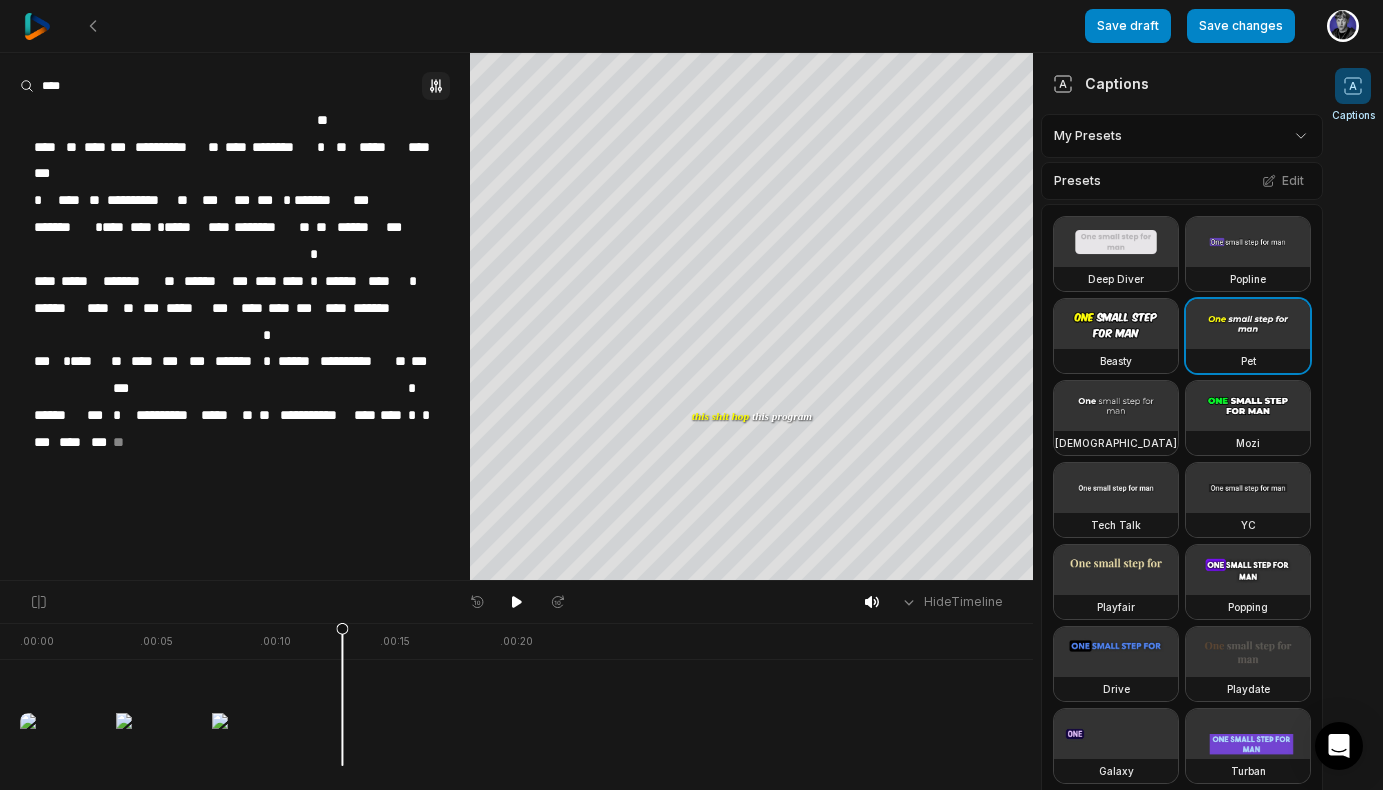 click 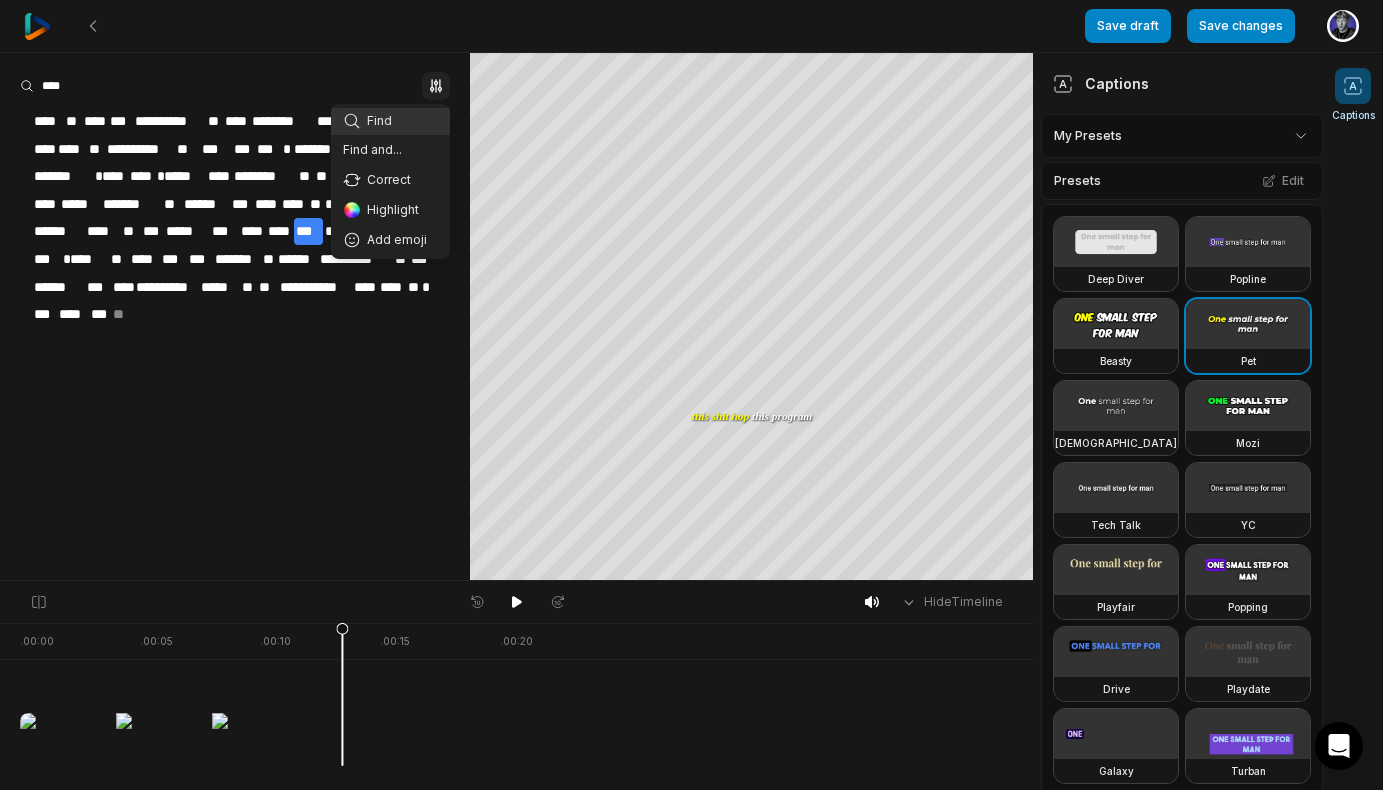click 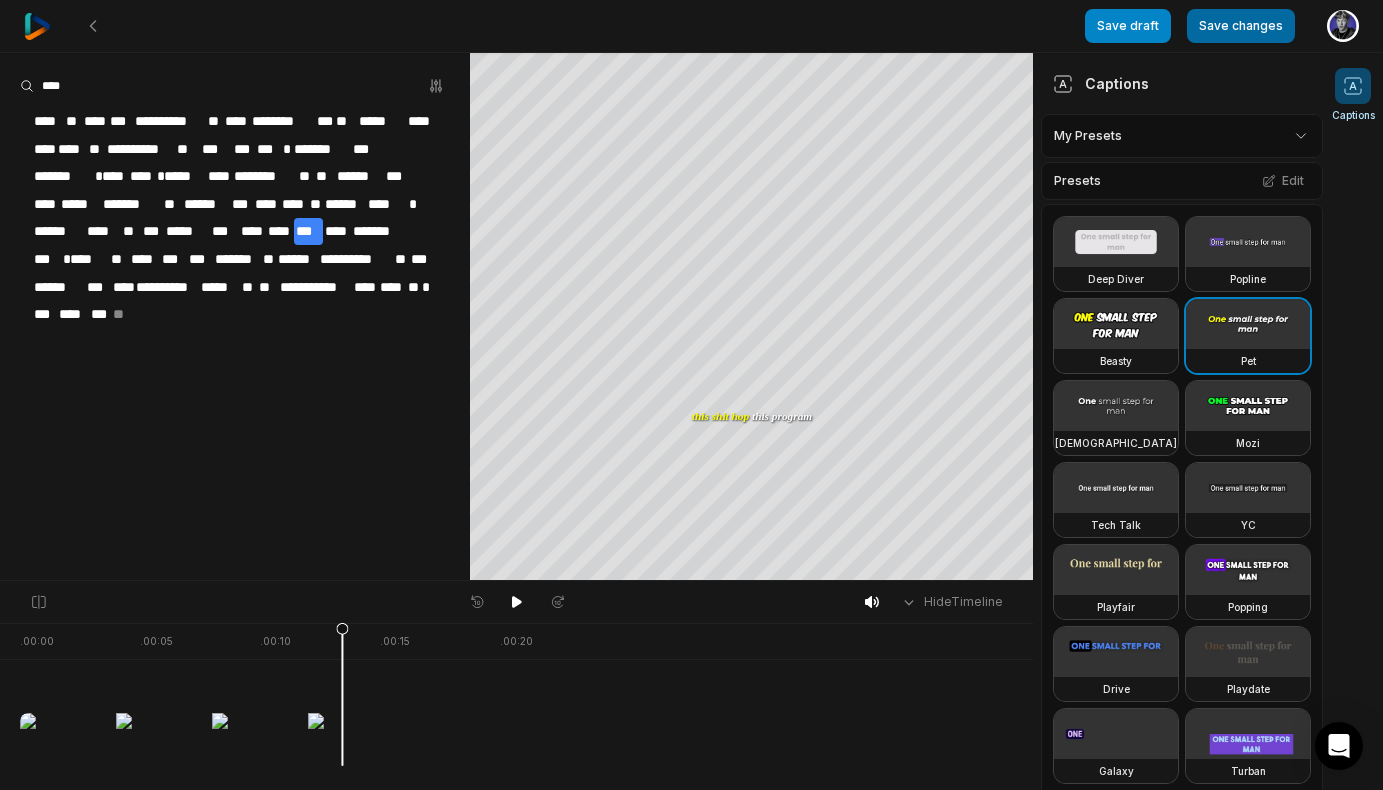 click on "Save changes" at bounding box center [1241, 26] 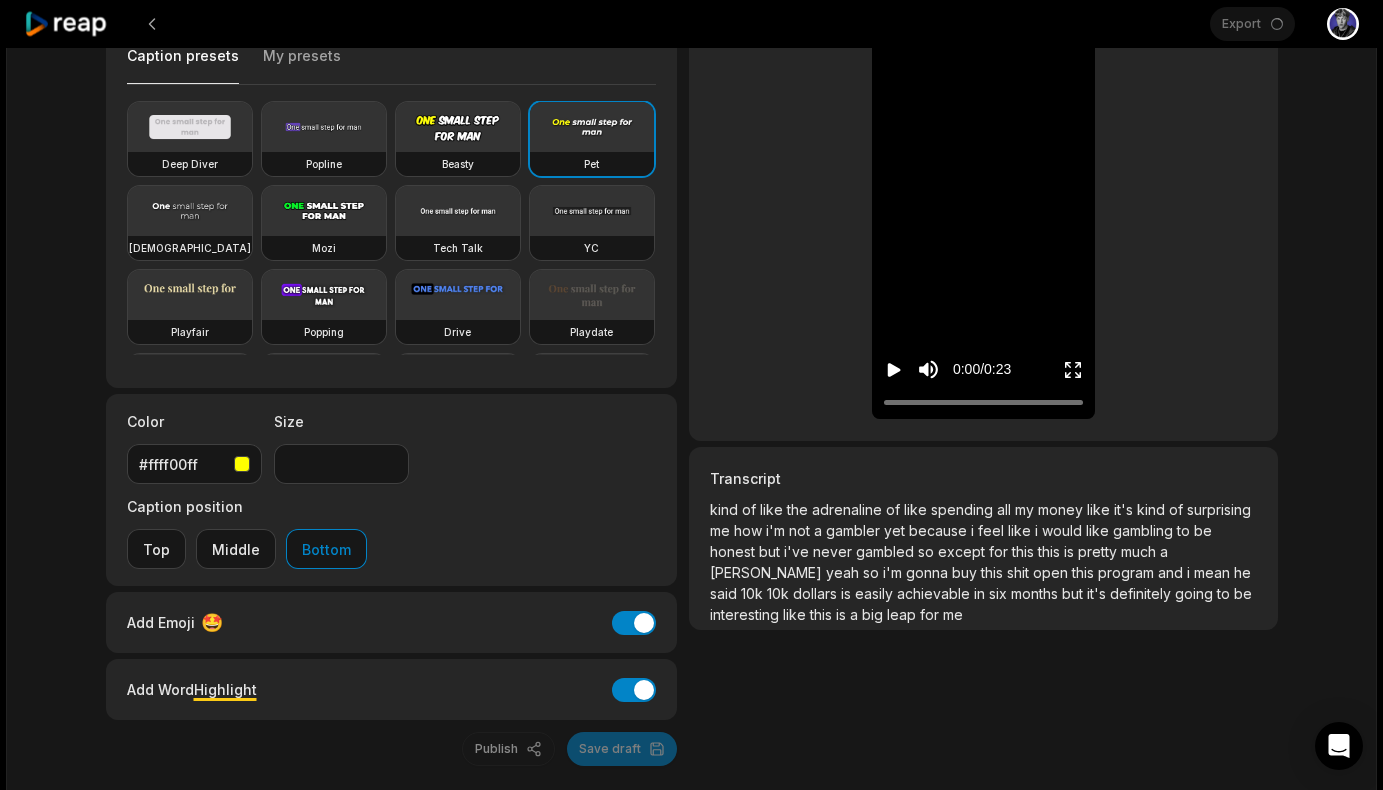 scroll, scrollTop: 0, scrollLeft: 0, axis: both 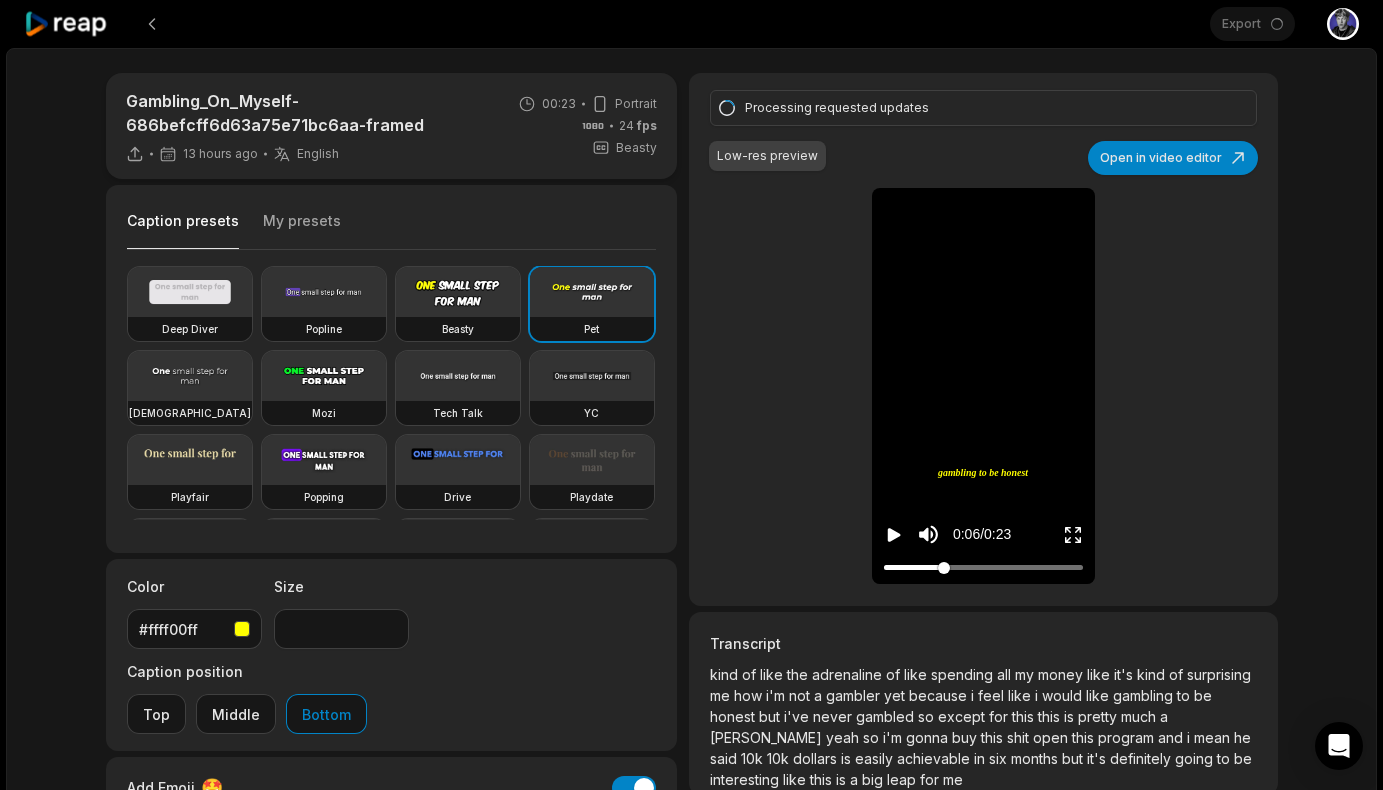 click at bounding box center (983, 567) 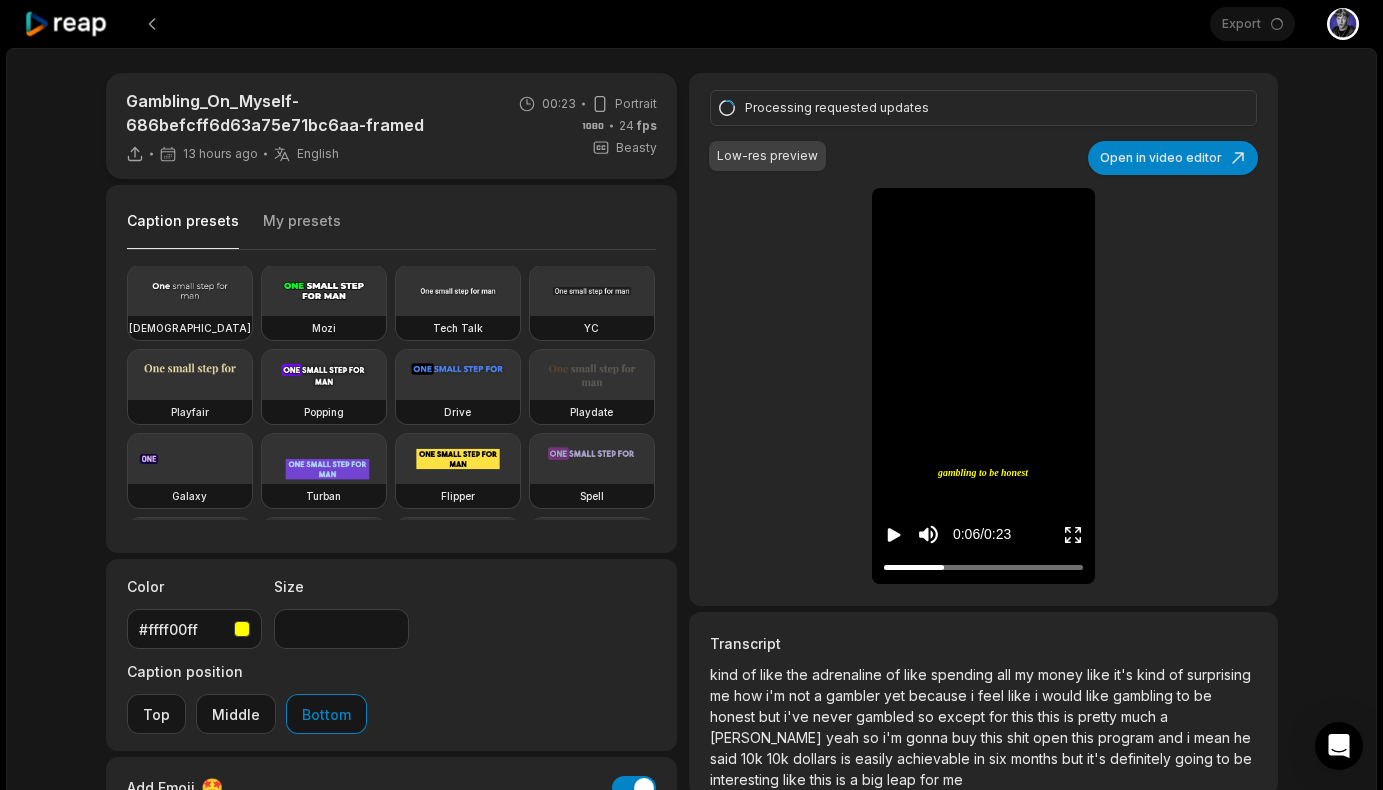 scroll, scrollTop: 158, scrollLeft: 0, axis: vertical 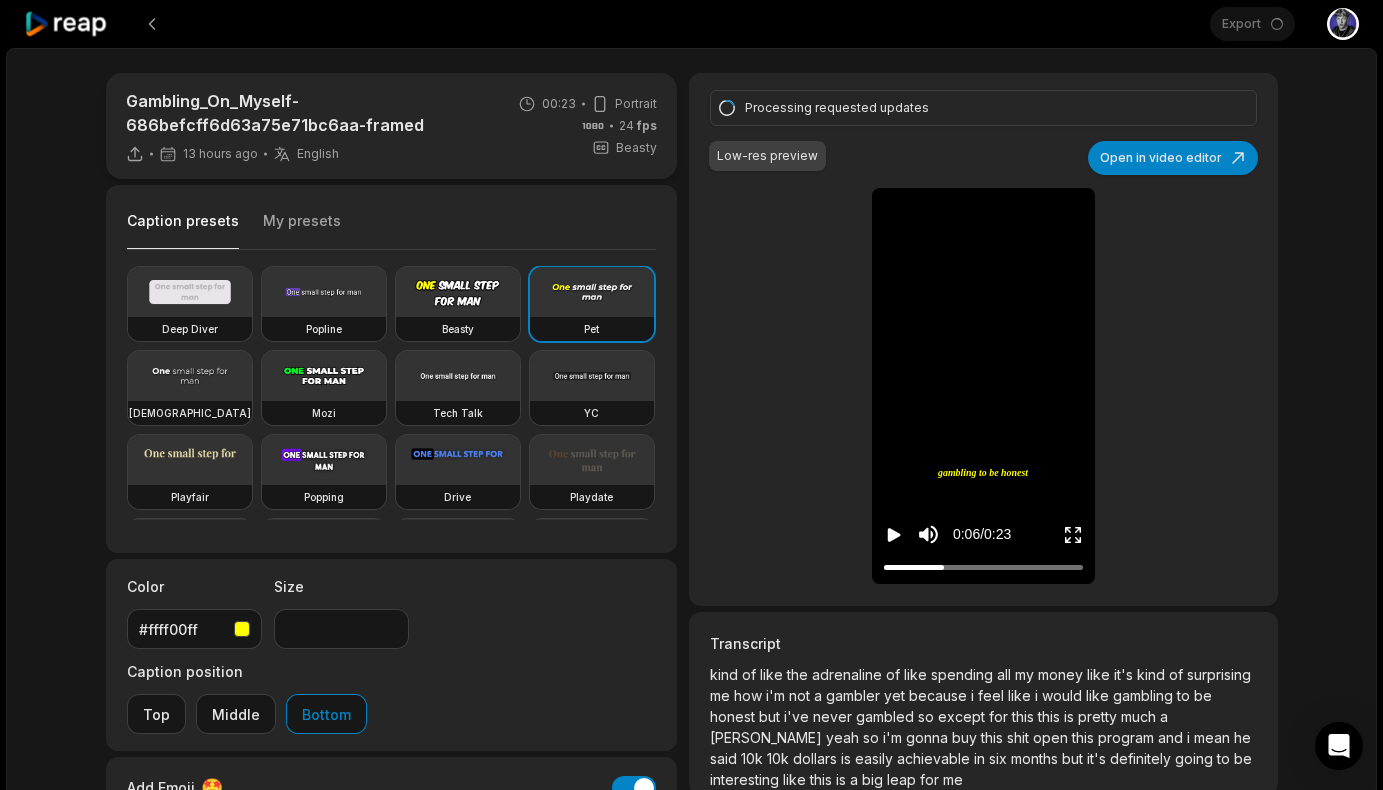 click on "Caption presets My presets" at bounding box center [392, 226] 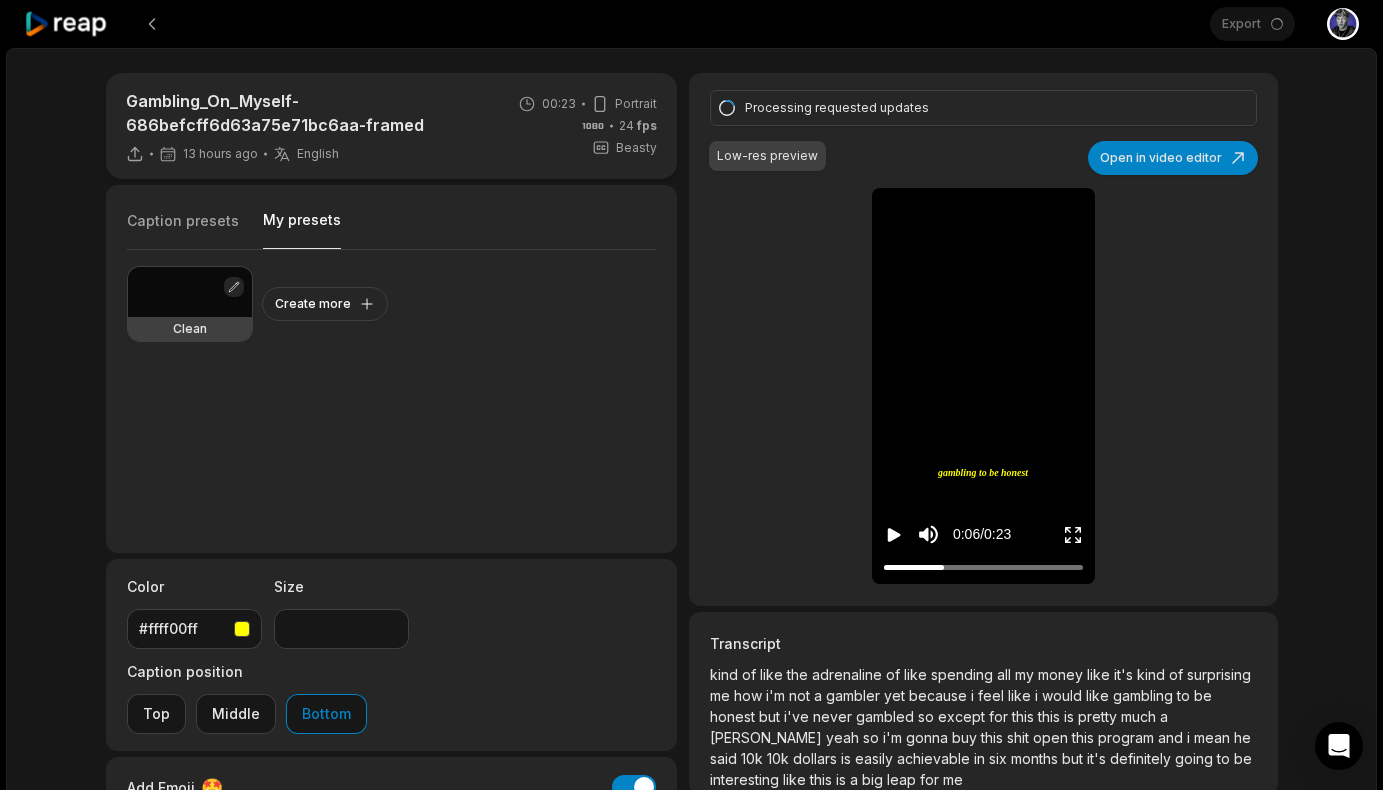 click at bounding box center (234, 287) 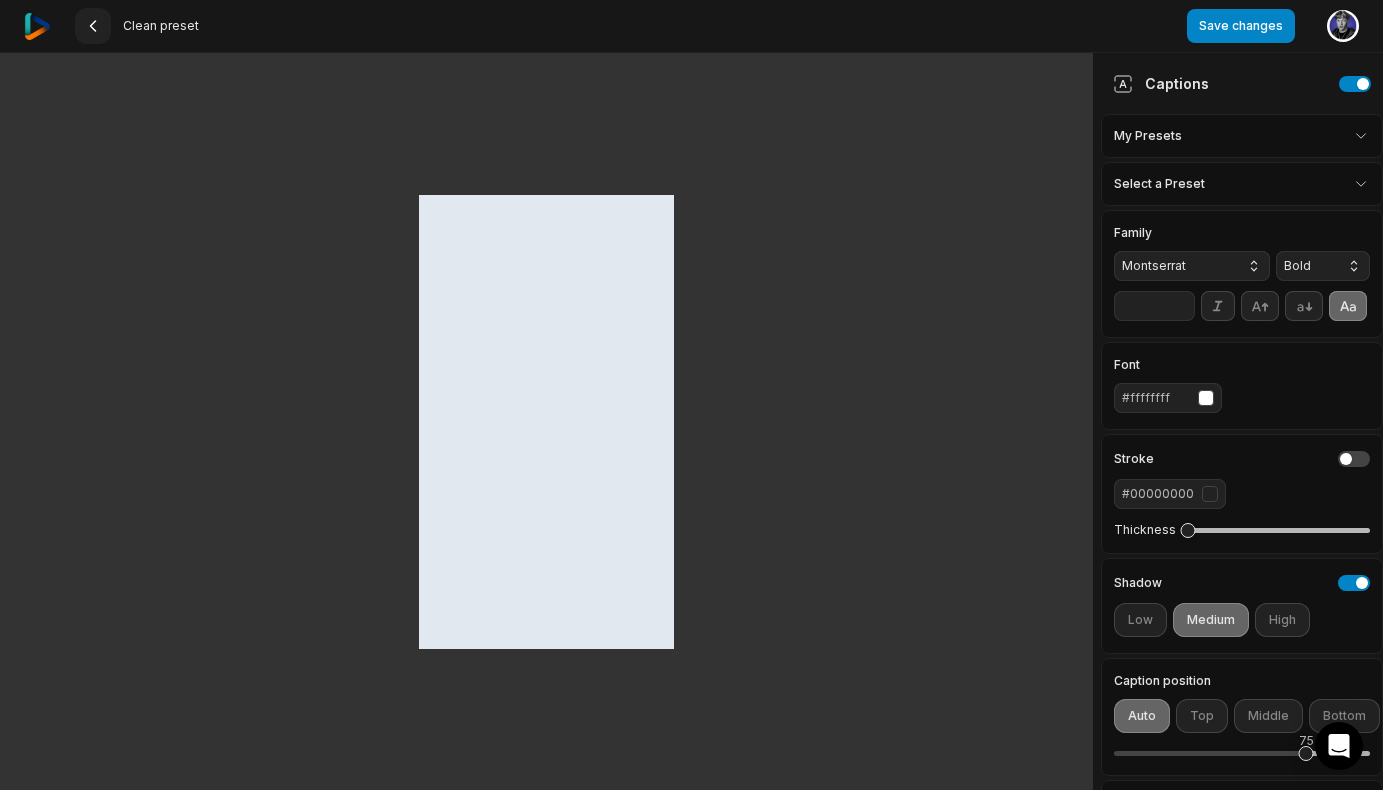 click 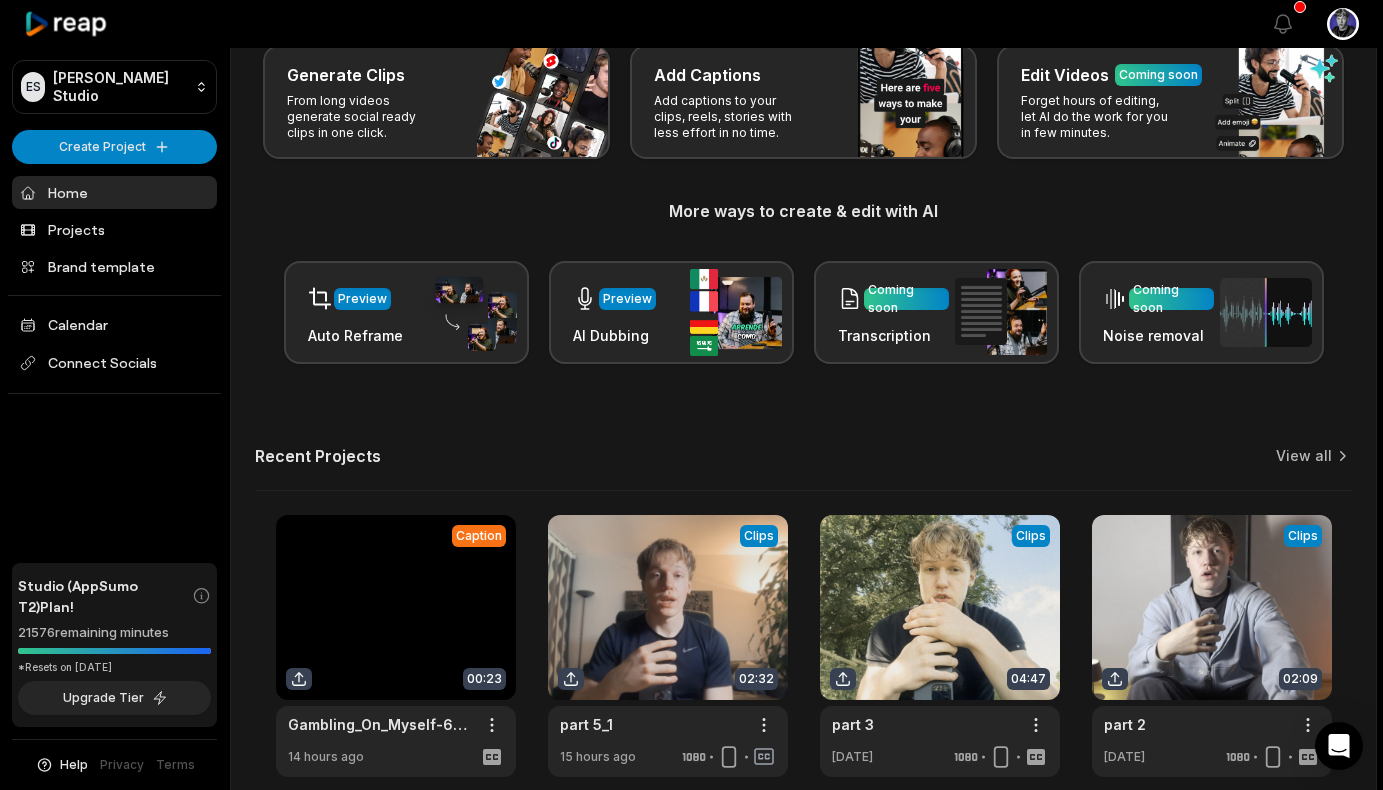 scroll, scrollTop: 208, scrollLeft: 0, axis: vertical 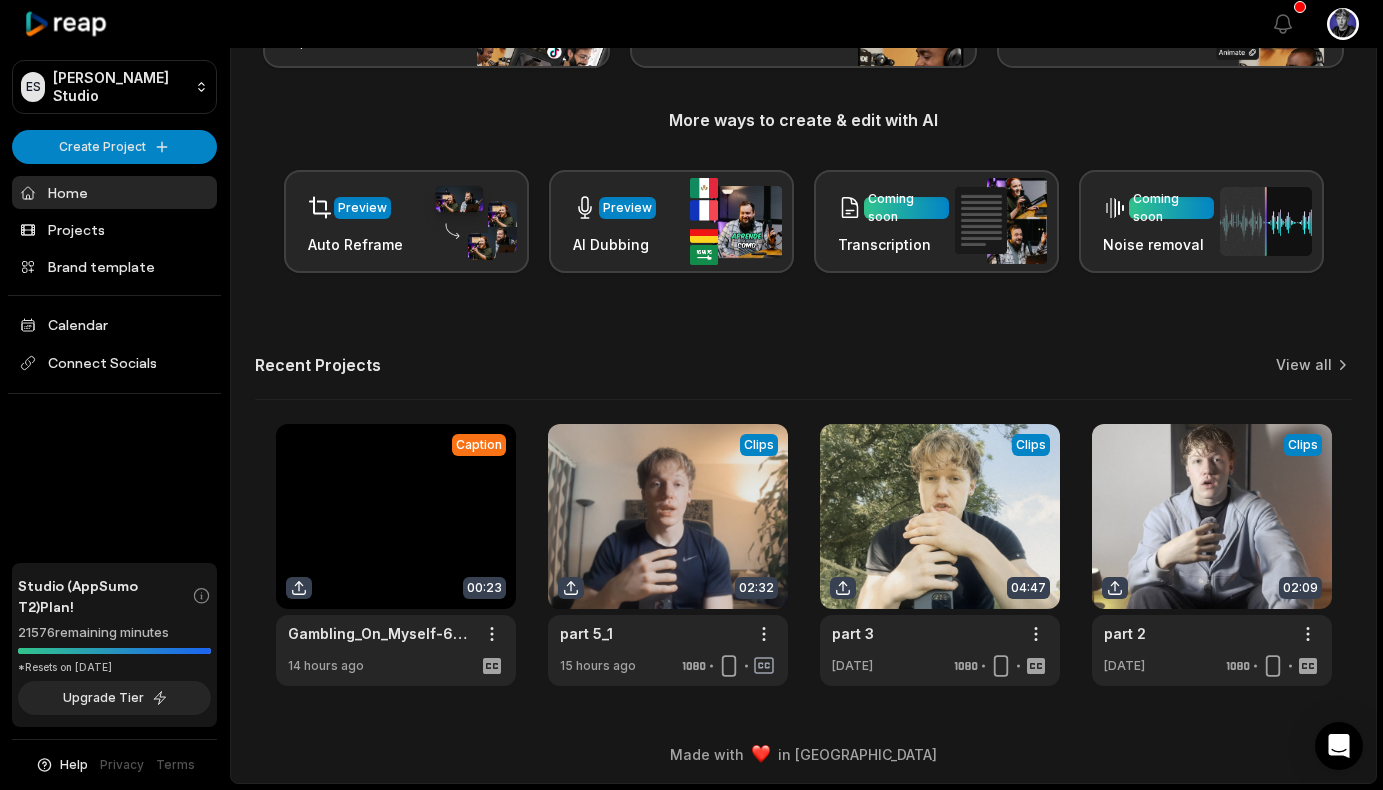 click at bounding box center (396, 555) 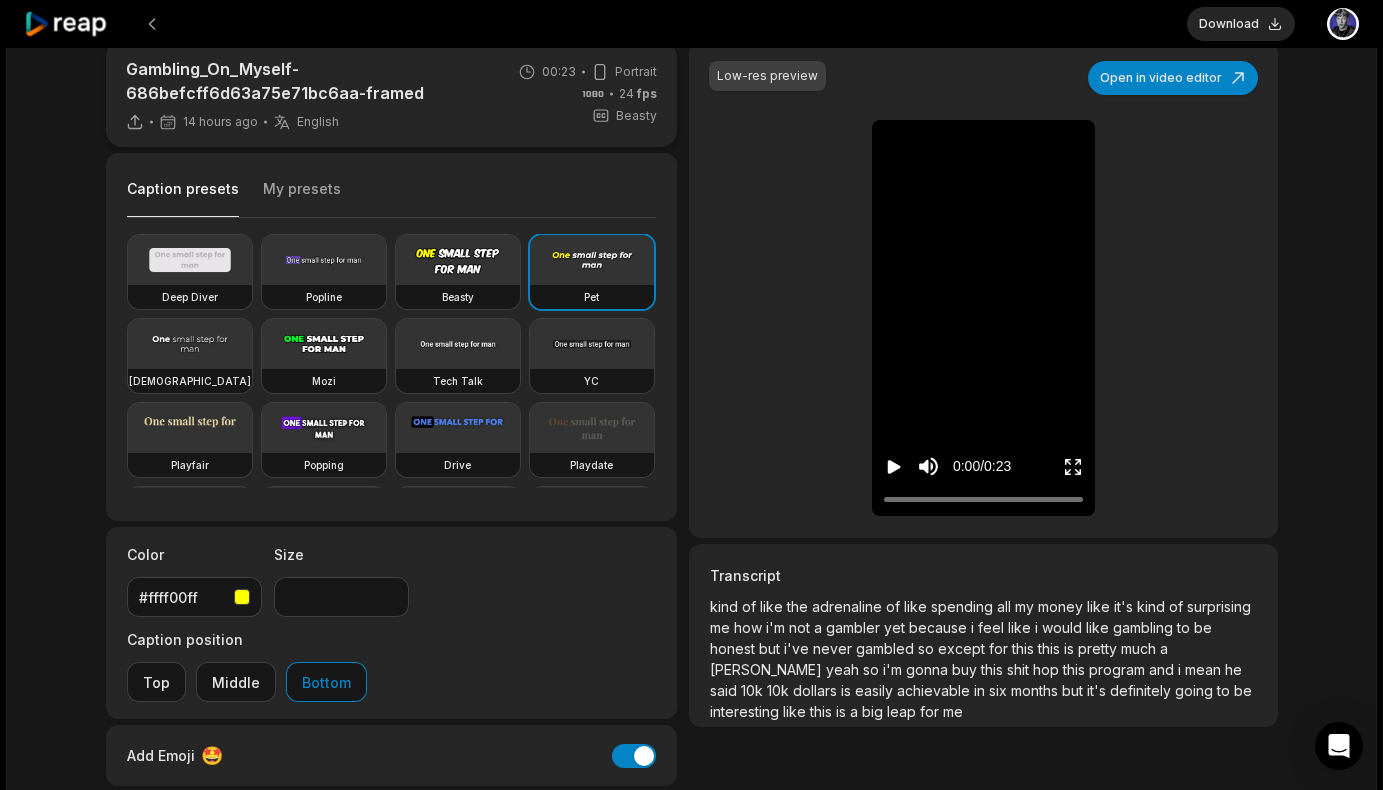 scroll, scrollTop: 0, scrollLeft: 0, axis: both 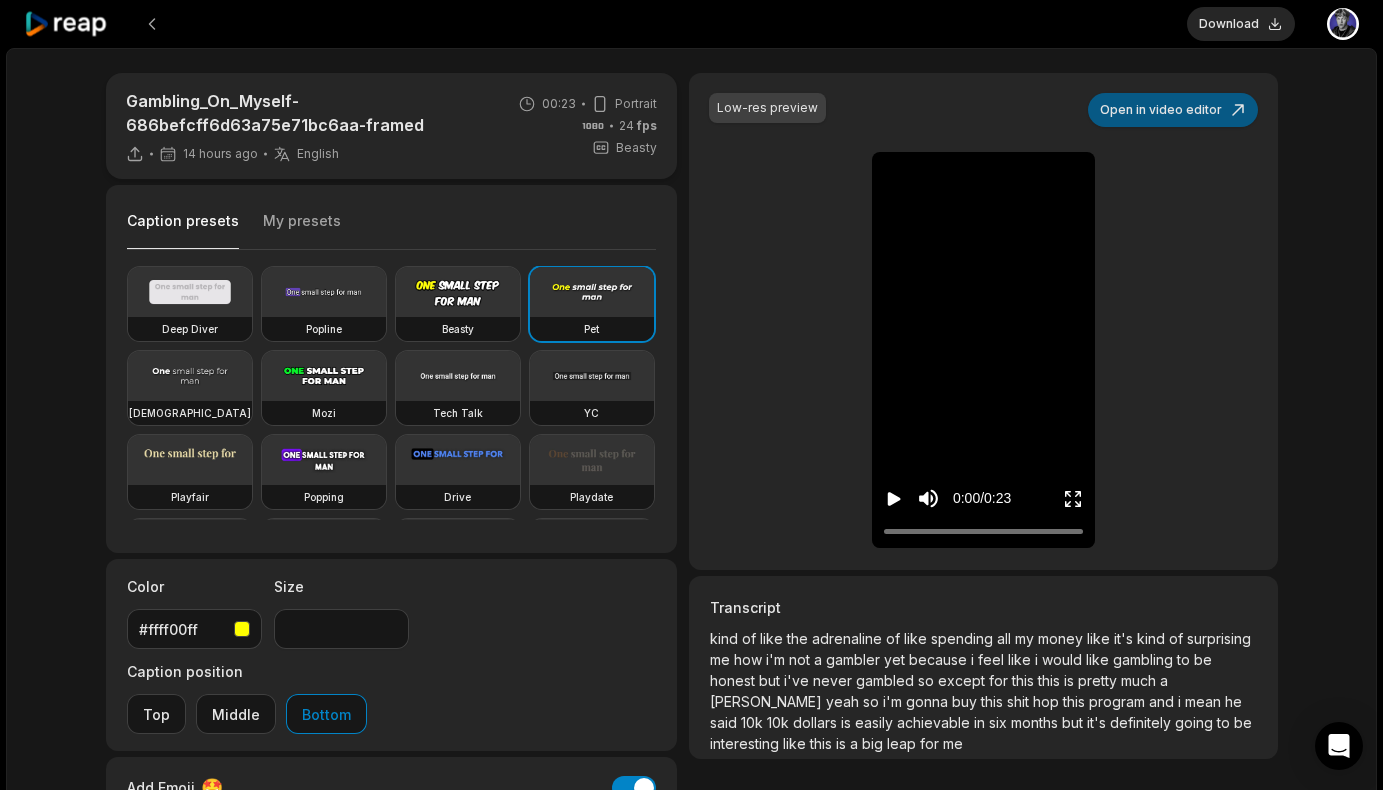 click on "Open in video editor" at bounding box center (1173, 110) 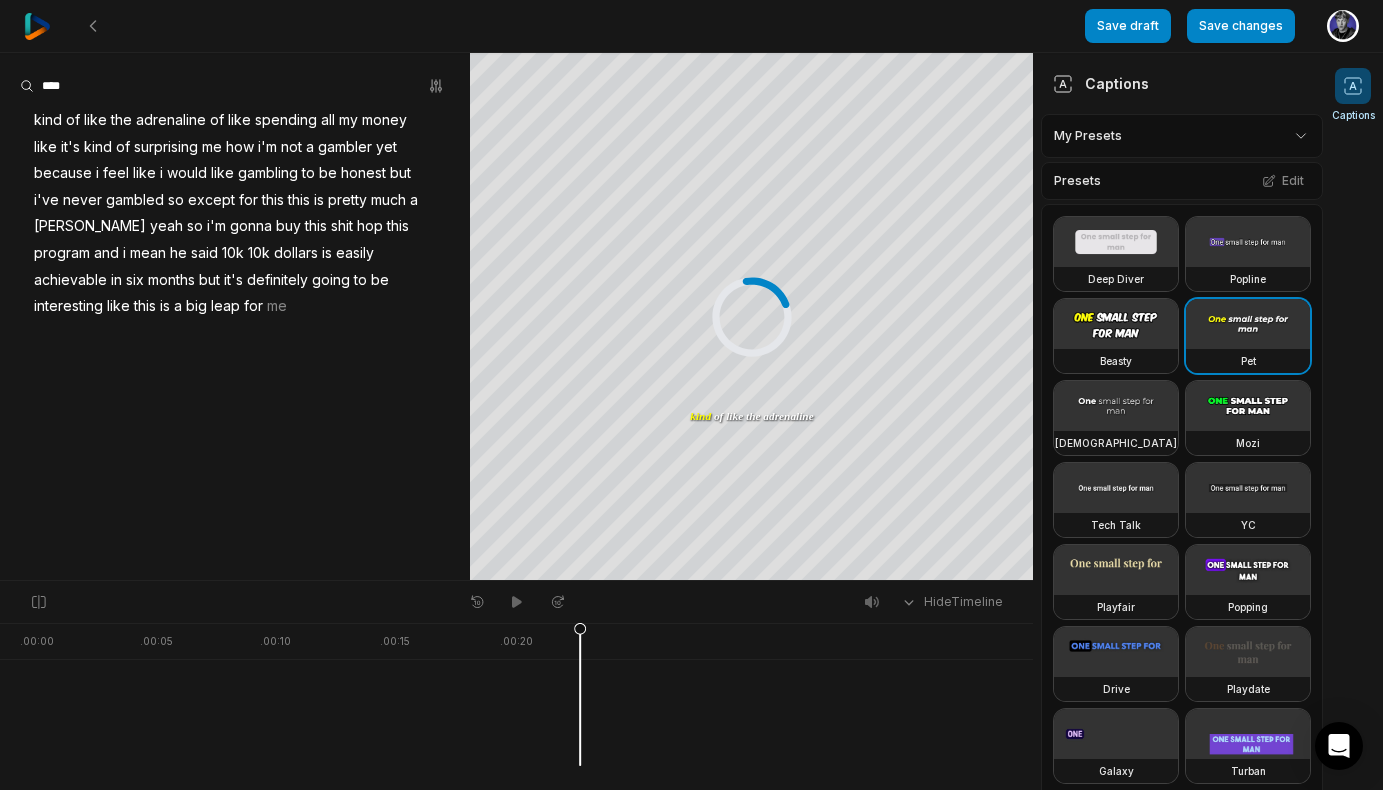 drag, startPoint x: 590, startPoint y: 638, endPoint x: 638, endPoint y: 637, distance: 48.010414 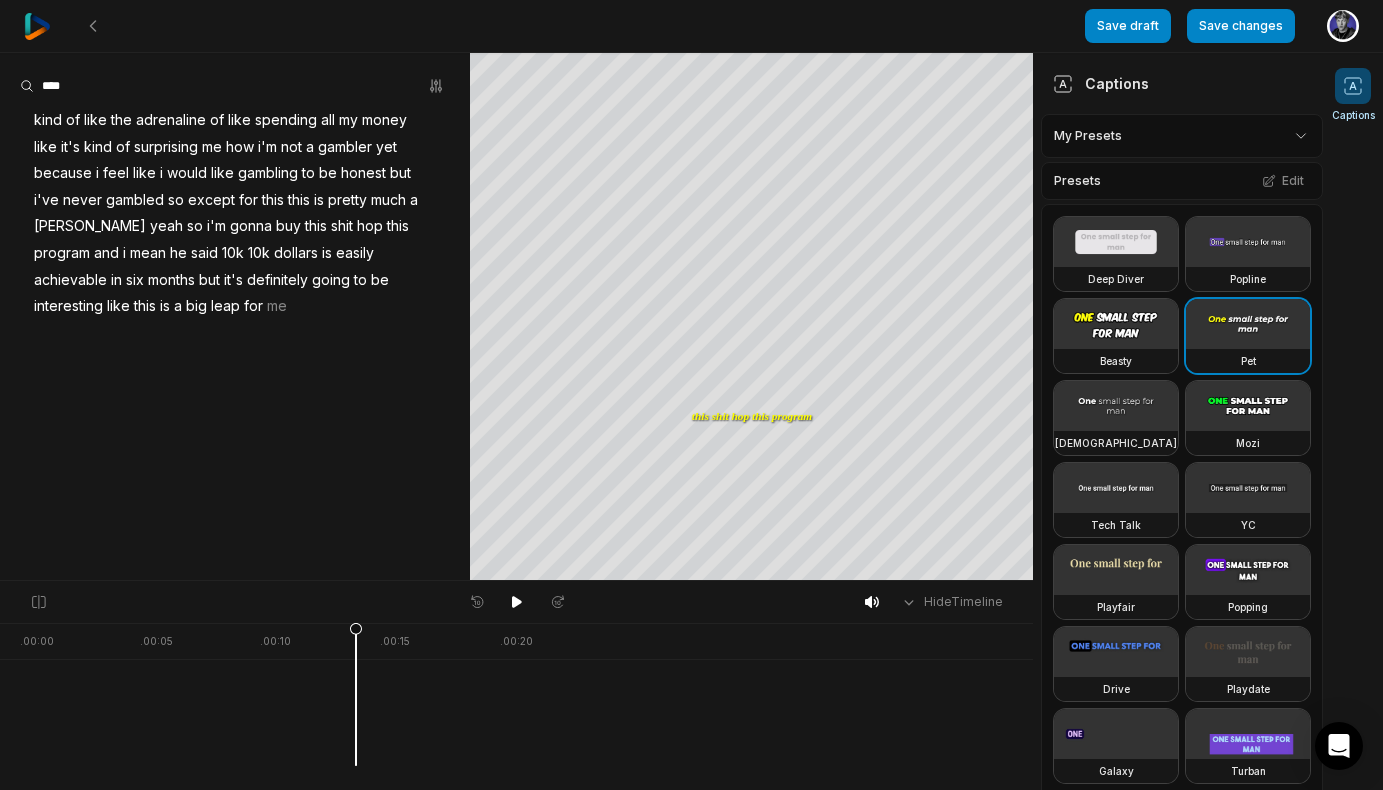 drag, startPoint x: 405, startPoint y: 643, endPoint x: 356, endPoint y: 642, distance: 49.010204 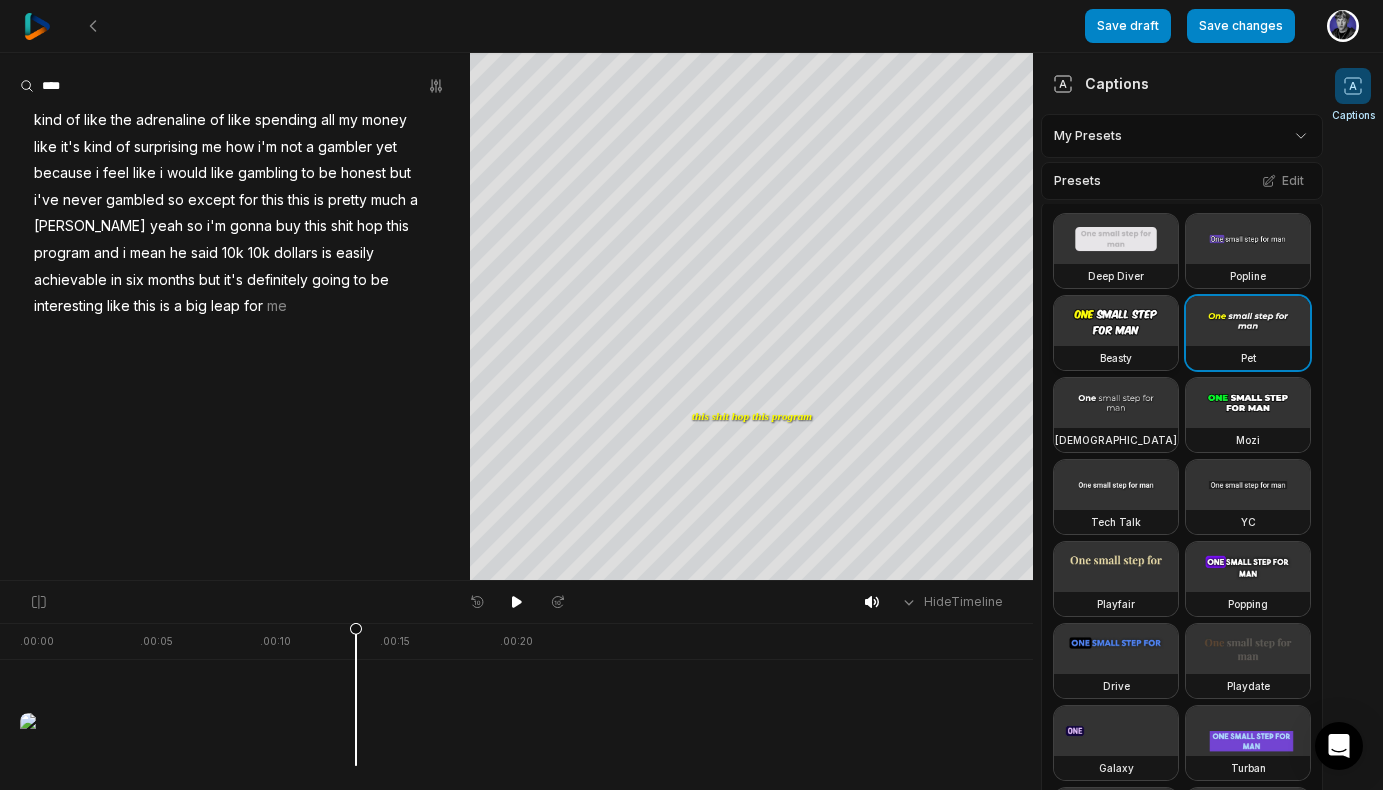 scroll, scrollTop: 0, scrollLeft: 0, axis: both 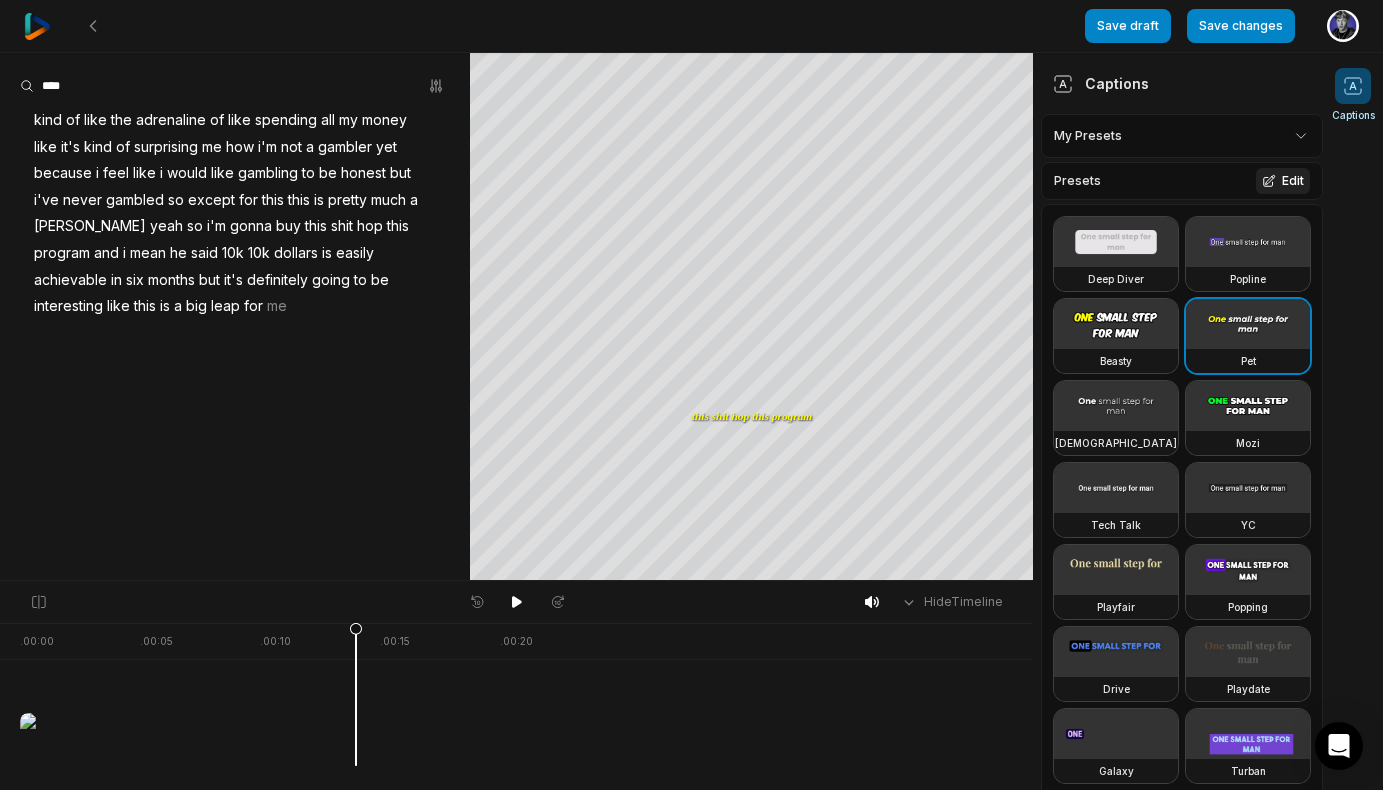 click on "Edit" at bounding box center (1283, 181) 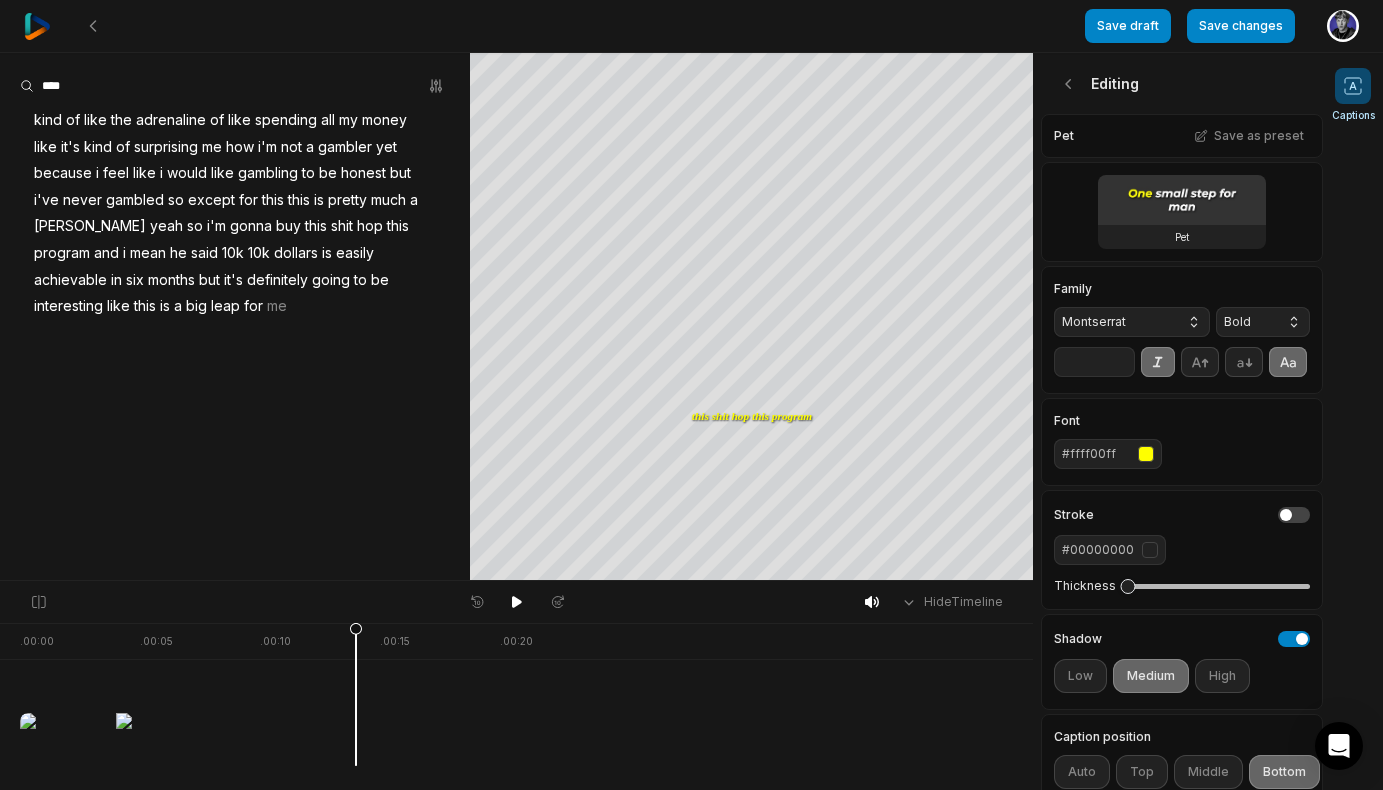 click on "Montserrat" at bounding box center [1132, 322] 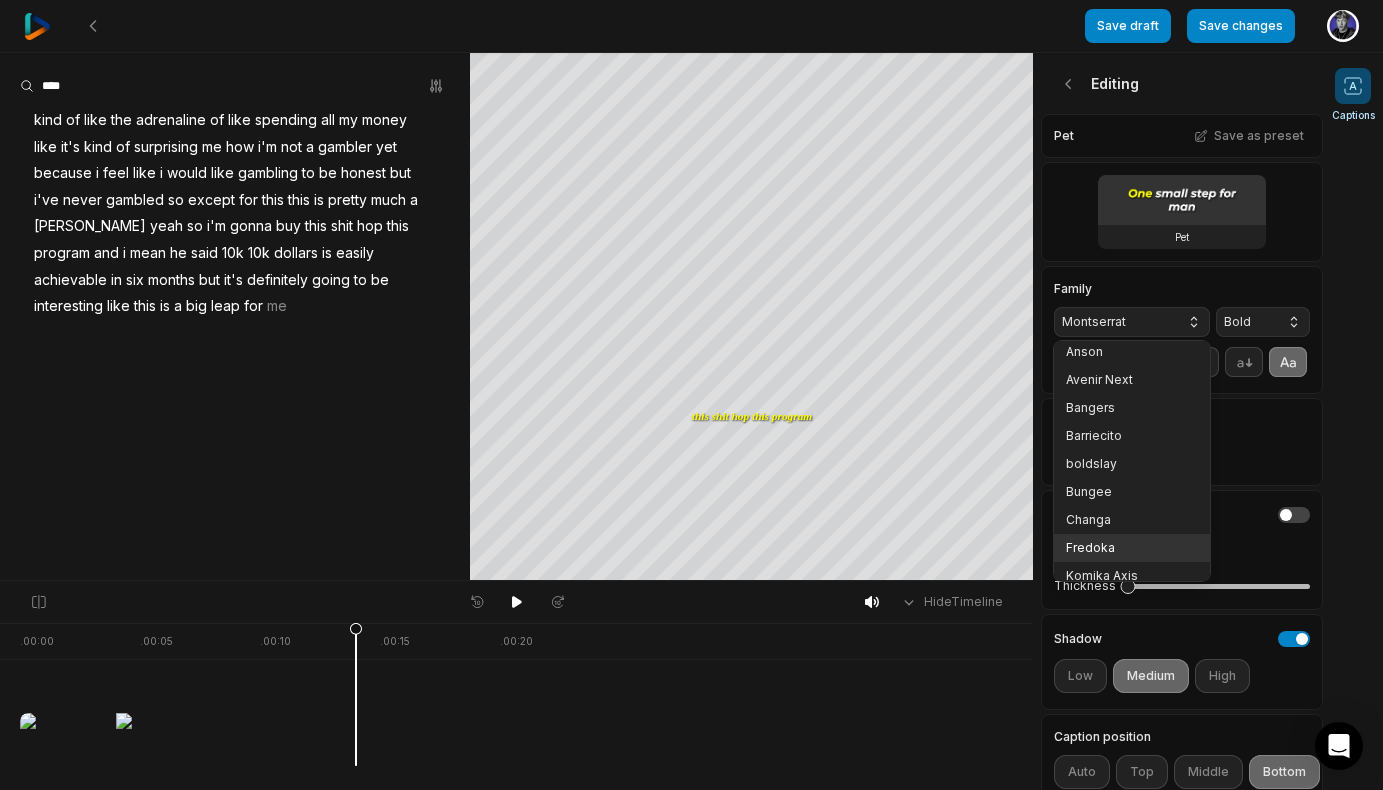 scroll, scrollTop: 0, scrollLeft: 0, axis: both 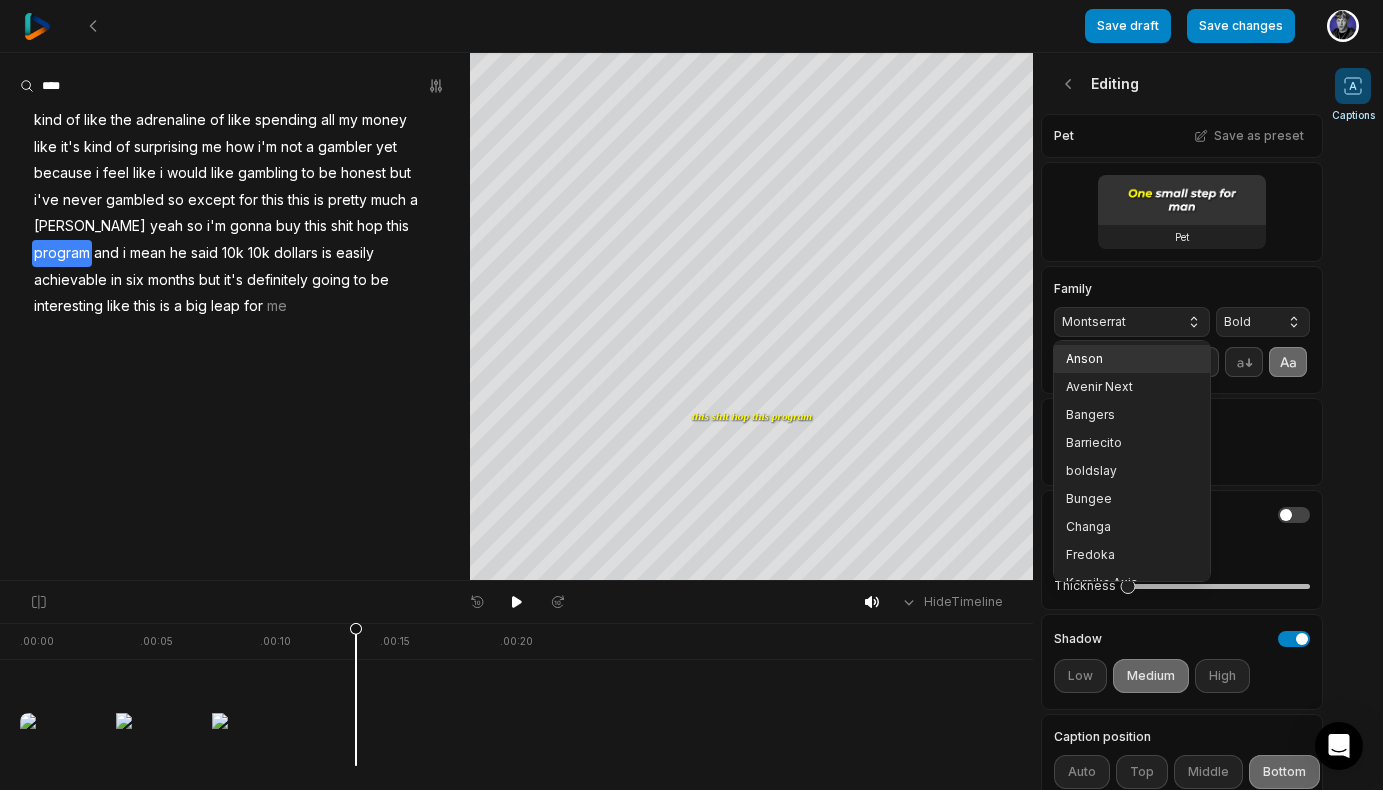click on "Anson" at bounding box center (1120, 359) 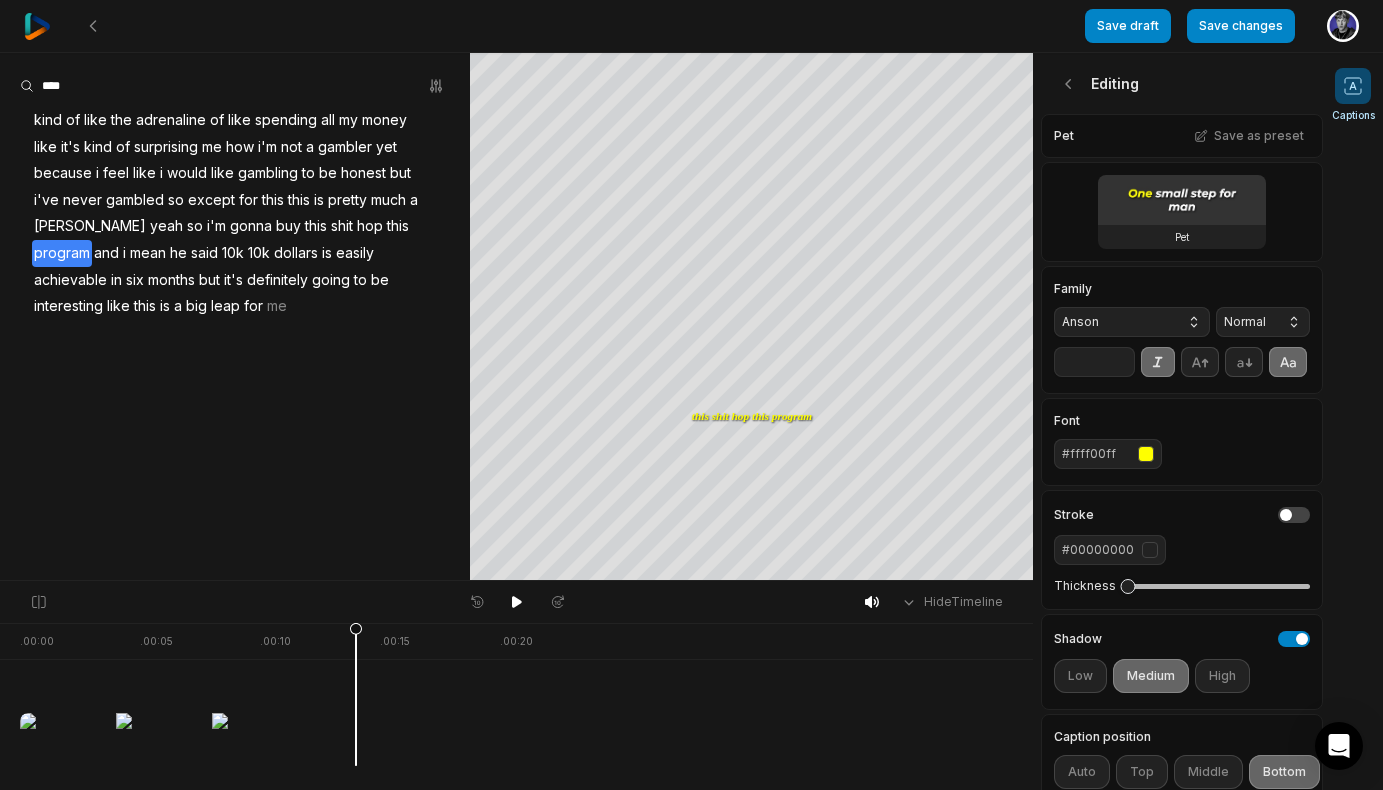 click on "Anson" at bounding box center (1116, 322) 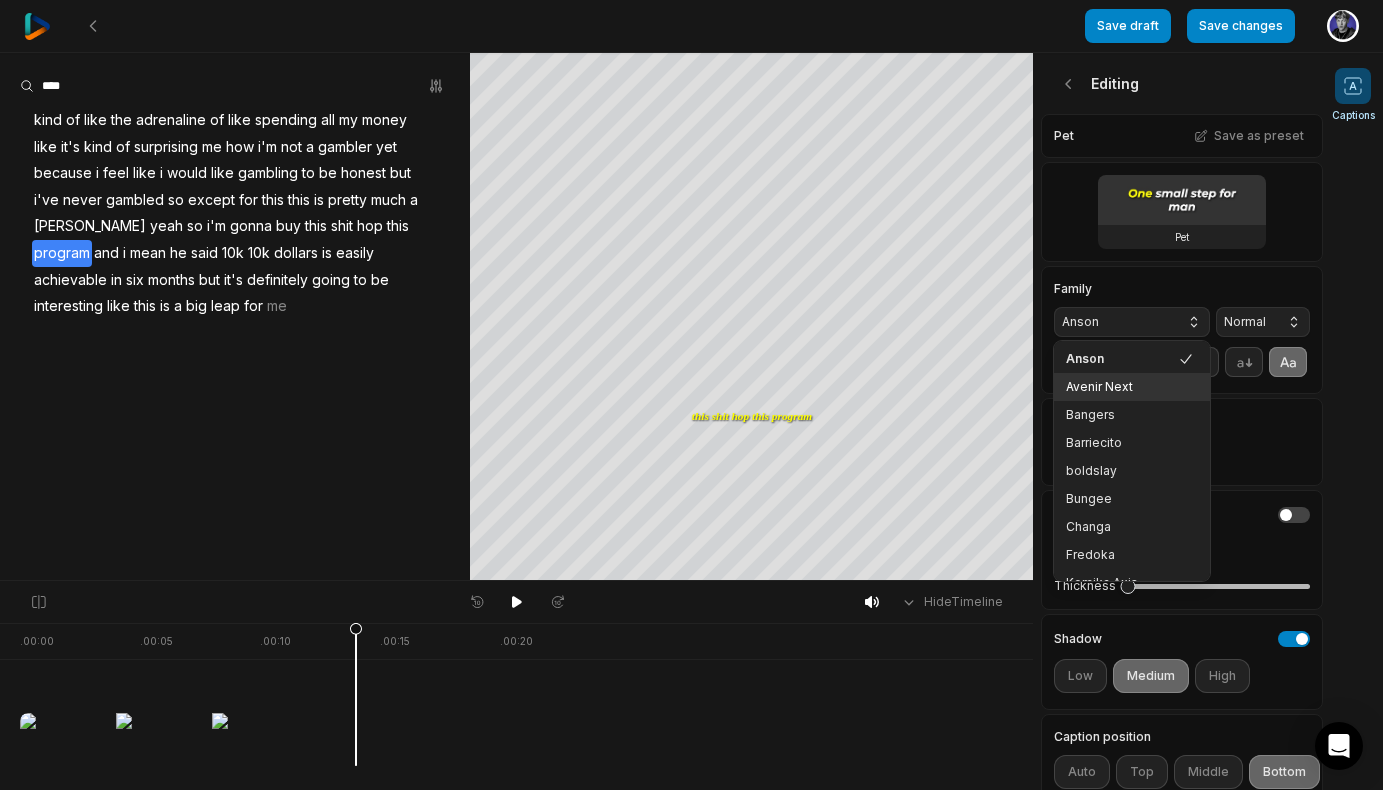click on "Avenir Next" at bounding box center [1120, 387] 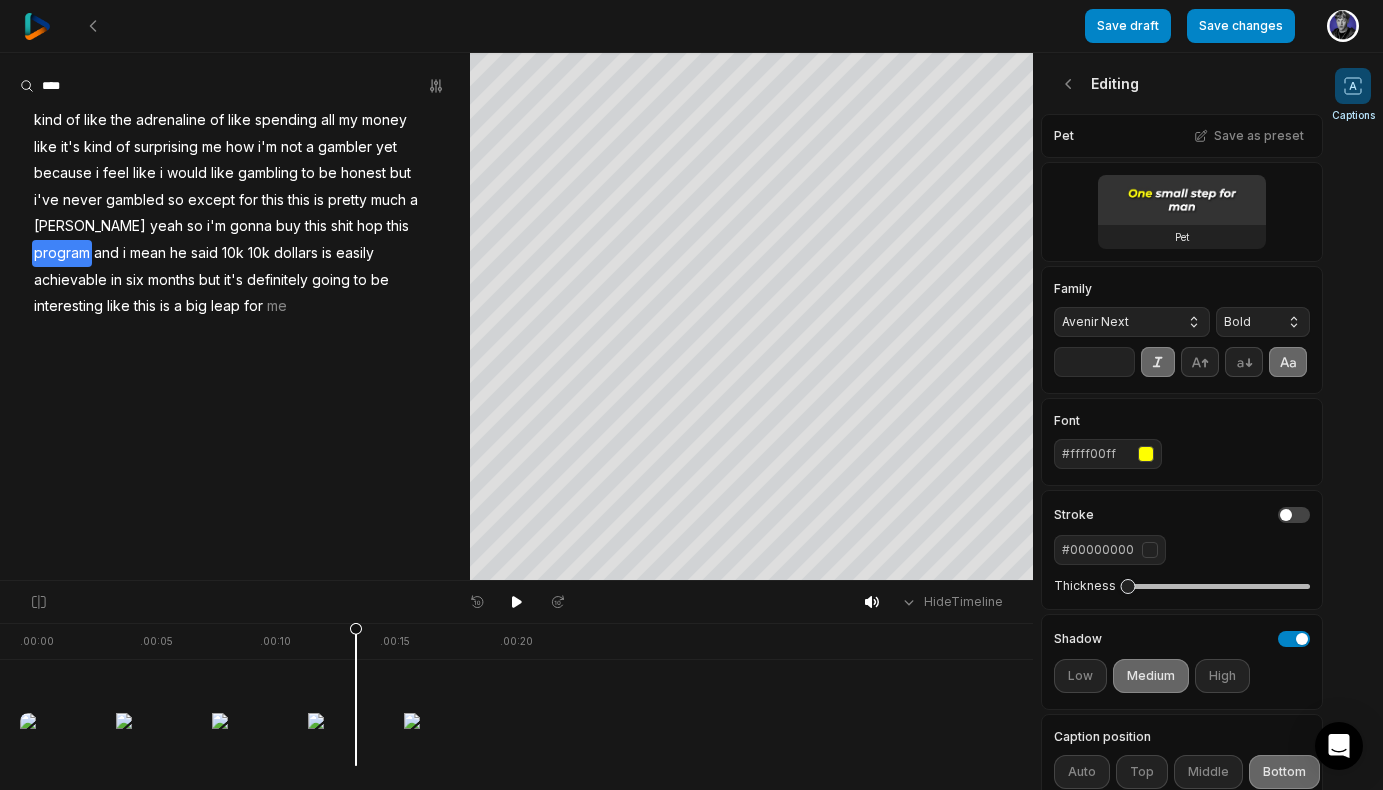 click on "Avenir Next" at bounding box center (1116, 322) 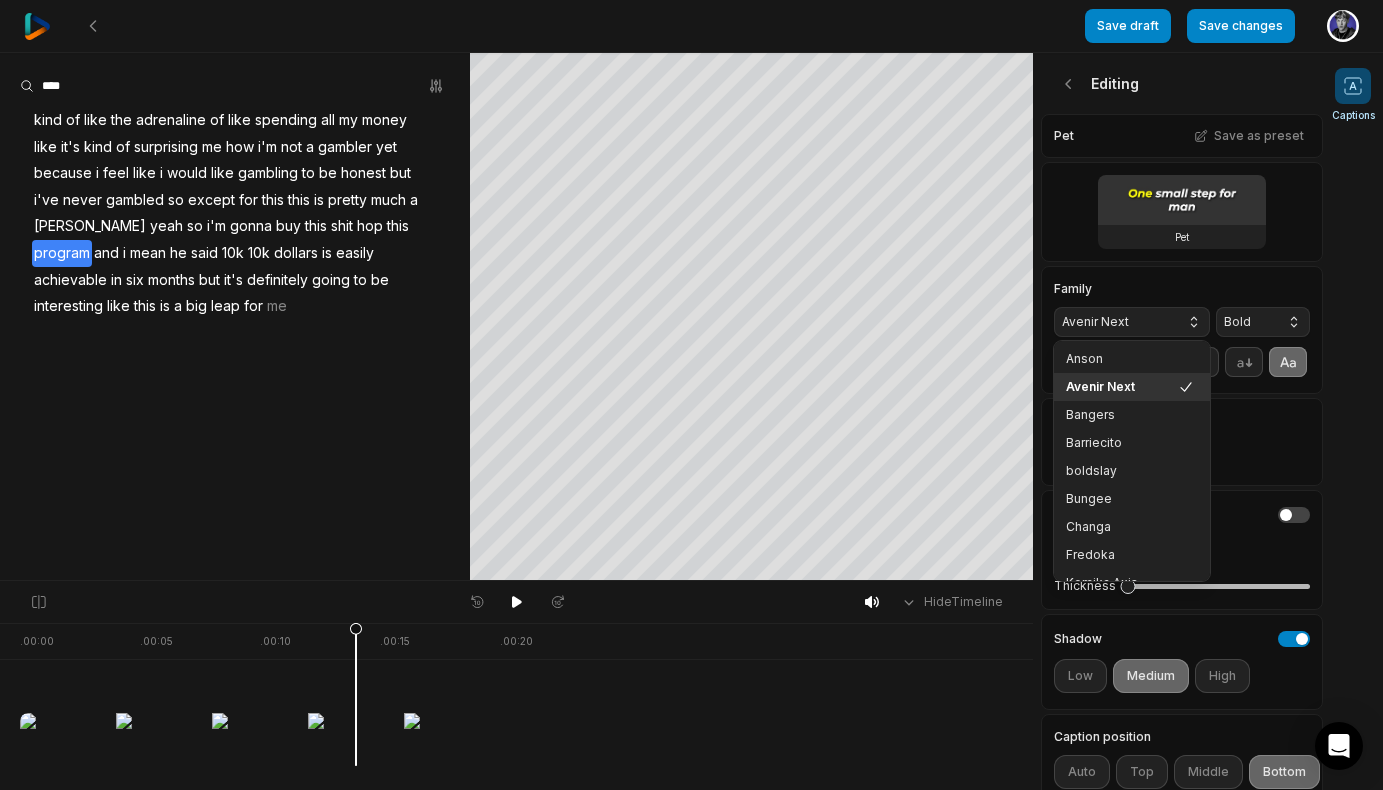 click on "Avenir Next" at bounding box center (1116, 322) 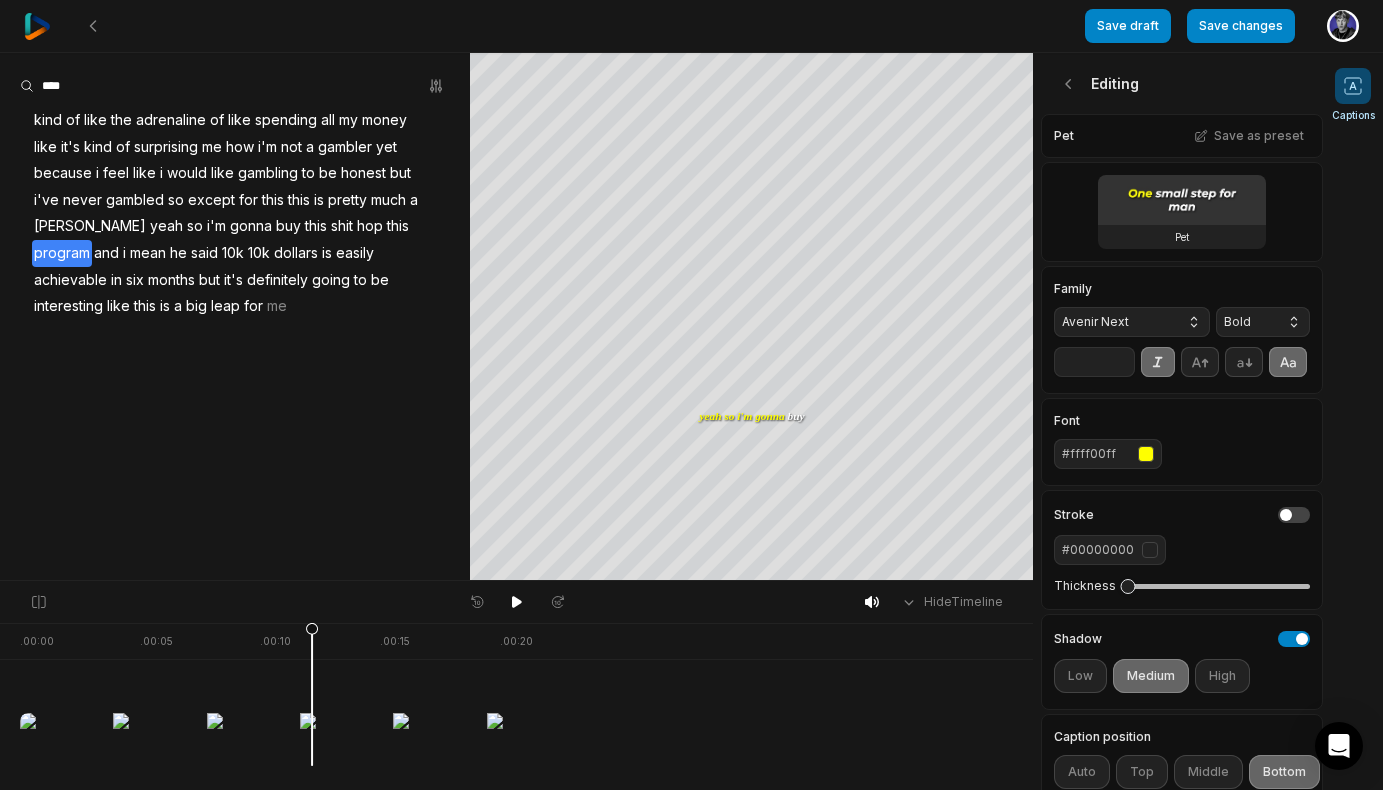 drag, startPoint x: 363, startPoint y: 640, endPoint x: 327, endPoint y: 642, distance: 36.05551 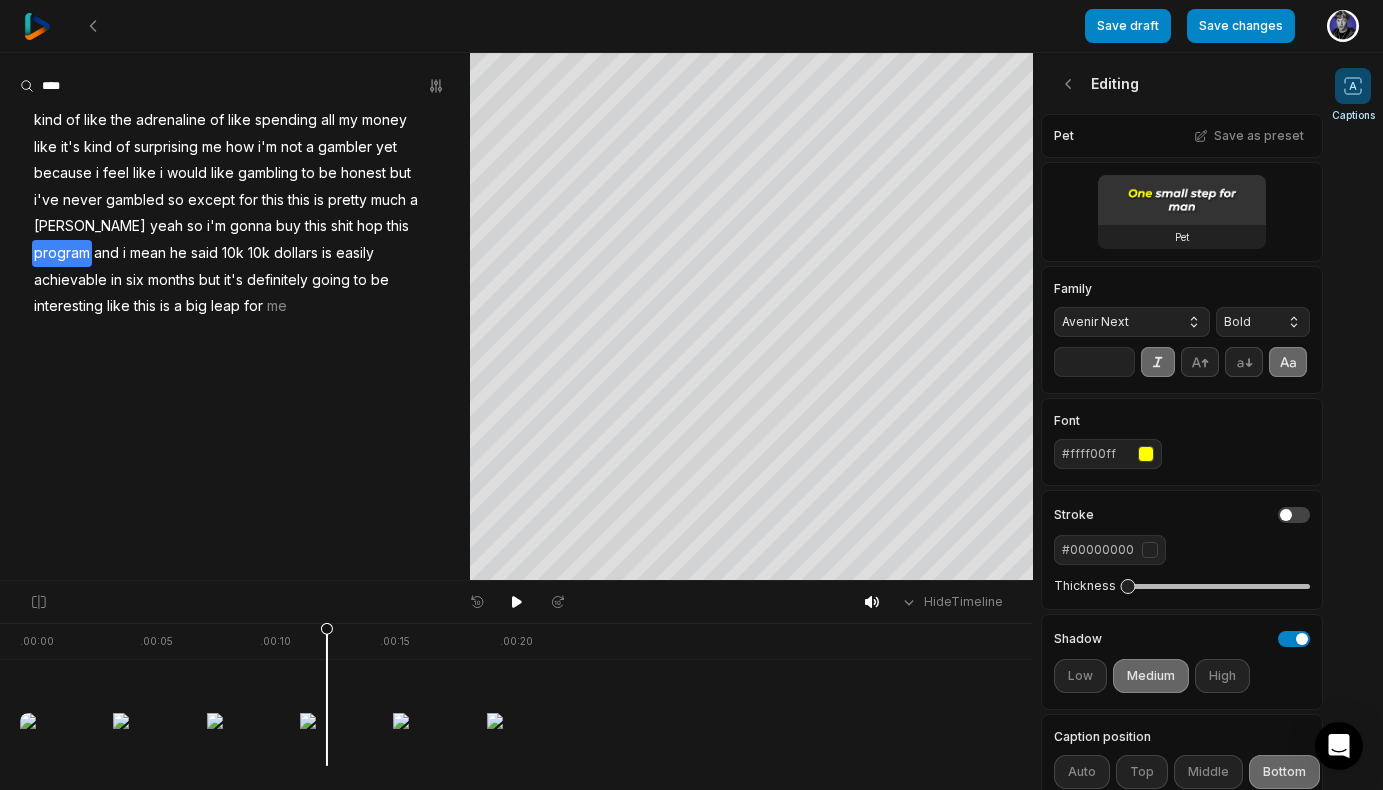 click on "Avenir Next" at bounding box center [1132, 322] 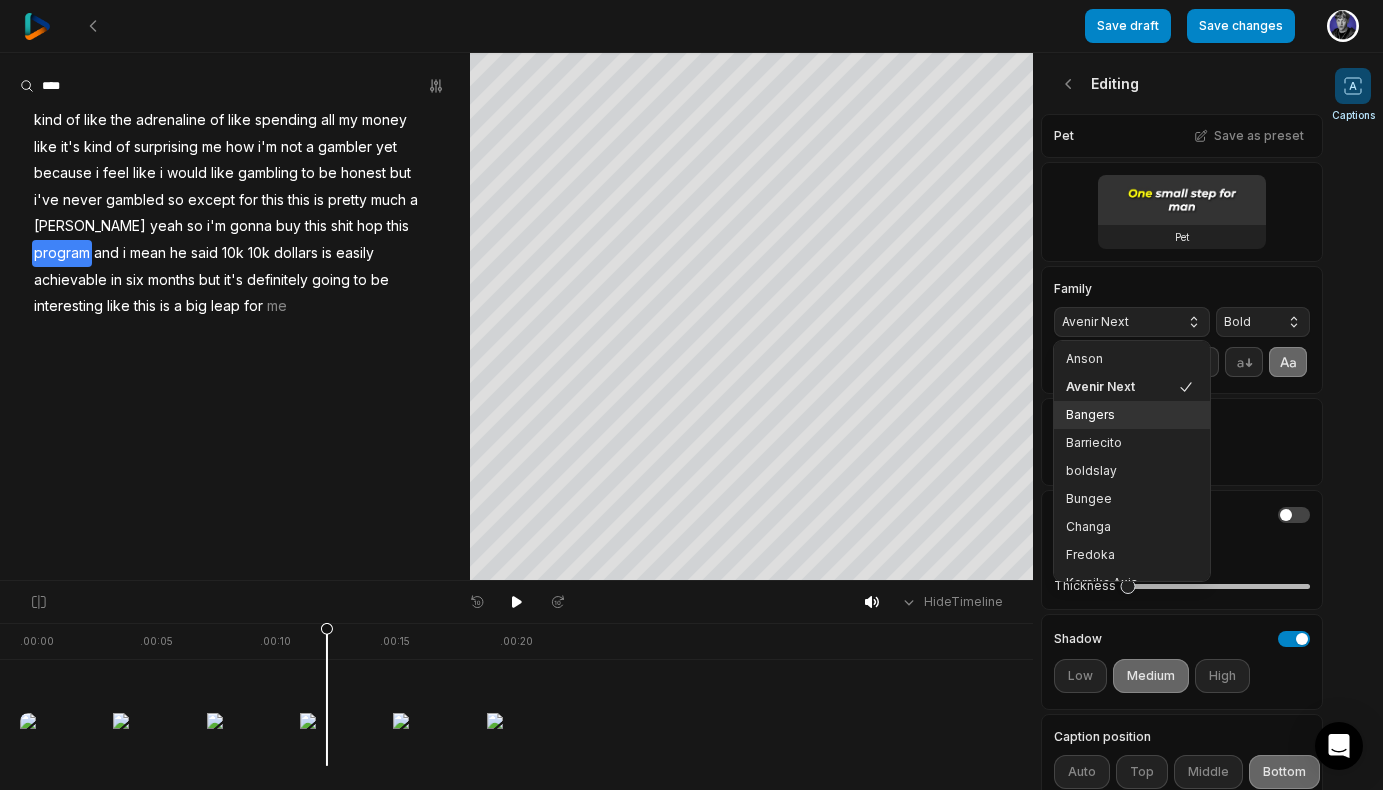 click on "Bangers" at bounding box center [1120, 415] 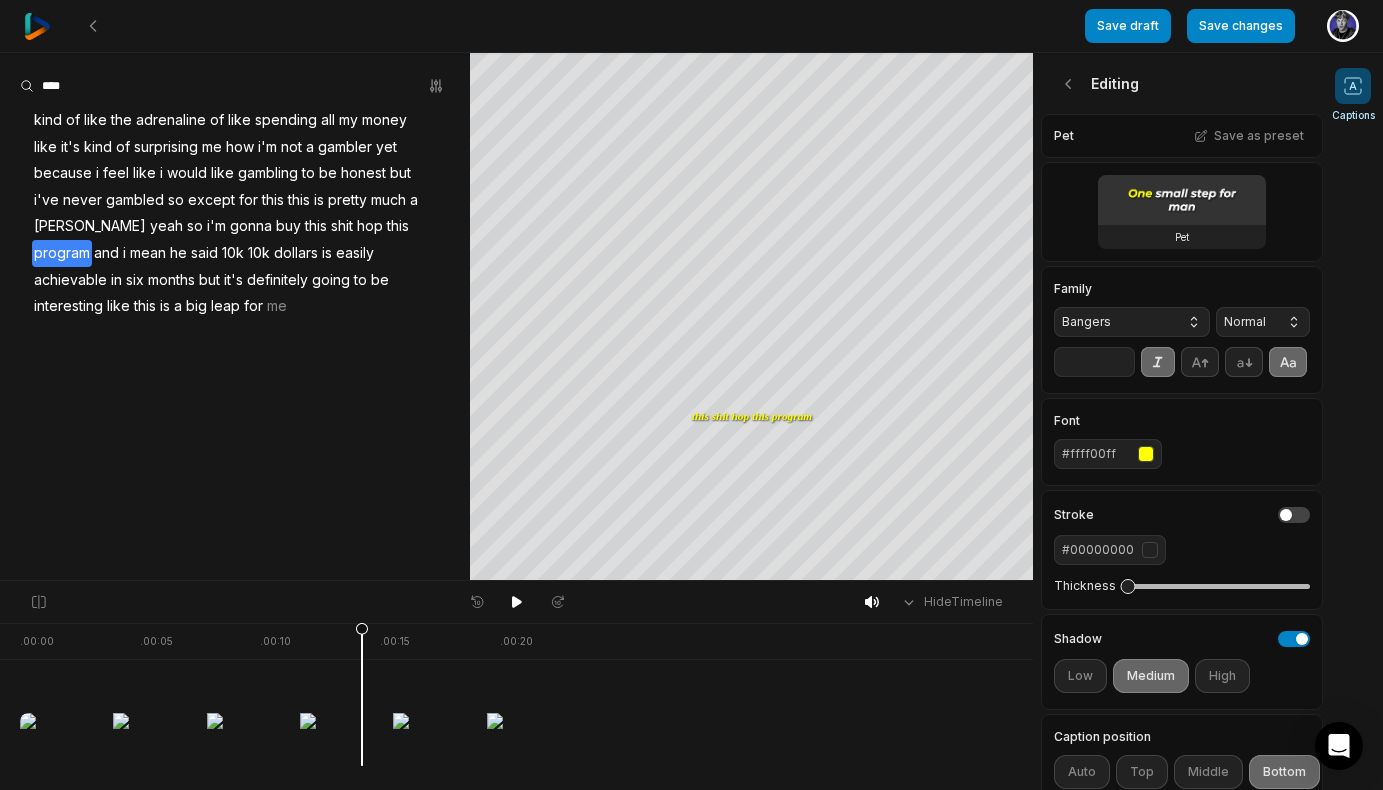 drag, startPoint x: 344, startPoint y: 659, endPoint x: 353, endPoint y: 666, distance: 11.401754 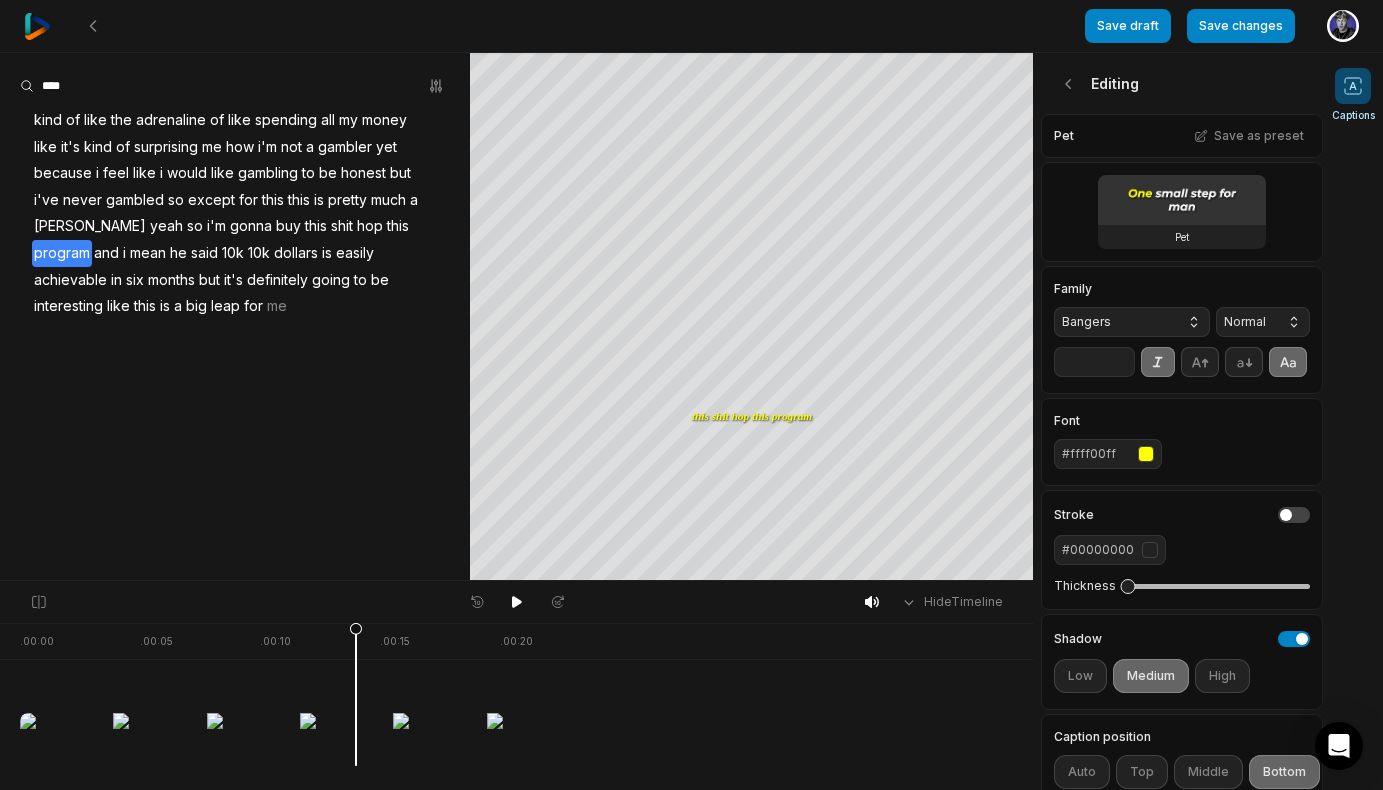 click on "Bangers" at bounding box center (1116, 322) 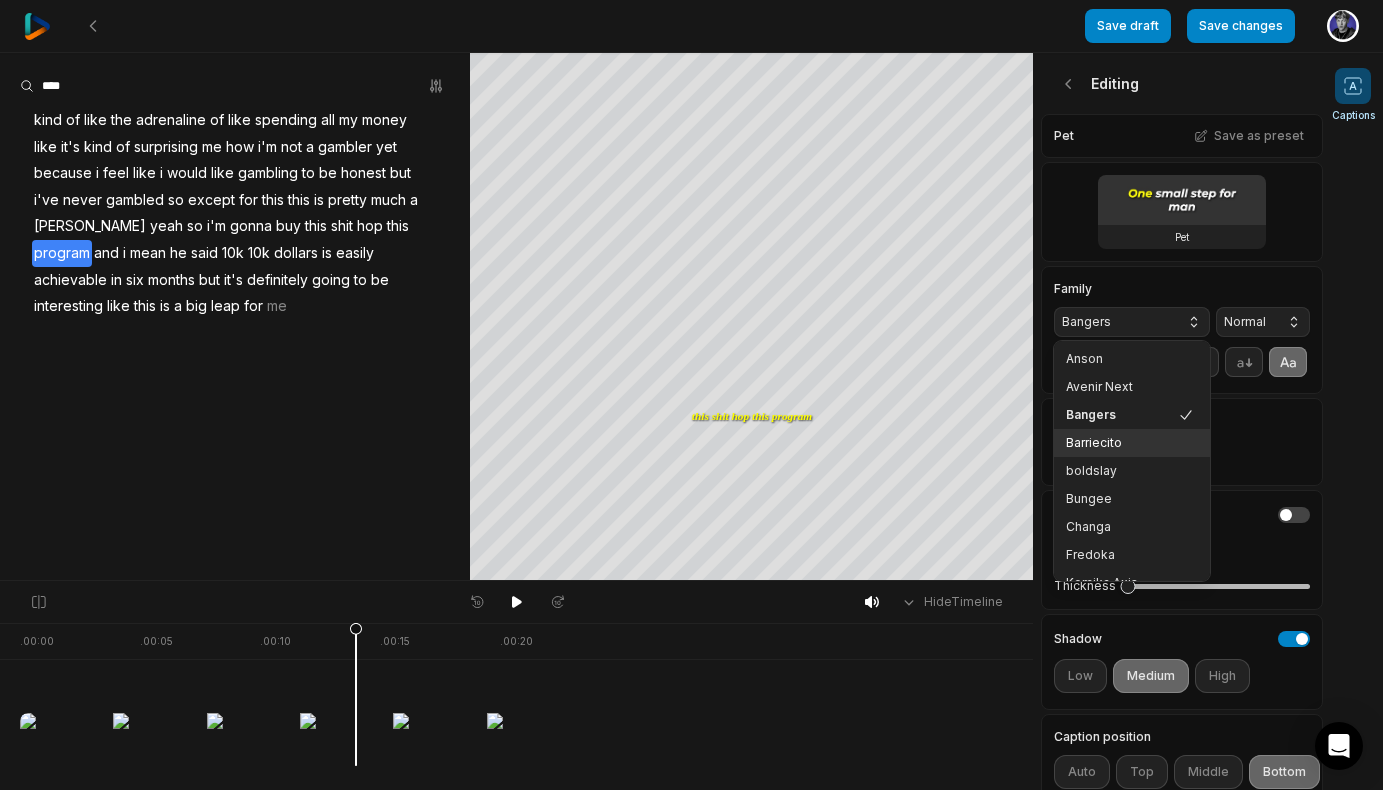 click on "Barriecito" at bounding box center [1120, 443] 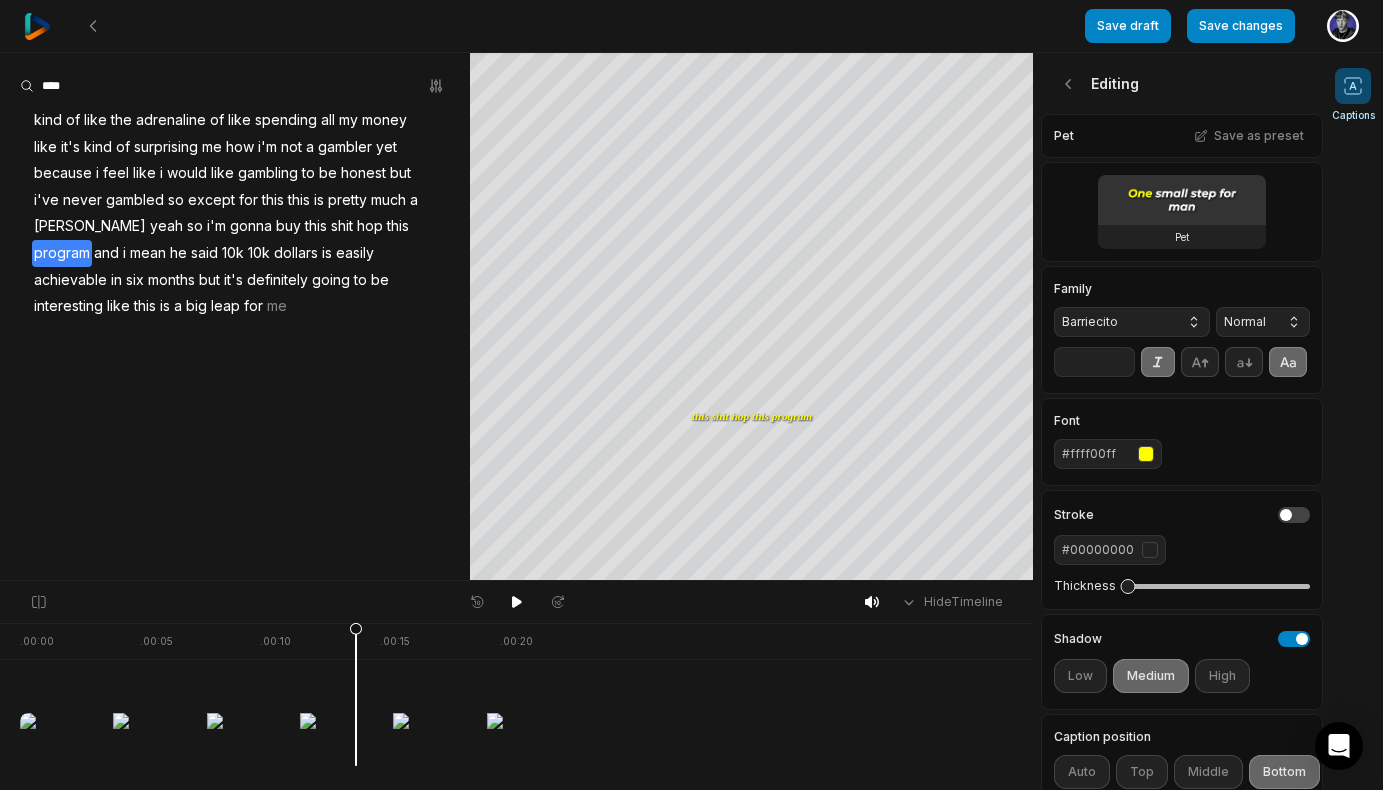 click on "Barriecito" at bounding box center [1132, 322] 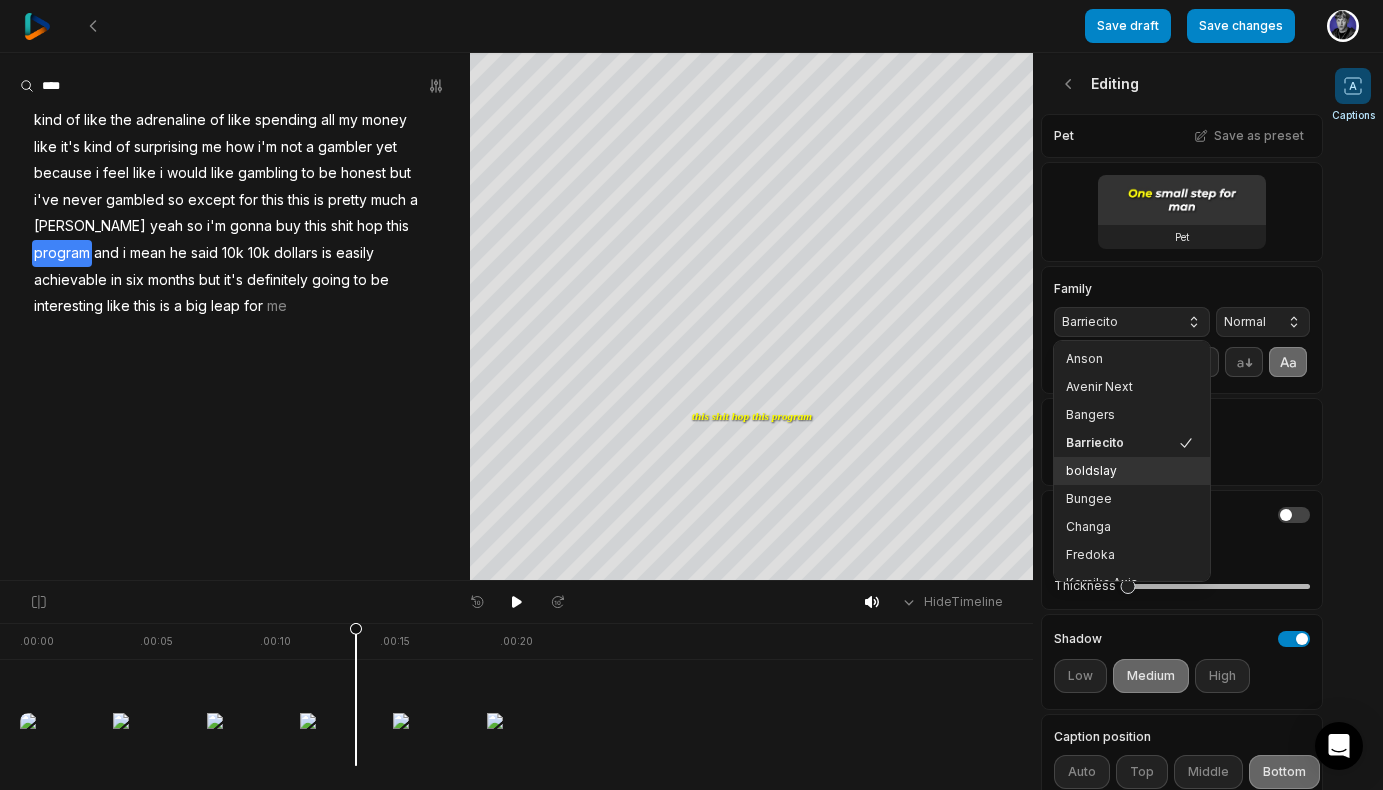 click on "boldslay" at bounding box center [1120, 471] 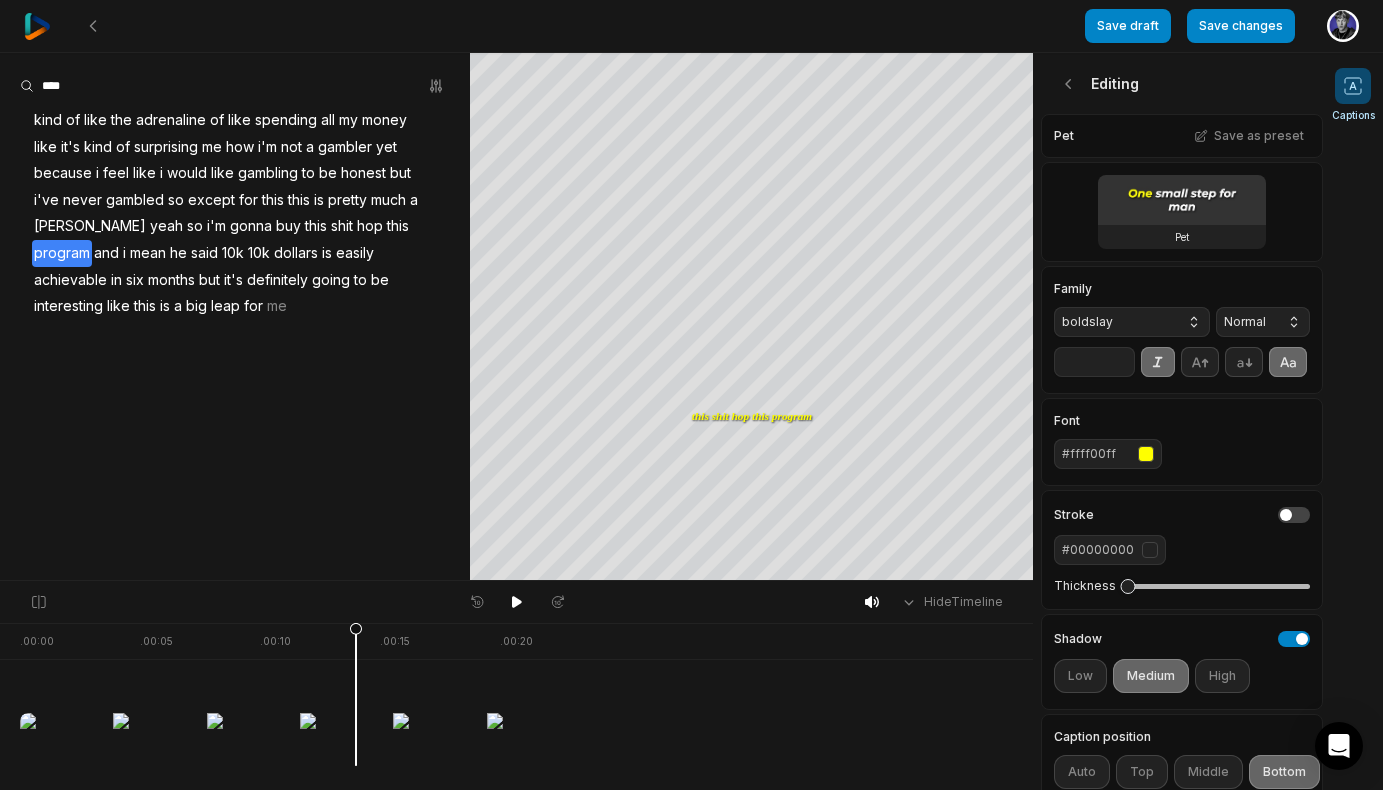 click on "boldslay" at bounding box center (1116, 322) 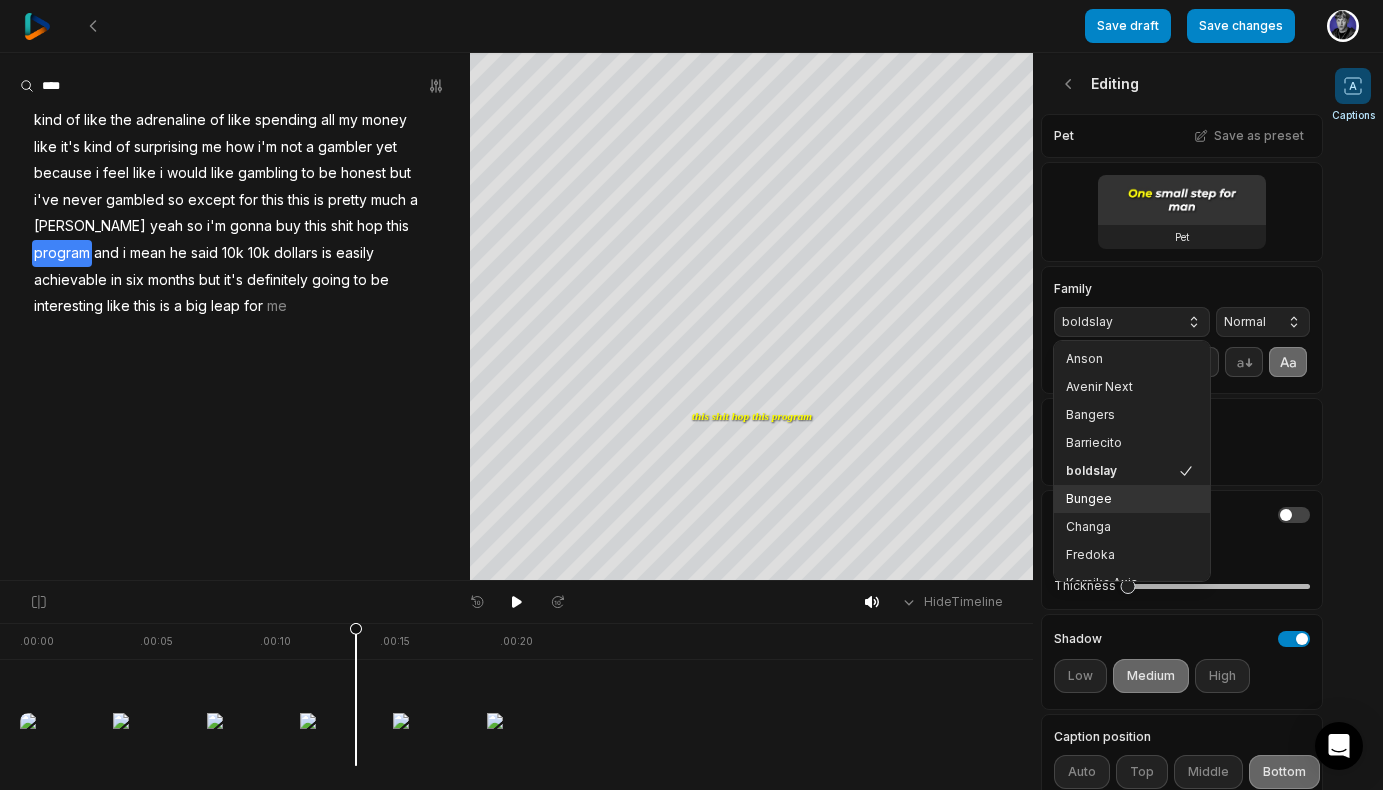 scroll, scrollTop: 44, scrollLeft: 0, axis: vertical 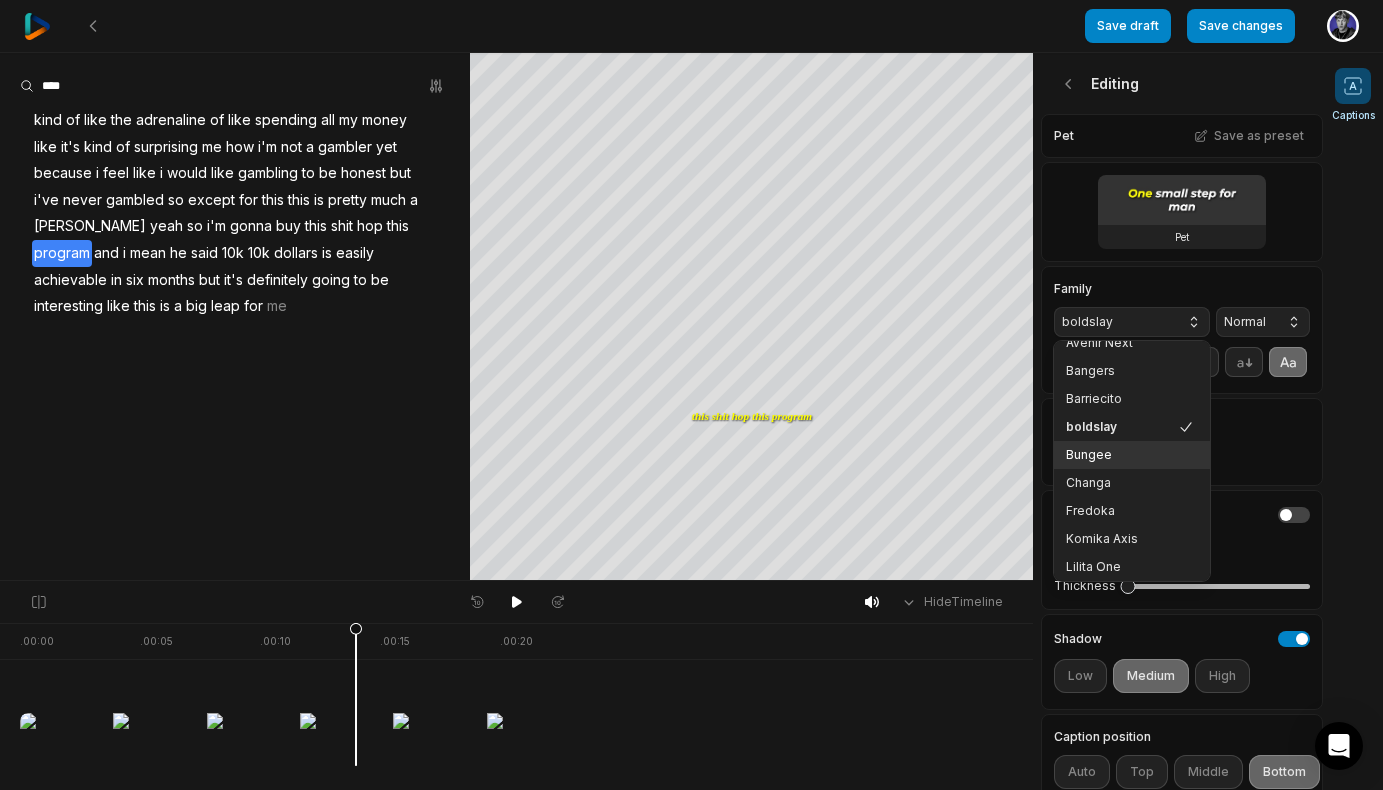 click on "Bungee" at bounding box center [1120, 455] 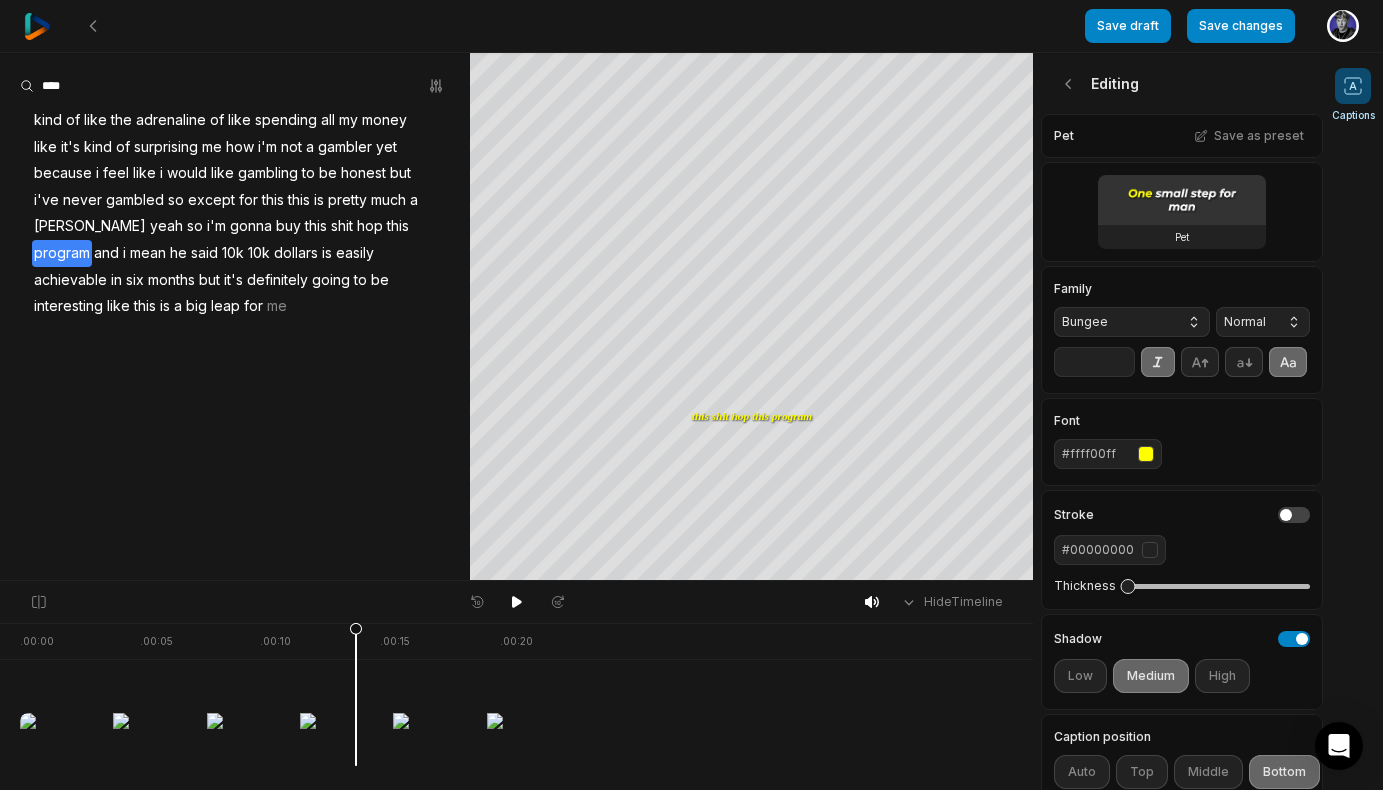 click on "Bungee" at bounding box center (1116, 322) 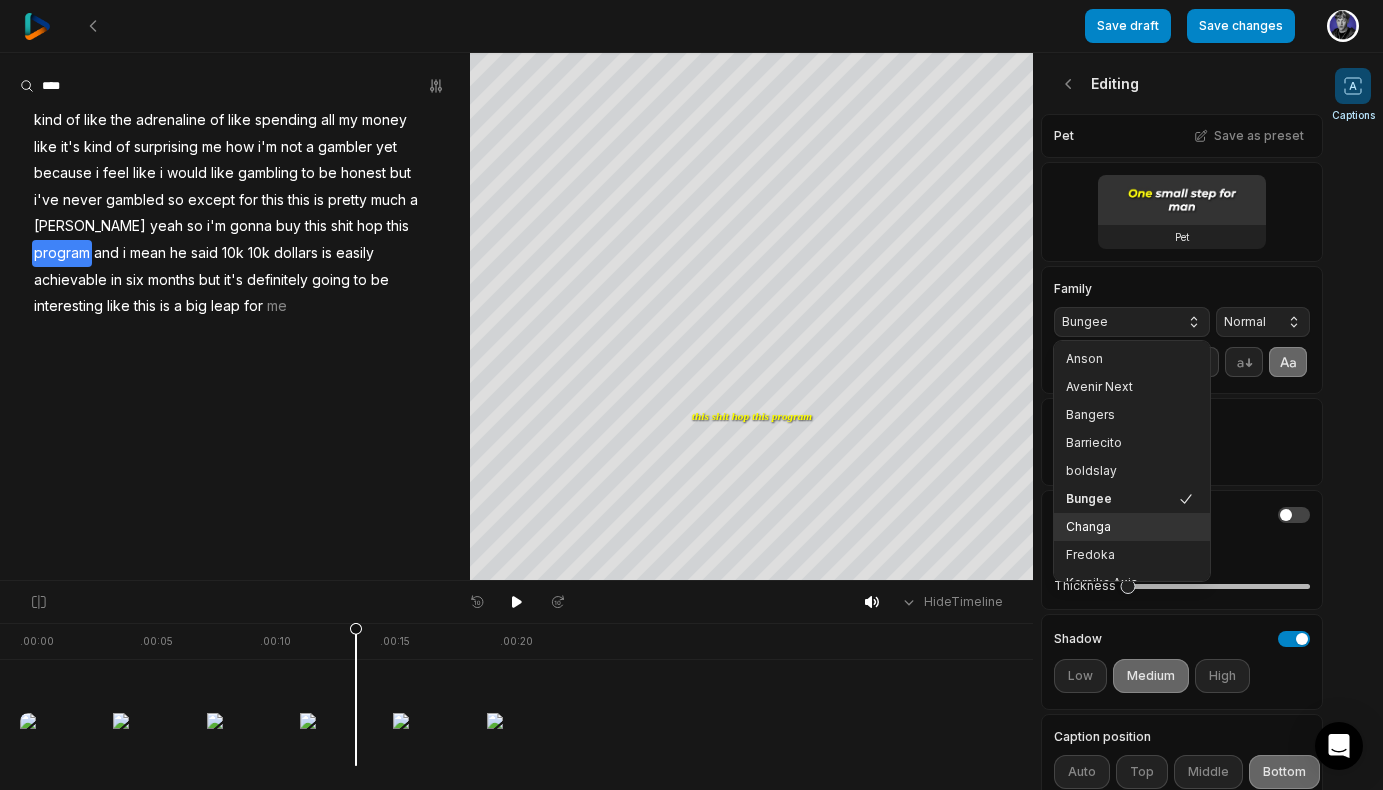 click on "Changa" at bounding box center [1120, 527] 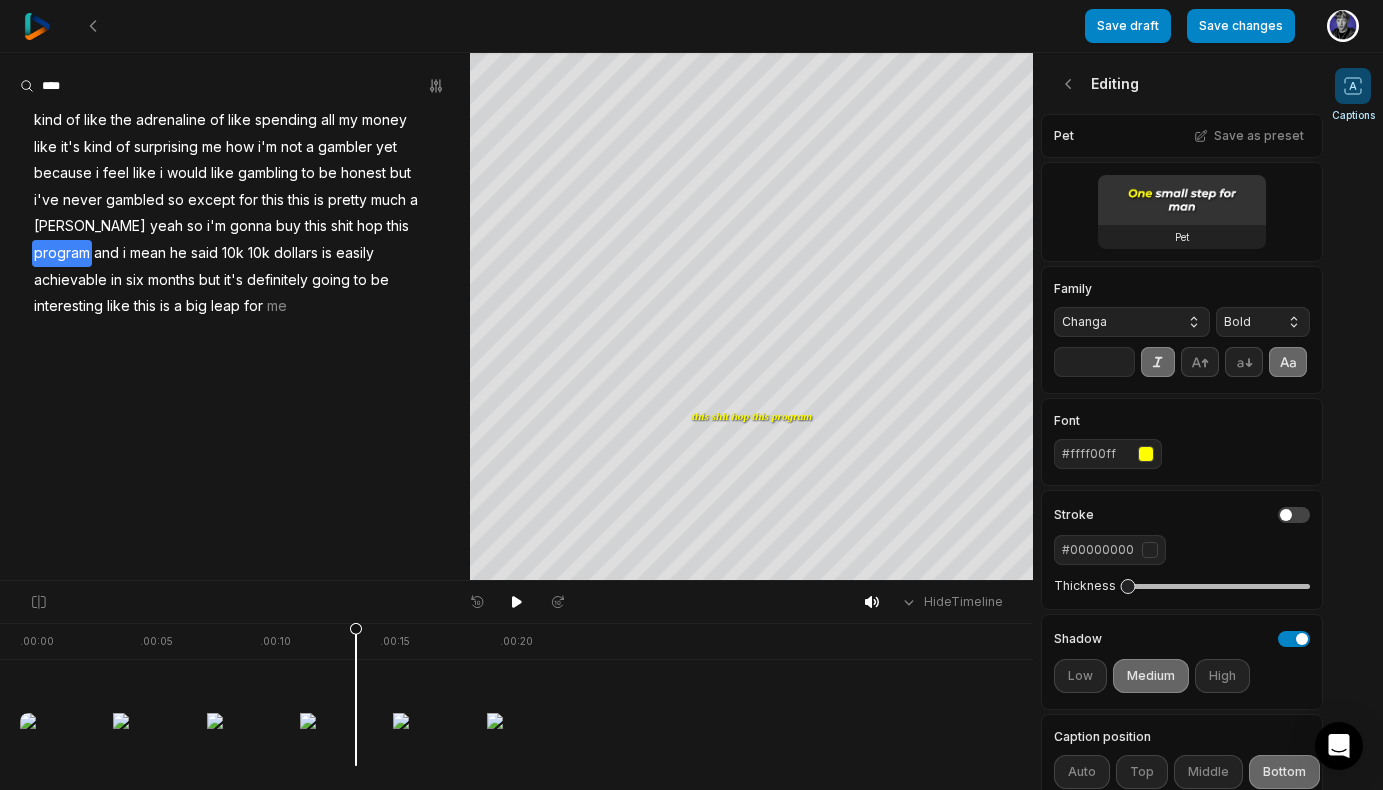 click on "Changa" at bounding box center (1116, 322) 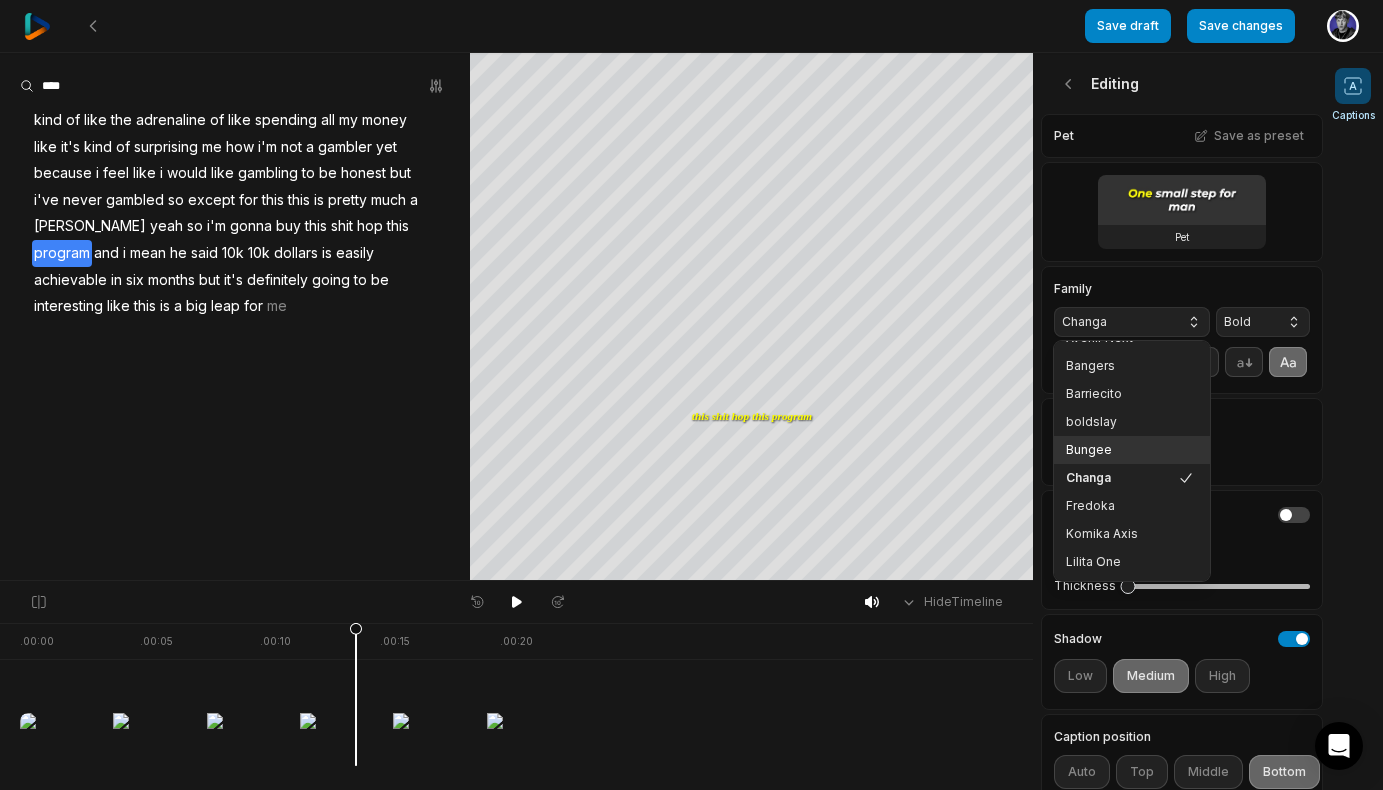 scroll, scrollTop: 58, scrollLeft: 0, axis: vertical 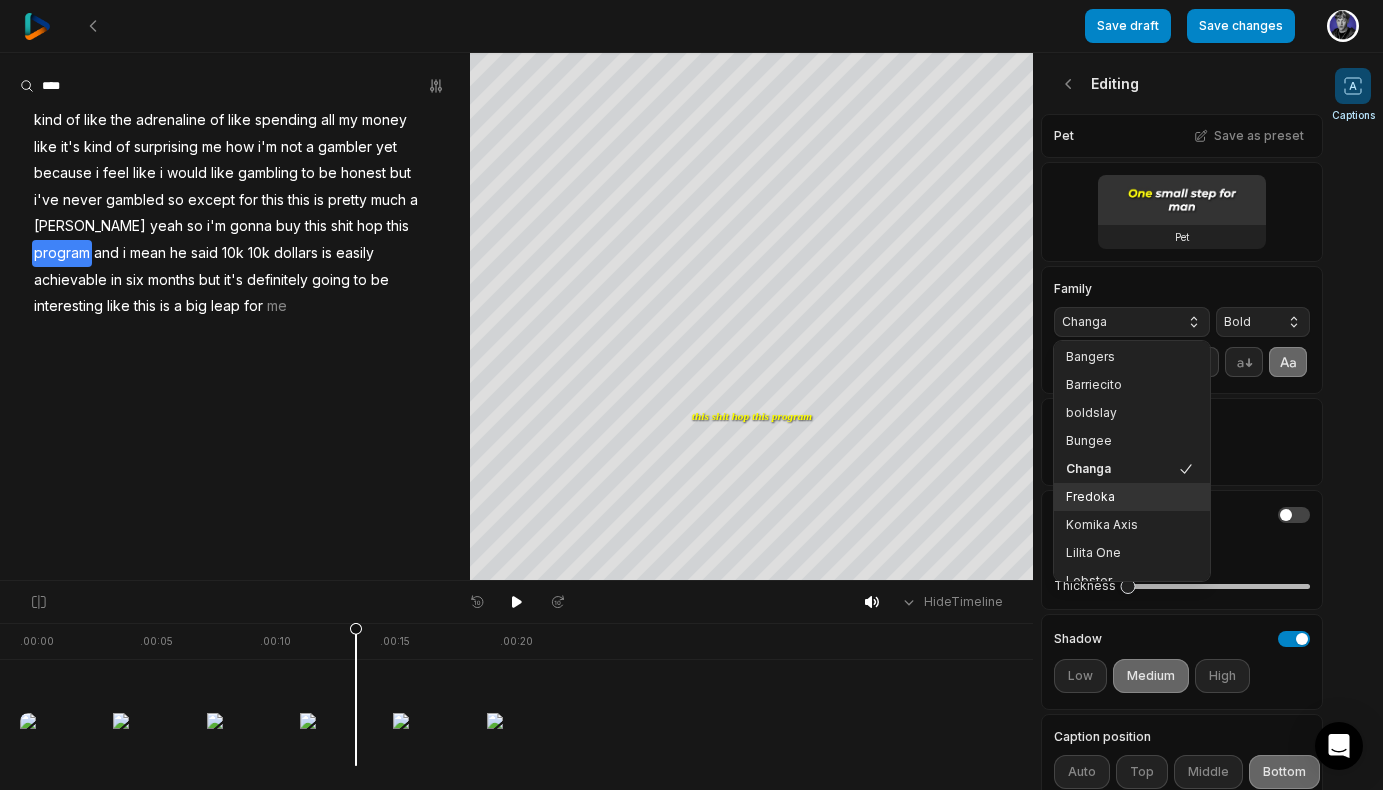 click on "Fredoka" at bounding box center [1120, 497] 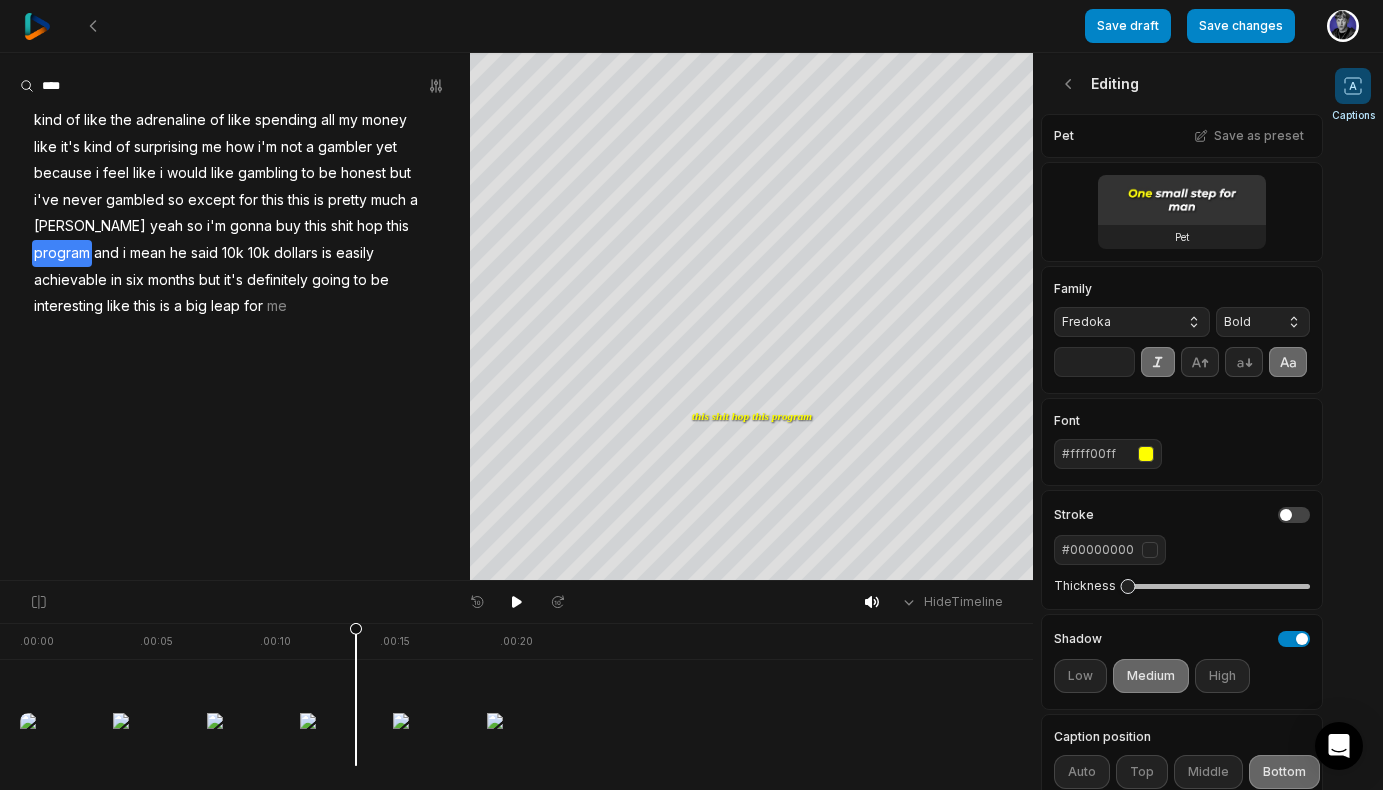 click on "Fredoka" at bounding box center [1116, 322] 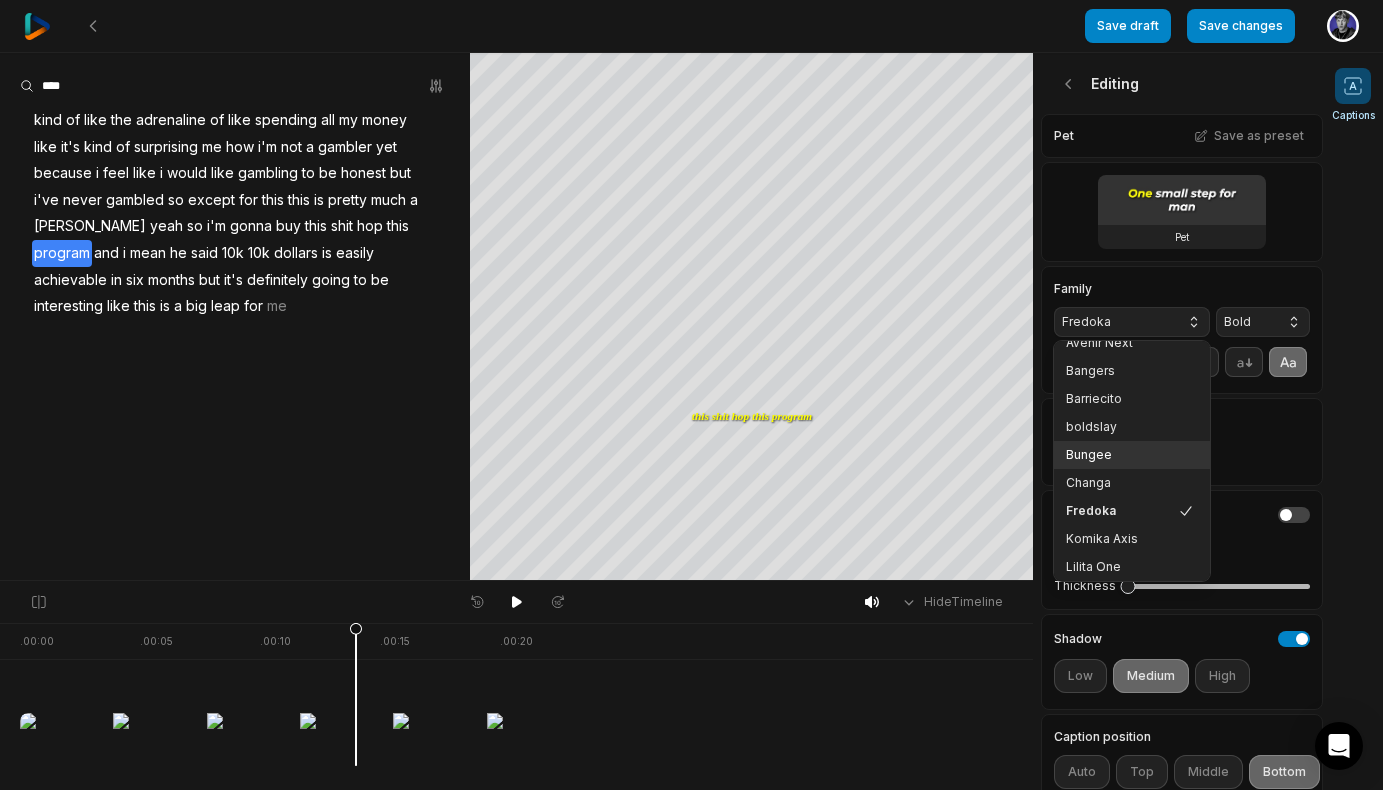 scroll, scrollTop: 68, scrollLeft: 0, axis: vertical 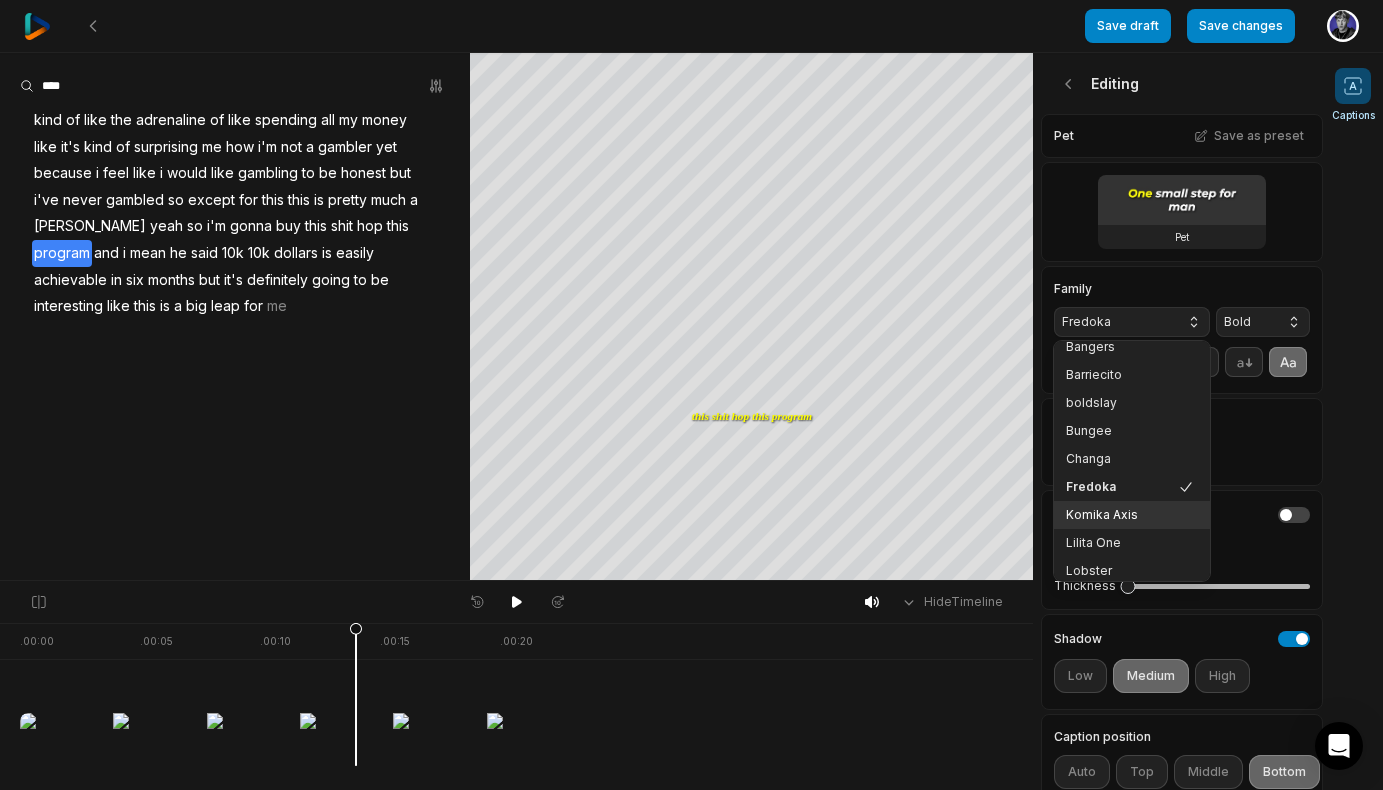 click on "Komika Axis" at bounding box center (1120, 515) 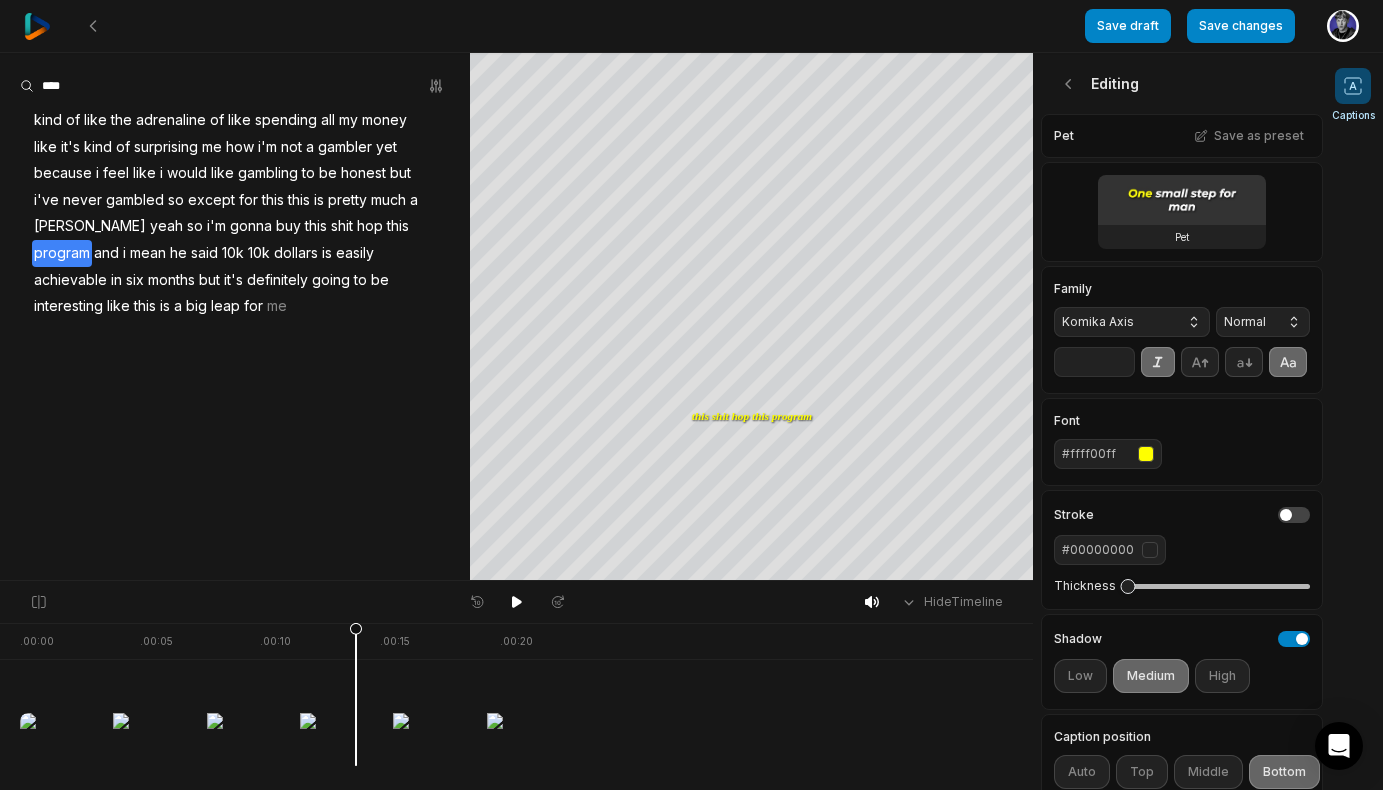 click on "Komika Axis" at bounding box center (1132, 322) 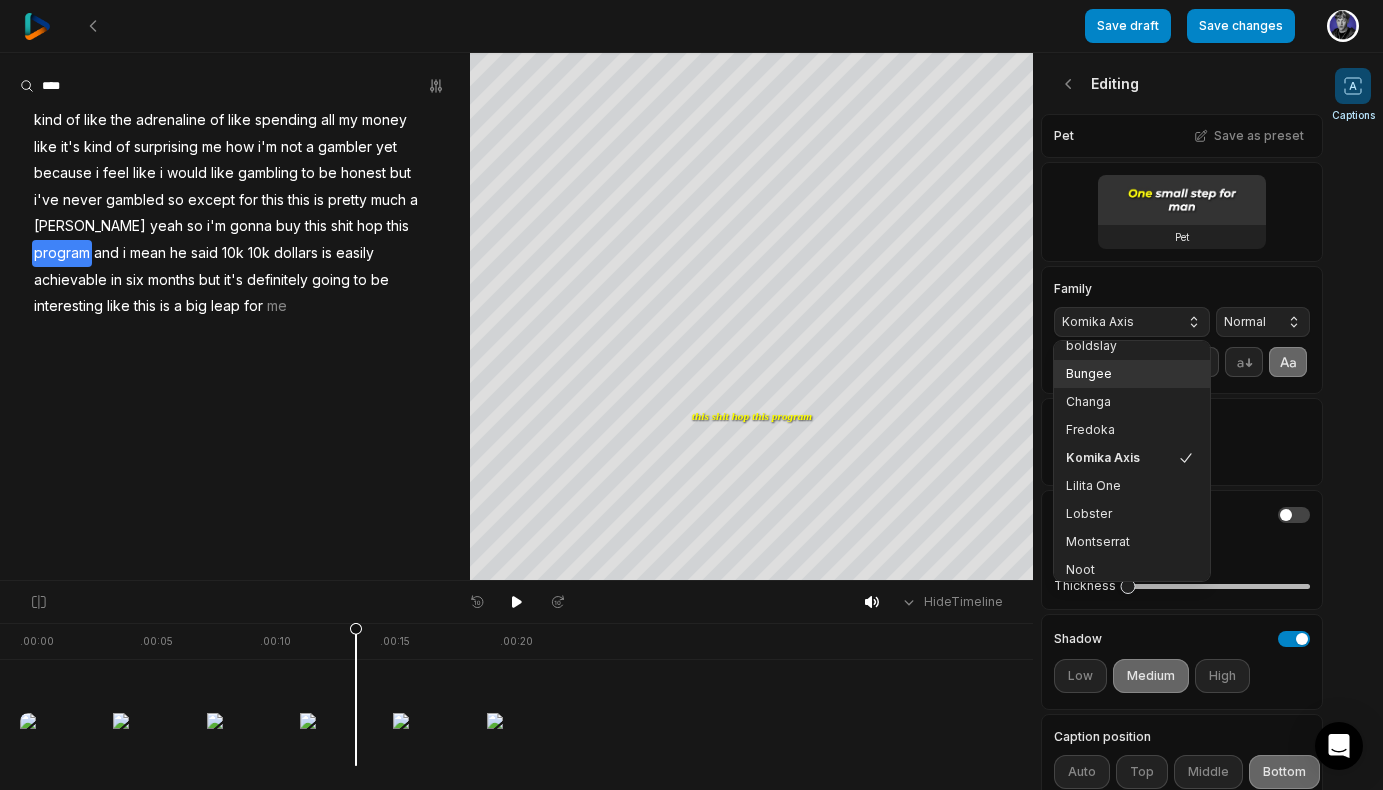 scroll, scrollTop: 150, scrollLeft: 0, axis: vertical 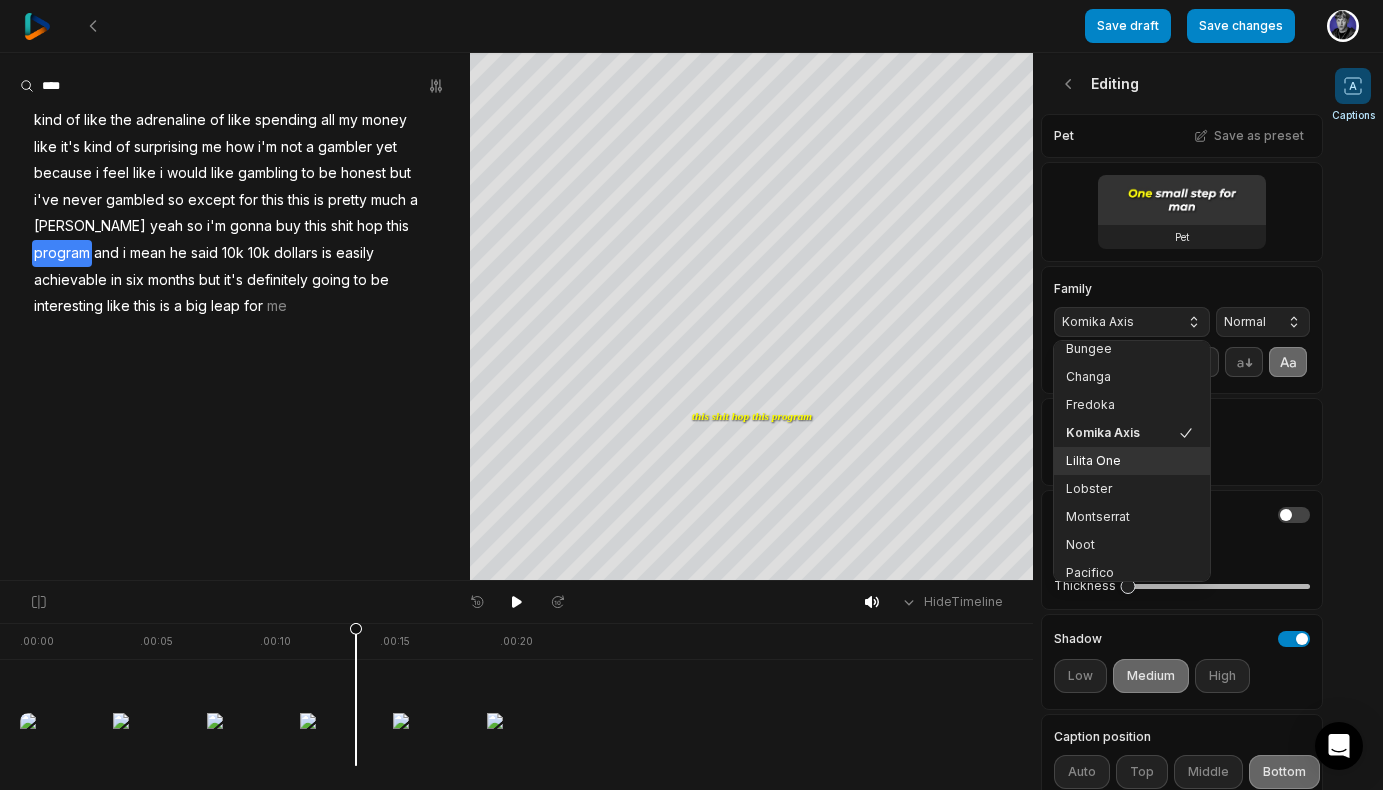 click on "Lilita One" at bounding box center (1132, 461) 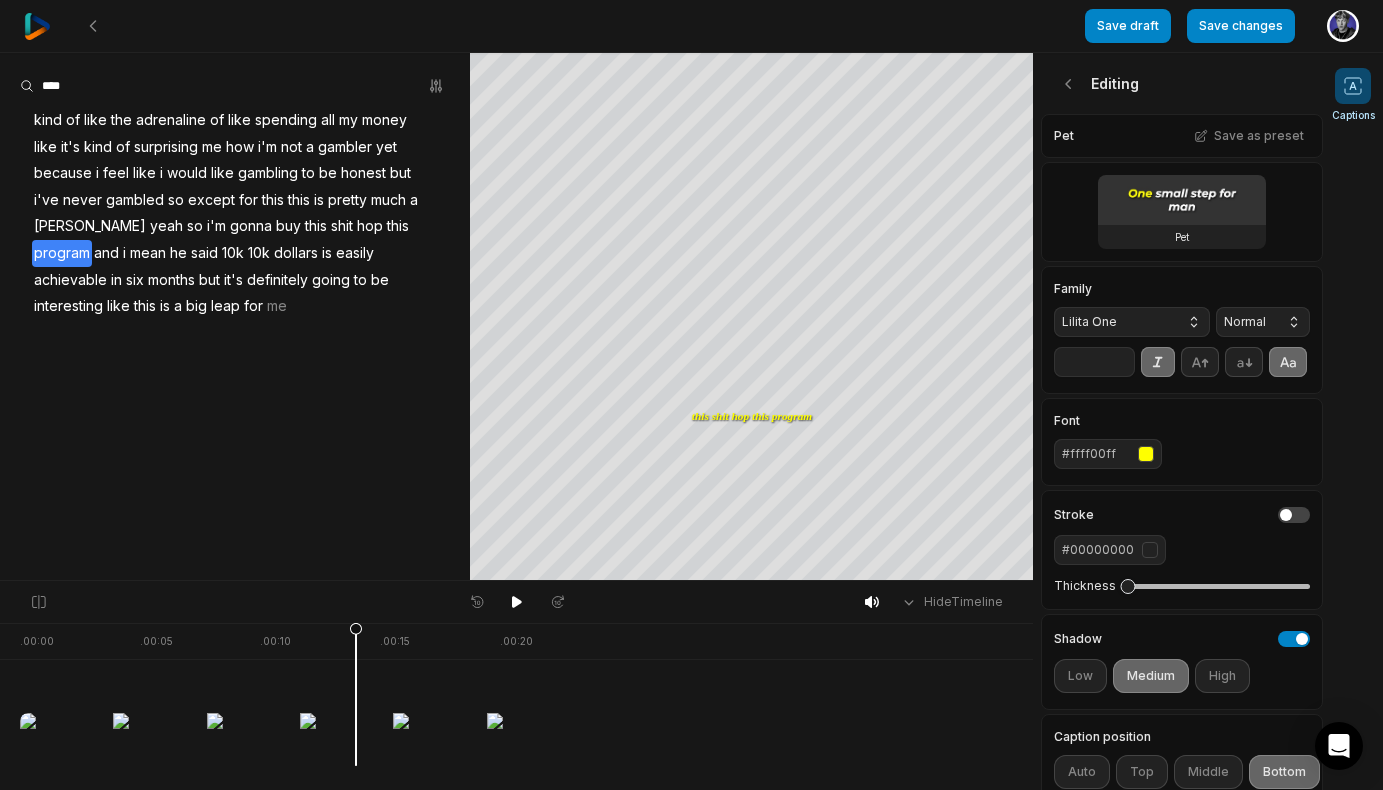 click on "Lilita One" at bounding box center (1116, 322) 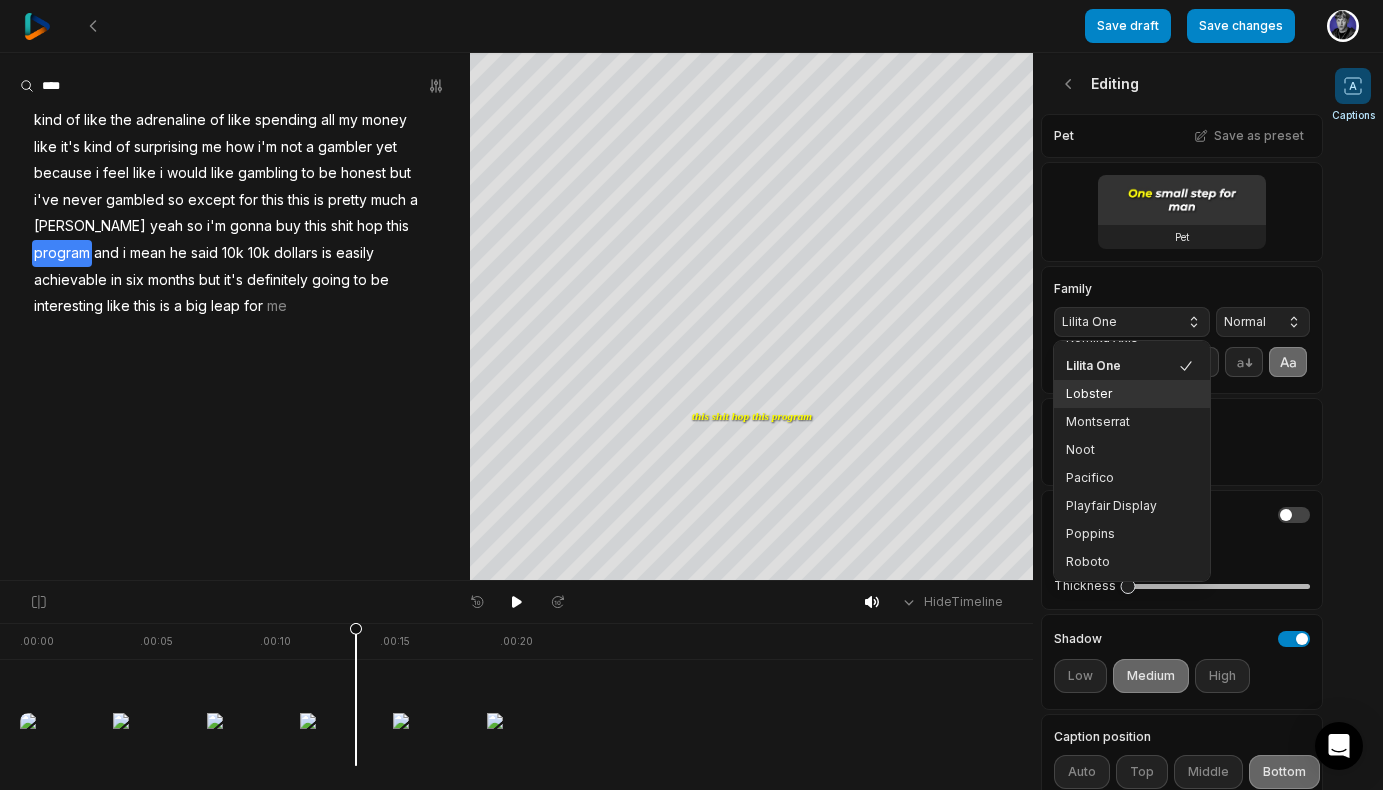 scroll, scrollTop: 273, scrollLeft: 0, axis: vertical 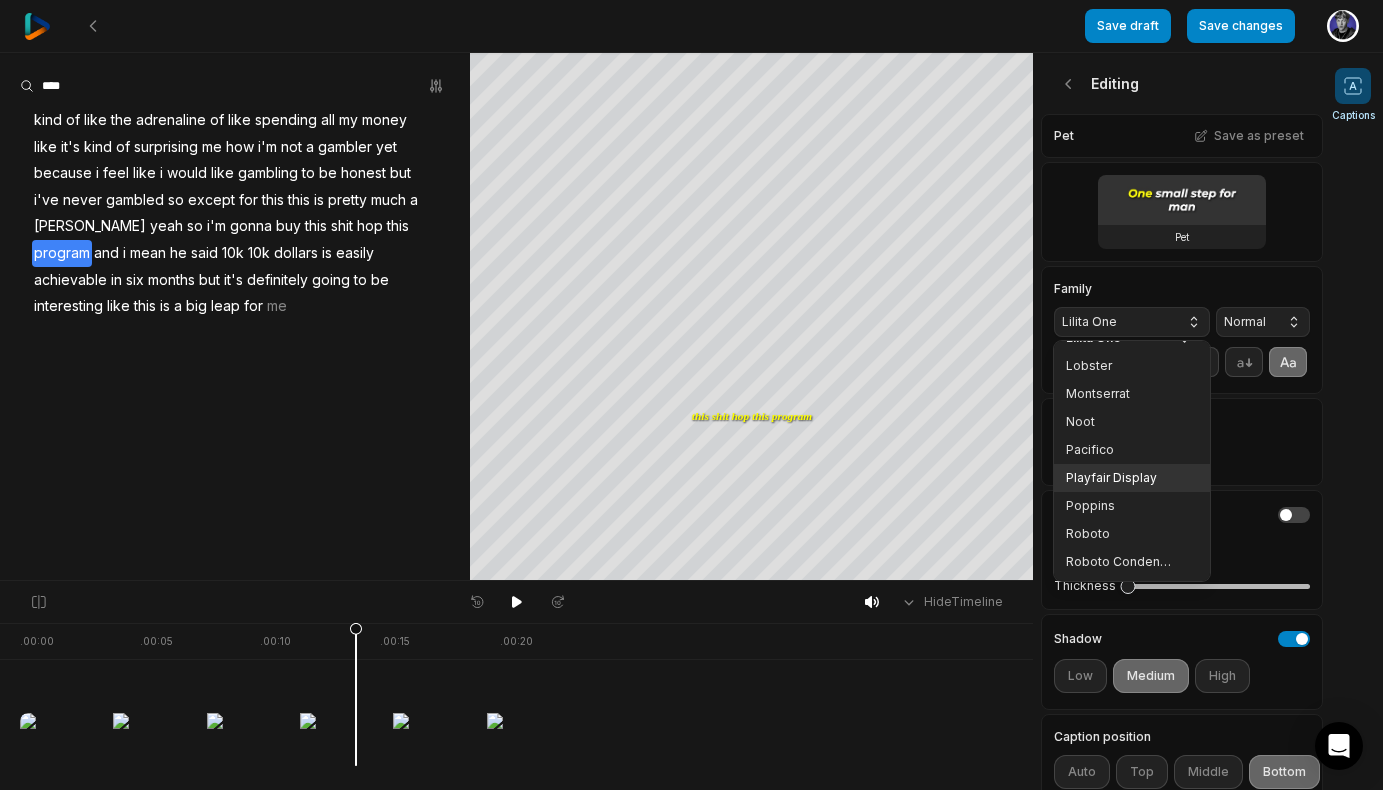 click on "Playfair Display" at bounding box center [1120, 478] 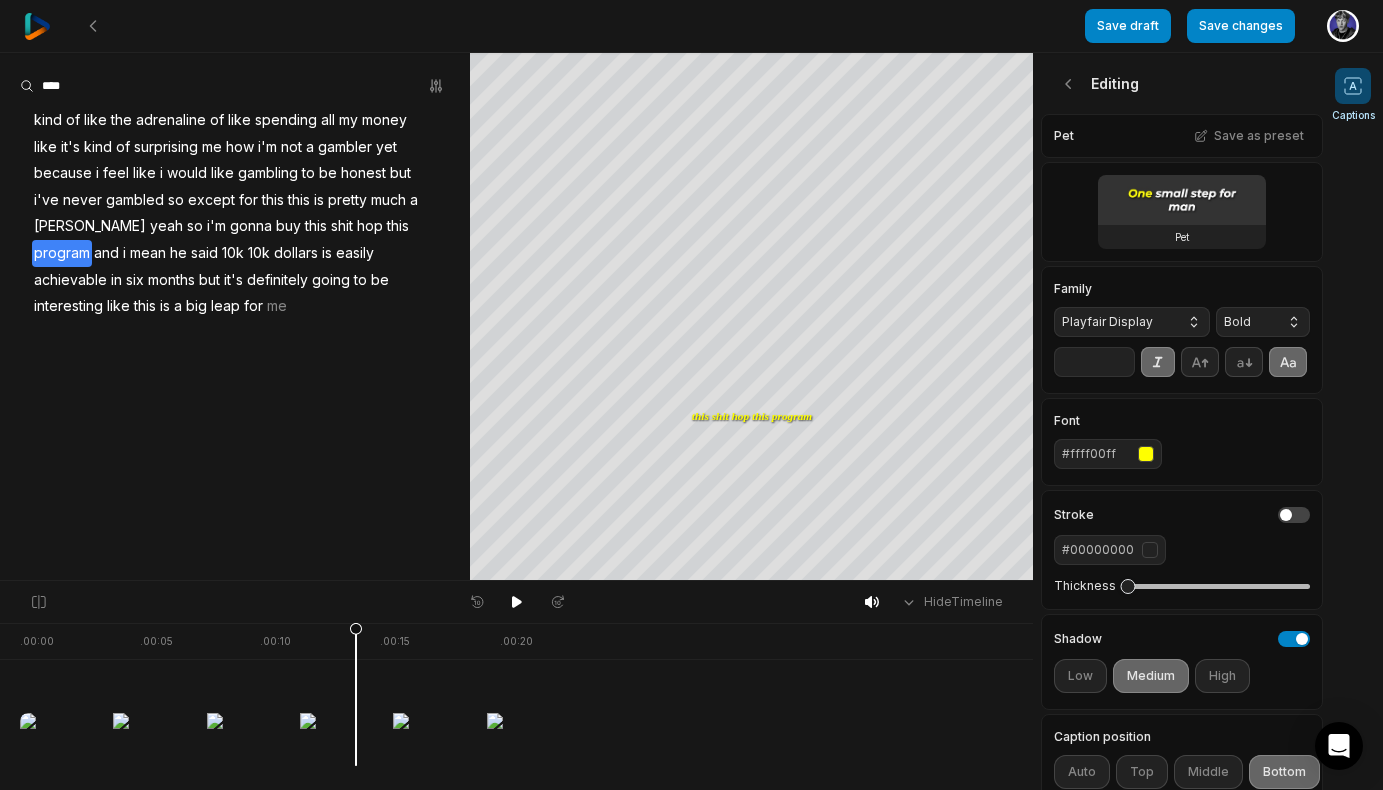 click on "Playfair Display" at bounding box center [1116, 322] 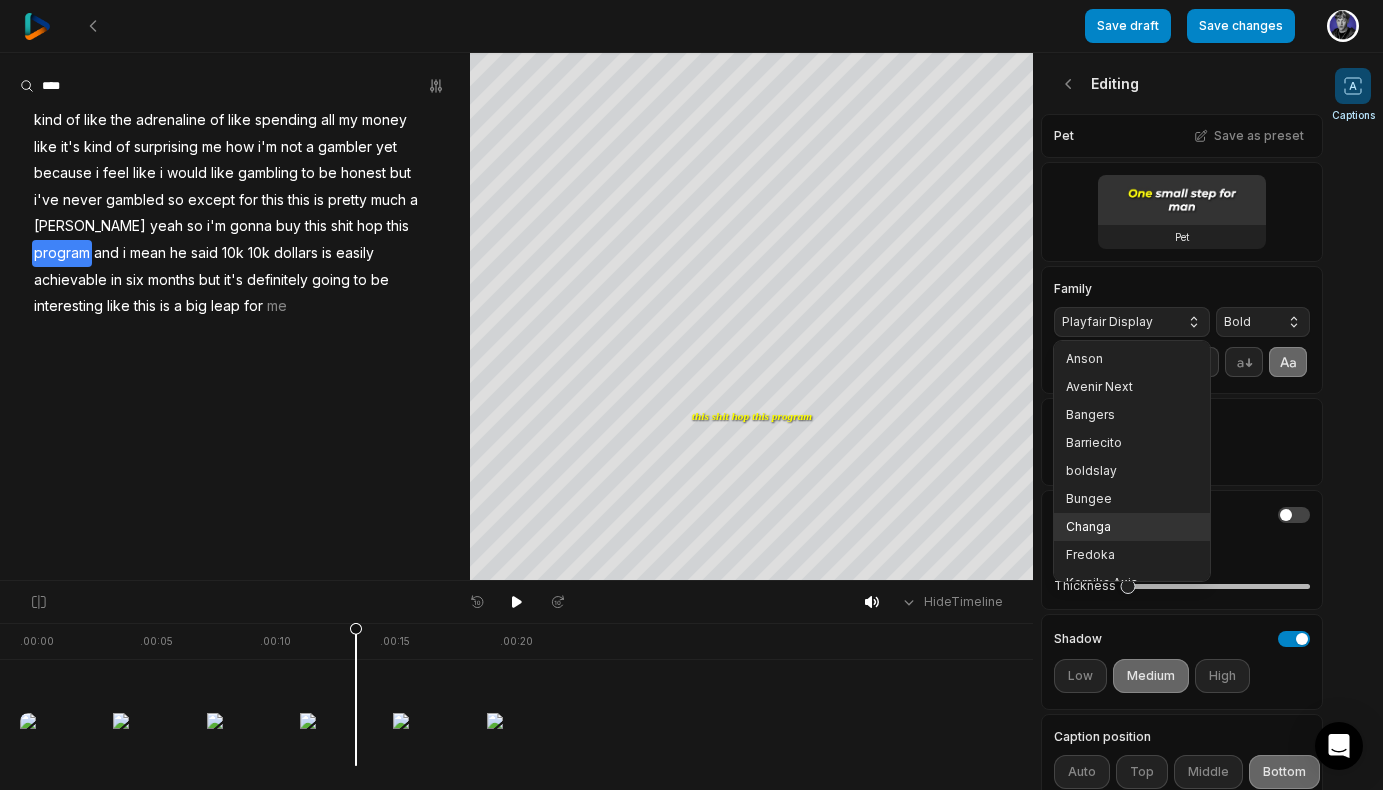 scroll, scrollTop: 184, scrollLeft: 0, axis: vertical 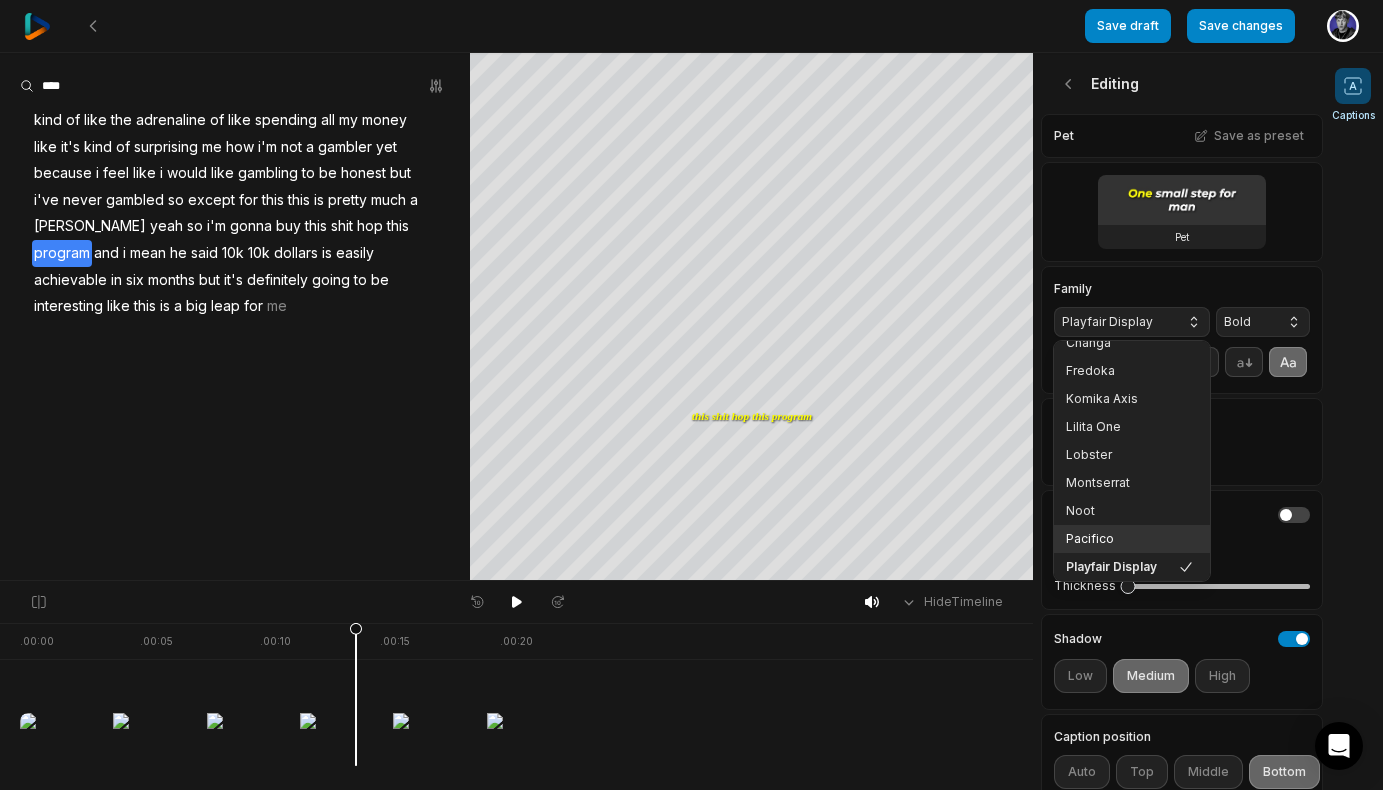 click on "Pacifico" at bounding box center (1120, 539) 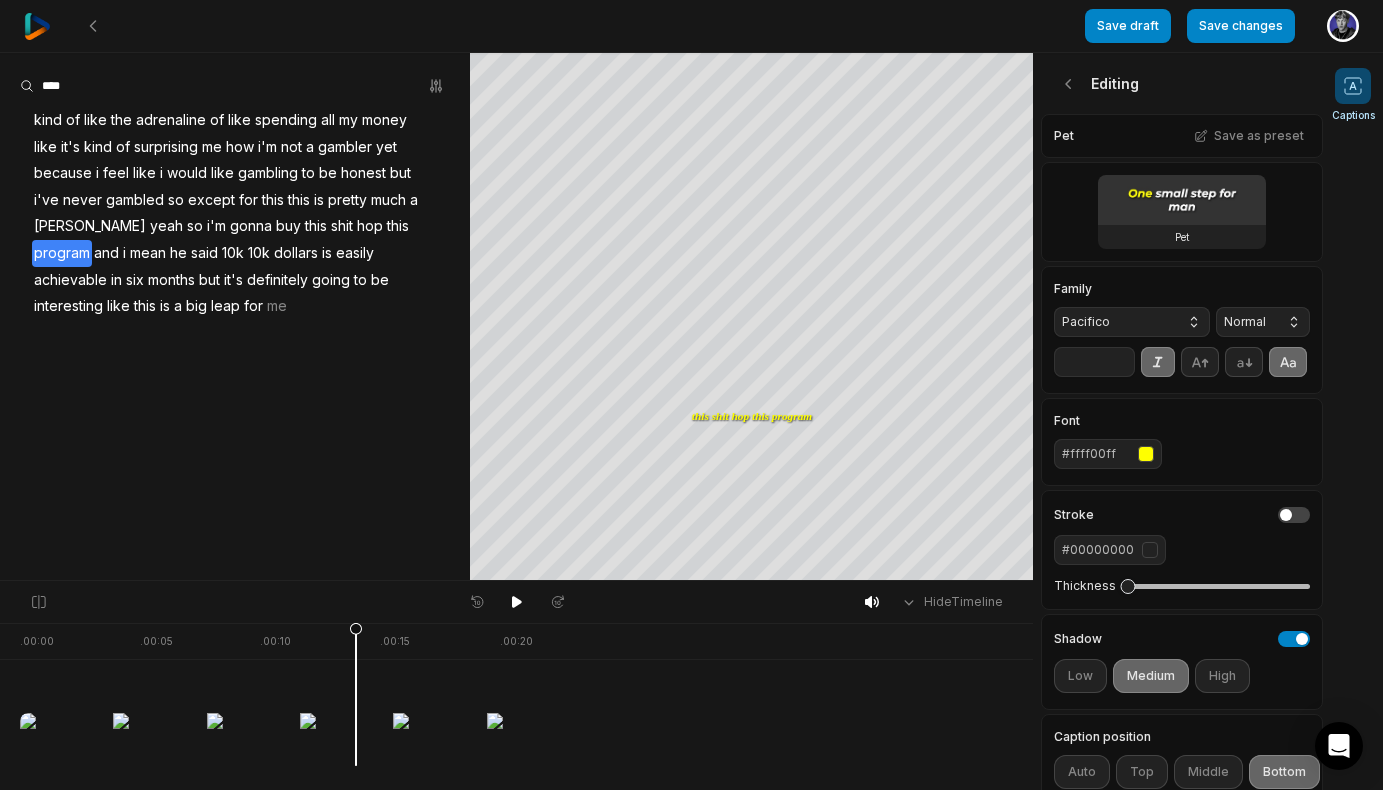 click on "Pacifico" at bounding box center (1116, 322) 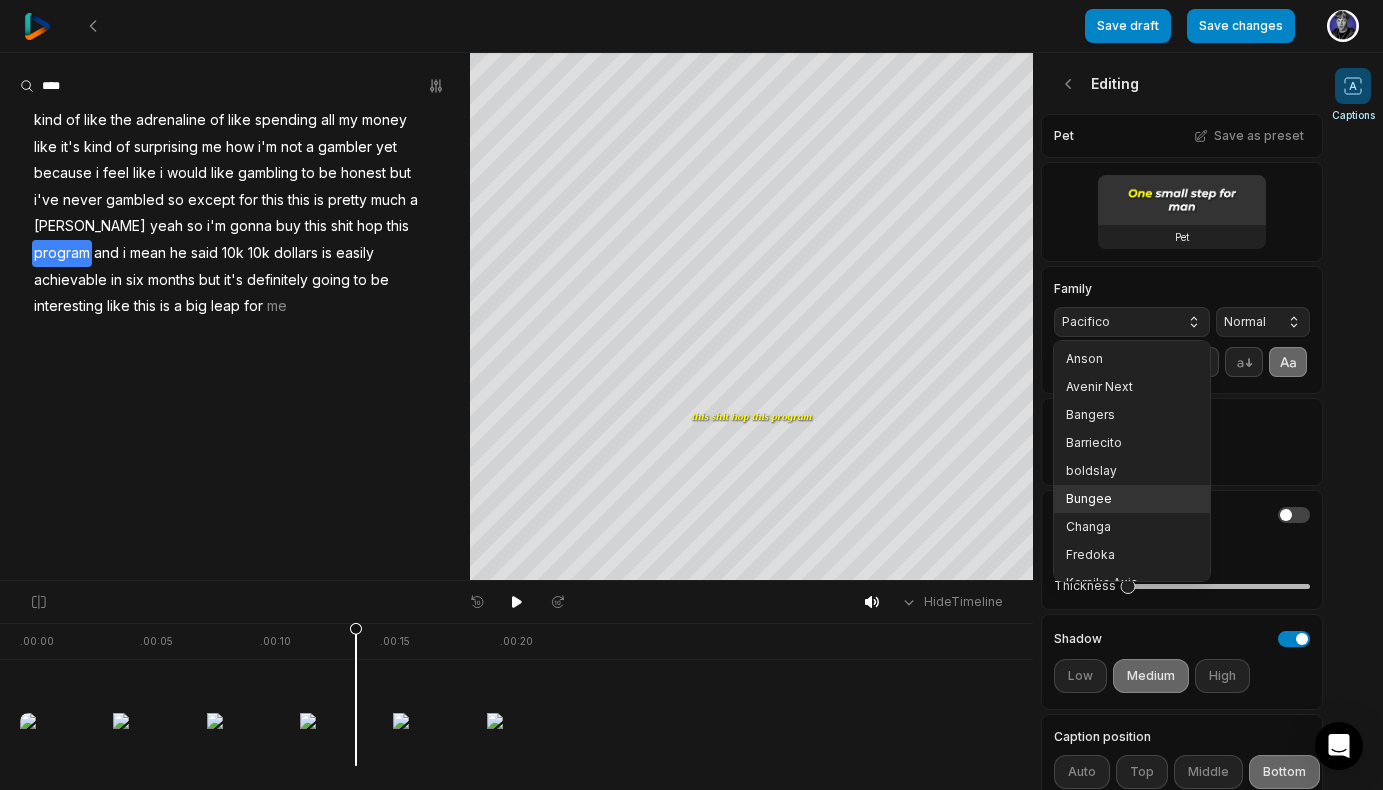 scroll, scrollTop: 156, scrollLeft: 0, axis: vertical 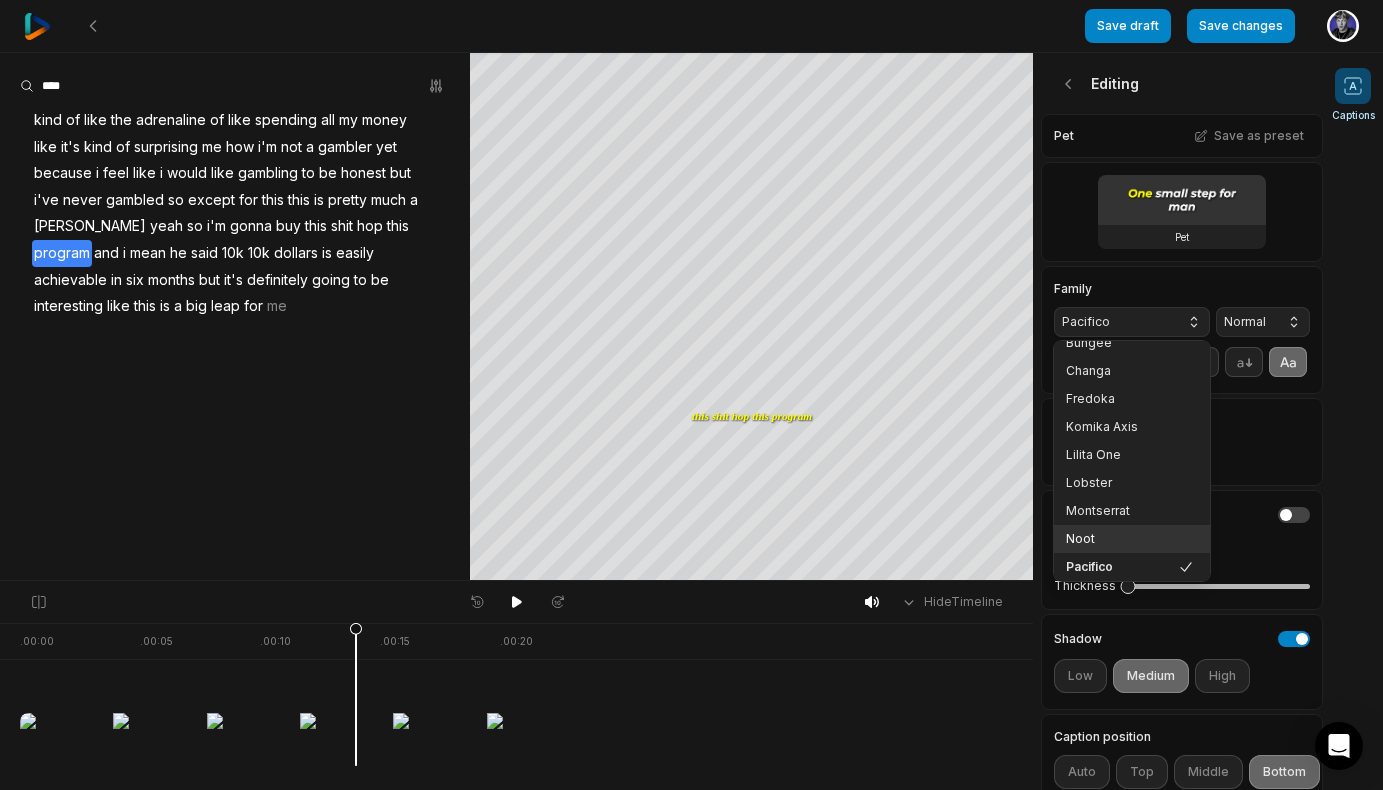 click on "Noot" at bounding box center [1132, 539] 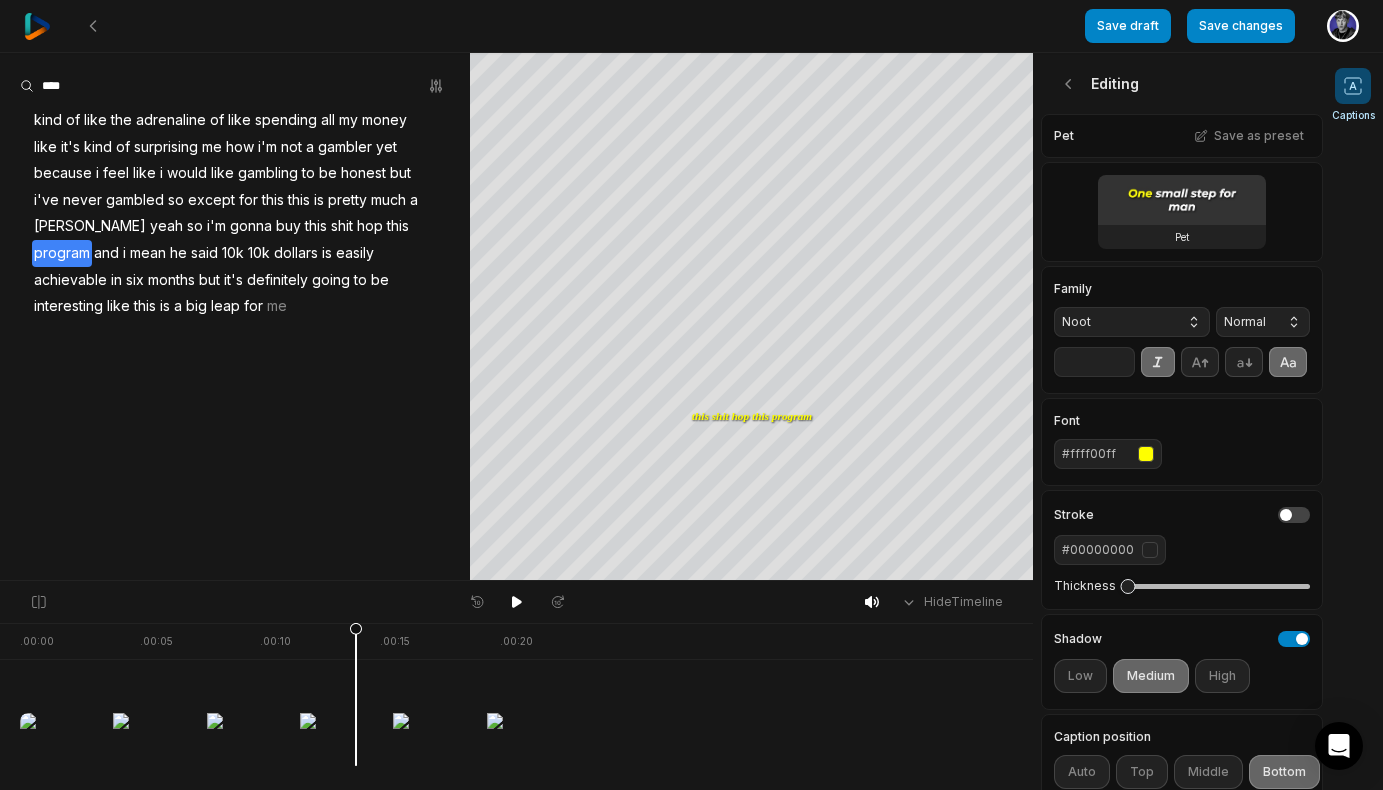 click on "Noot" at bounding box center [1116, 322] 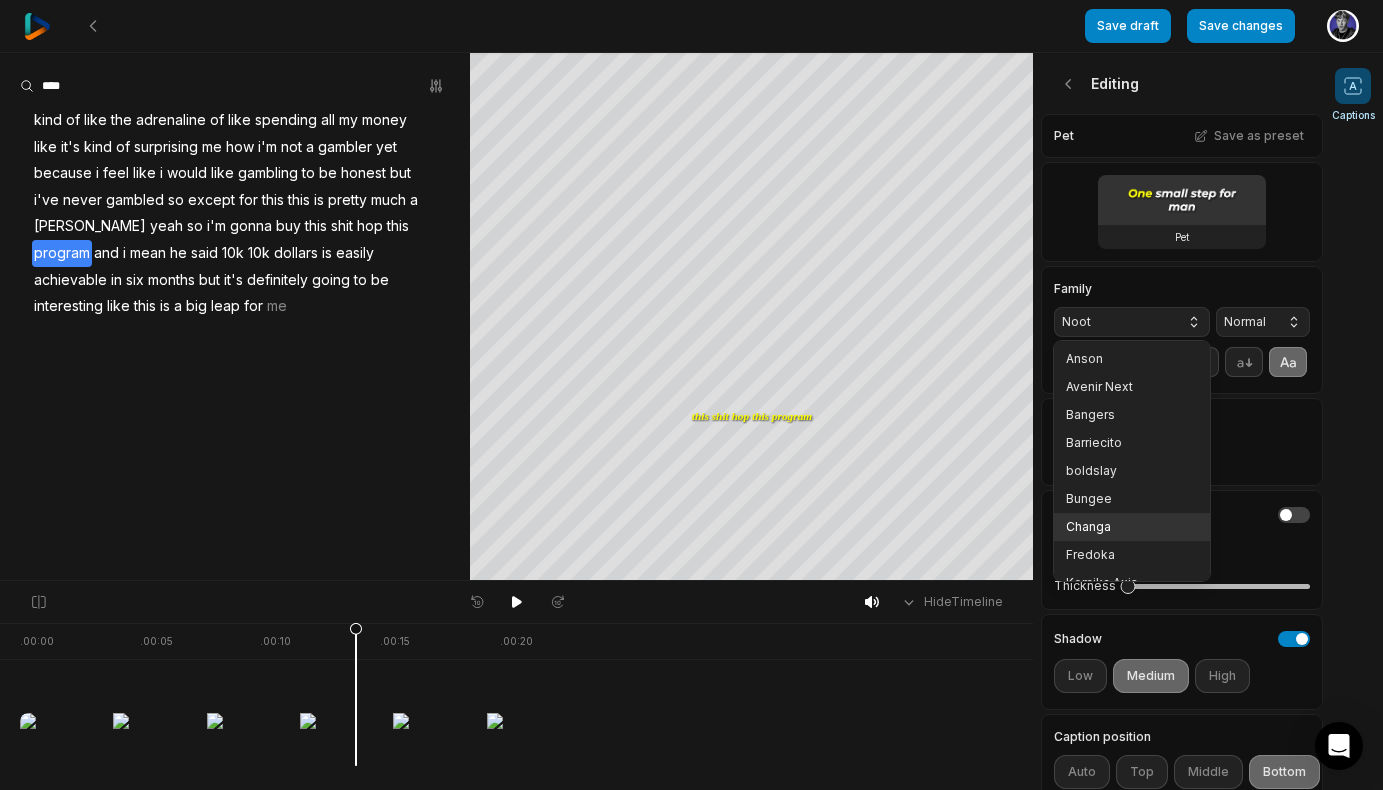 scroll, scrollTop: 128, scrollLeft: 0, axis: vertical 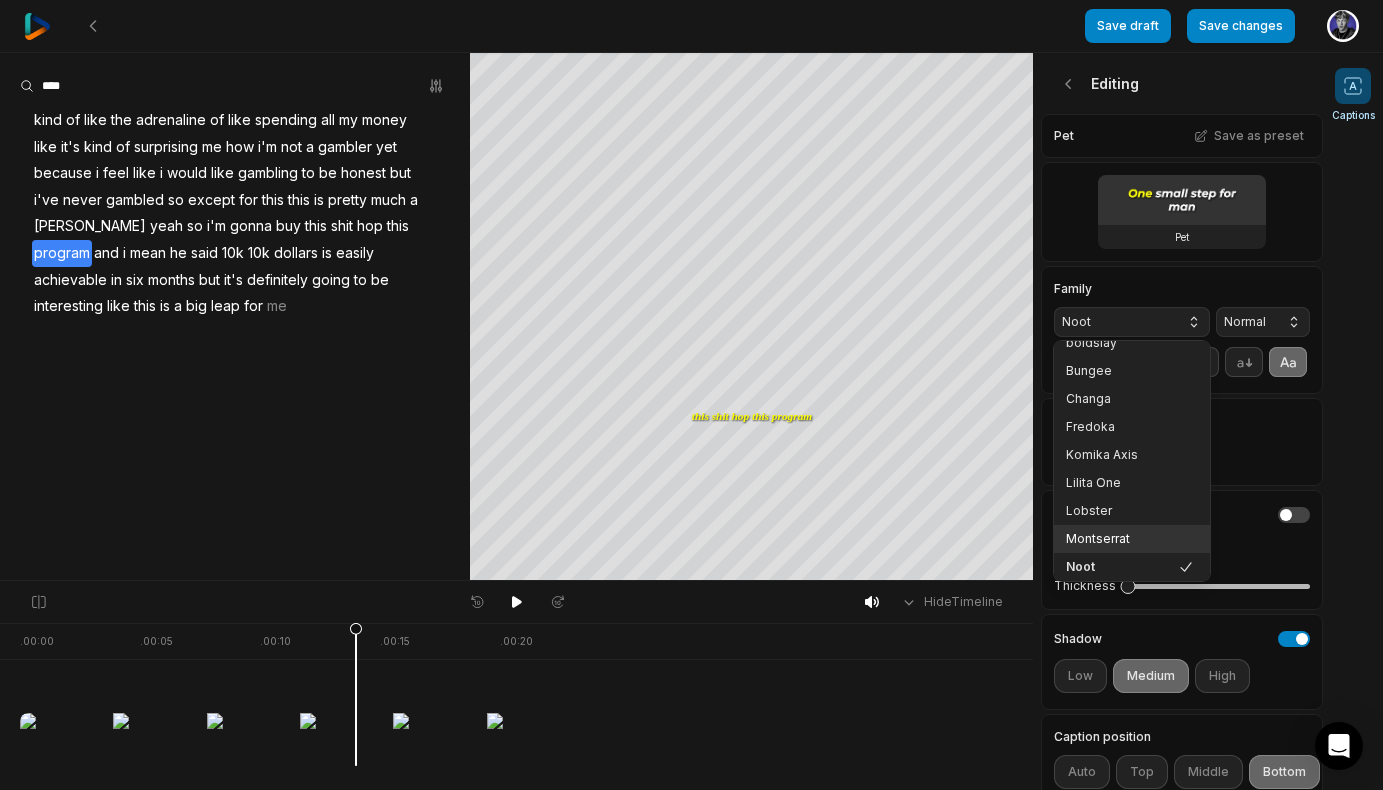 click on "Montserrat" at bounding box center (1120, 539) 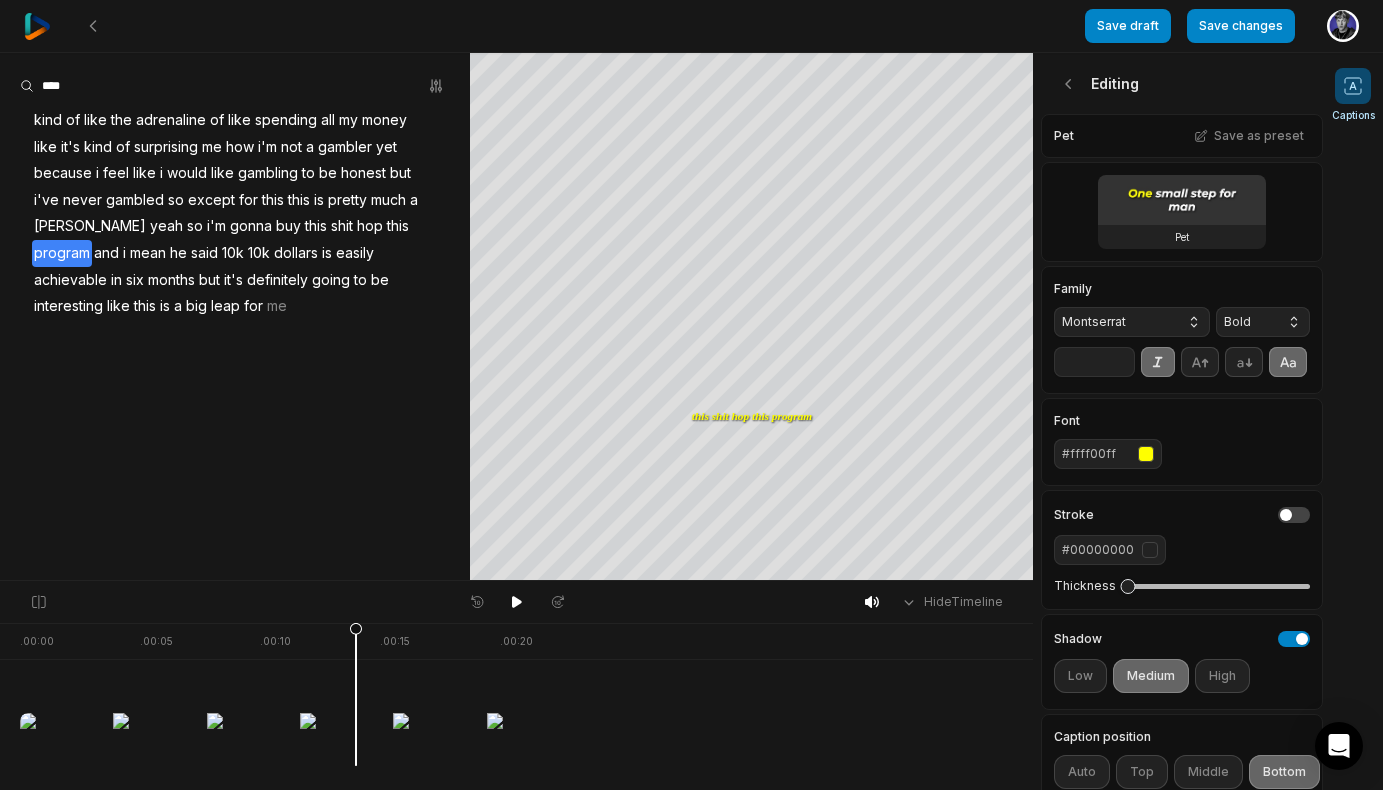 click on "Montserrat" at bounding box center [1116, 322] 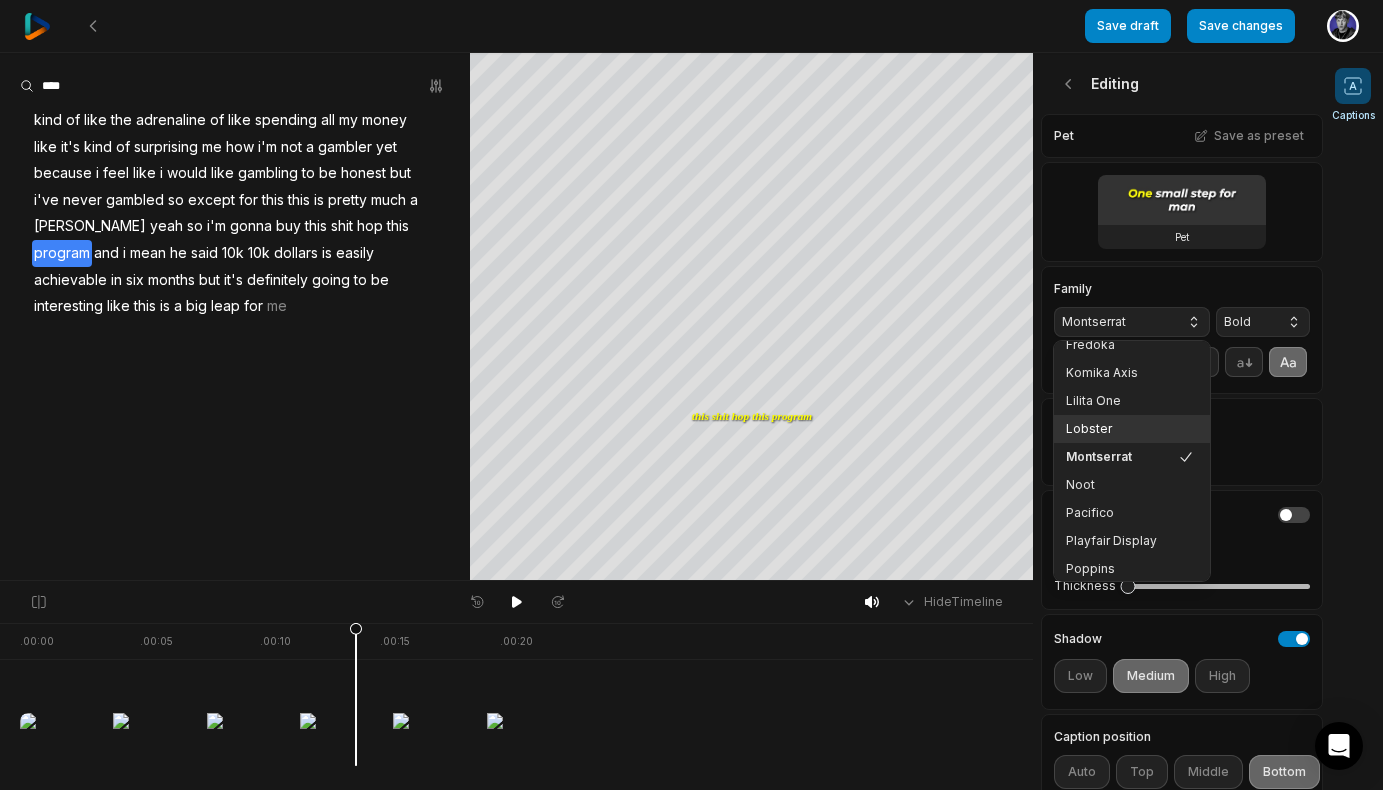 scroll, scrollTop: 256, scrollLeft: 0, axis: vertical 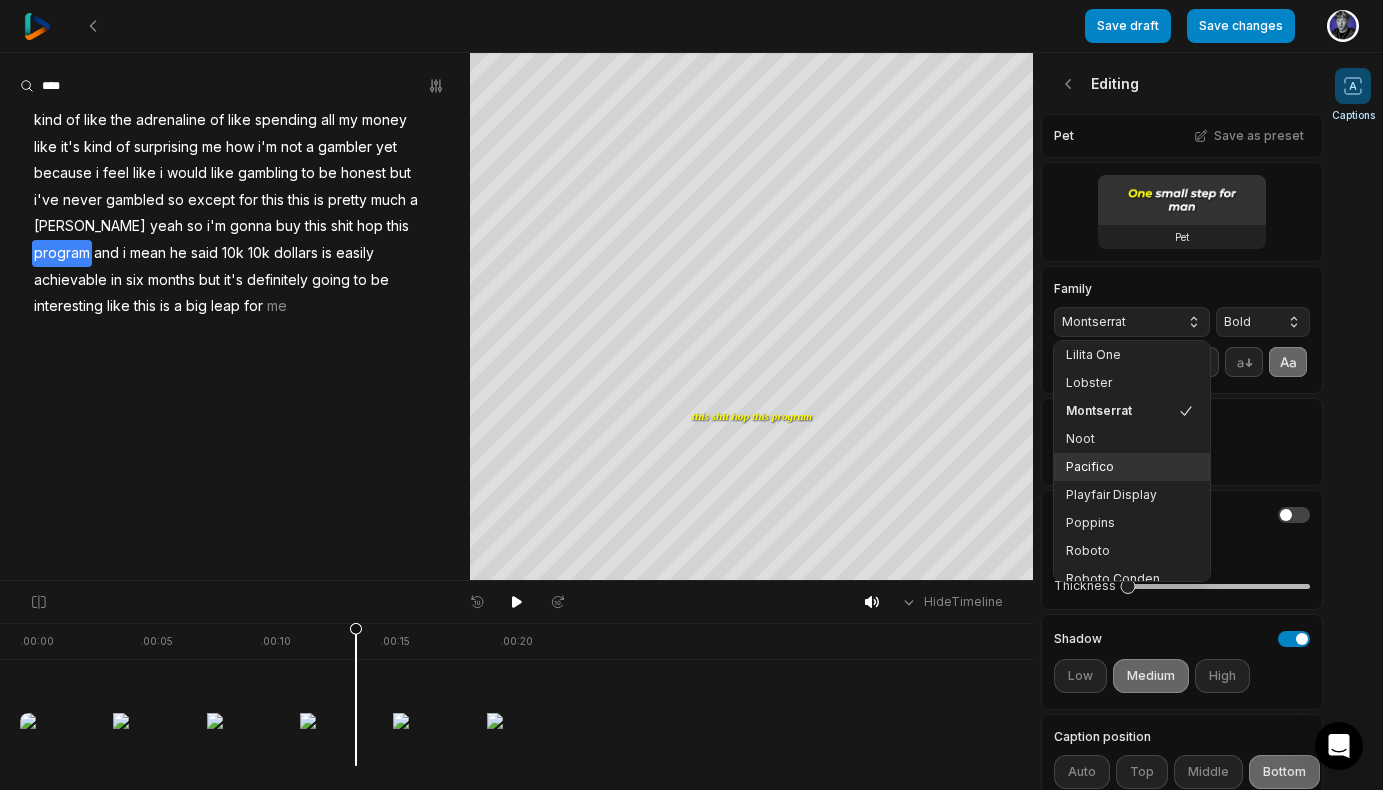click on "Pacifico" at bounding box center (1120, 467) 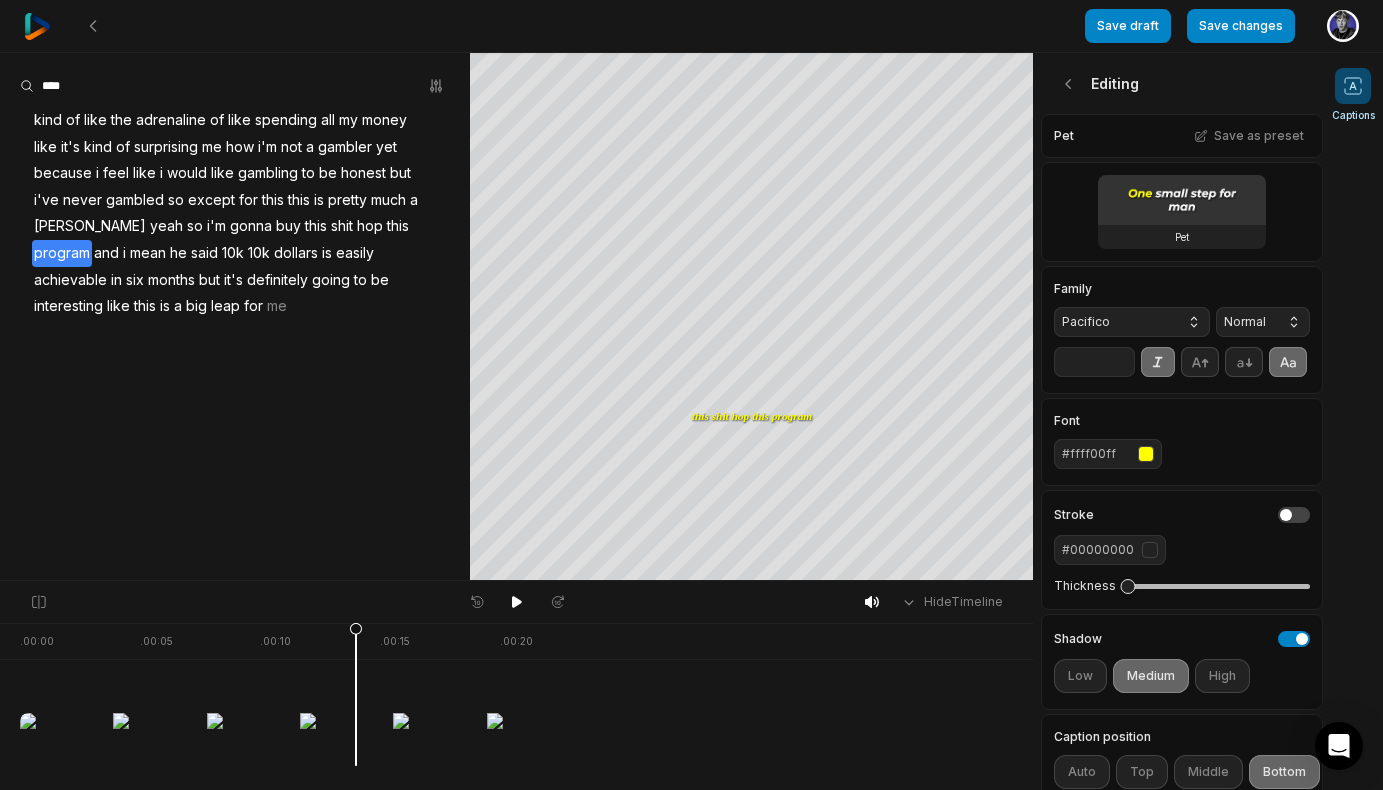 click on "Pacifico" at bounding box center (1116, 322) 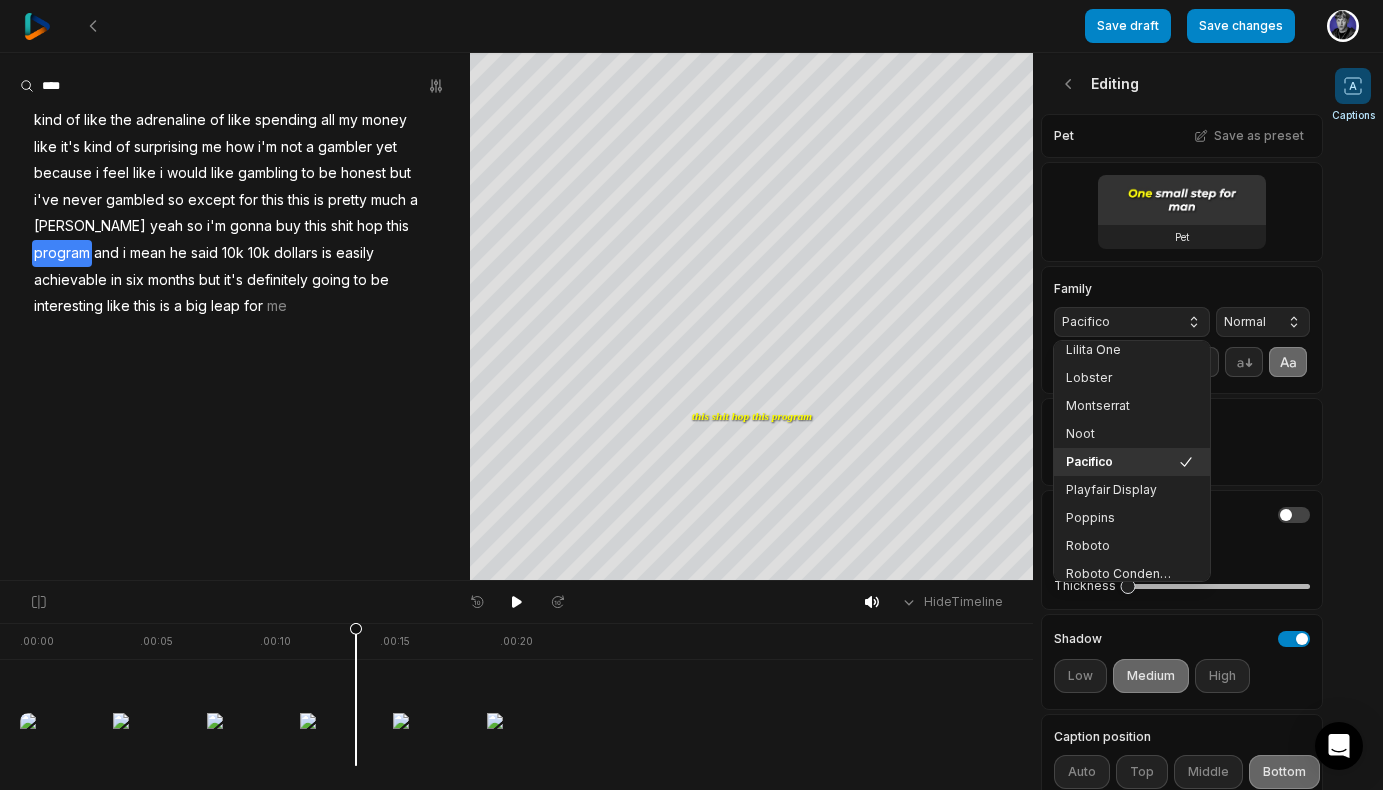 scroll, scrollTop: 333, scrollLeft: 0, axis: vertical 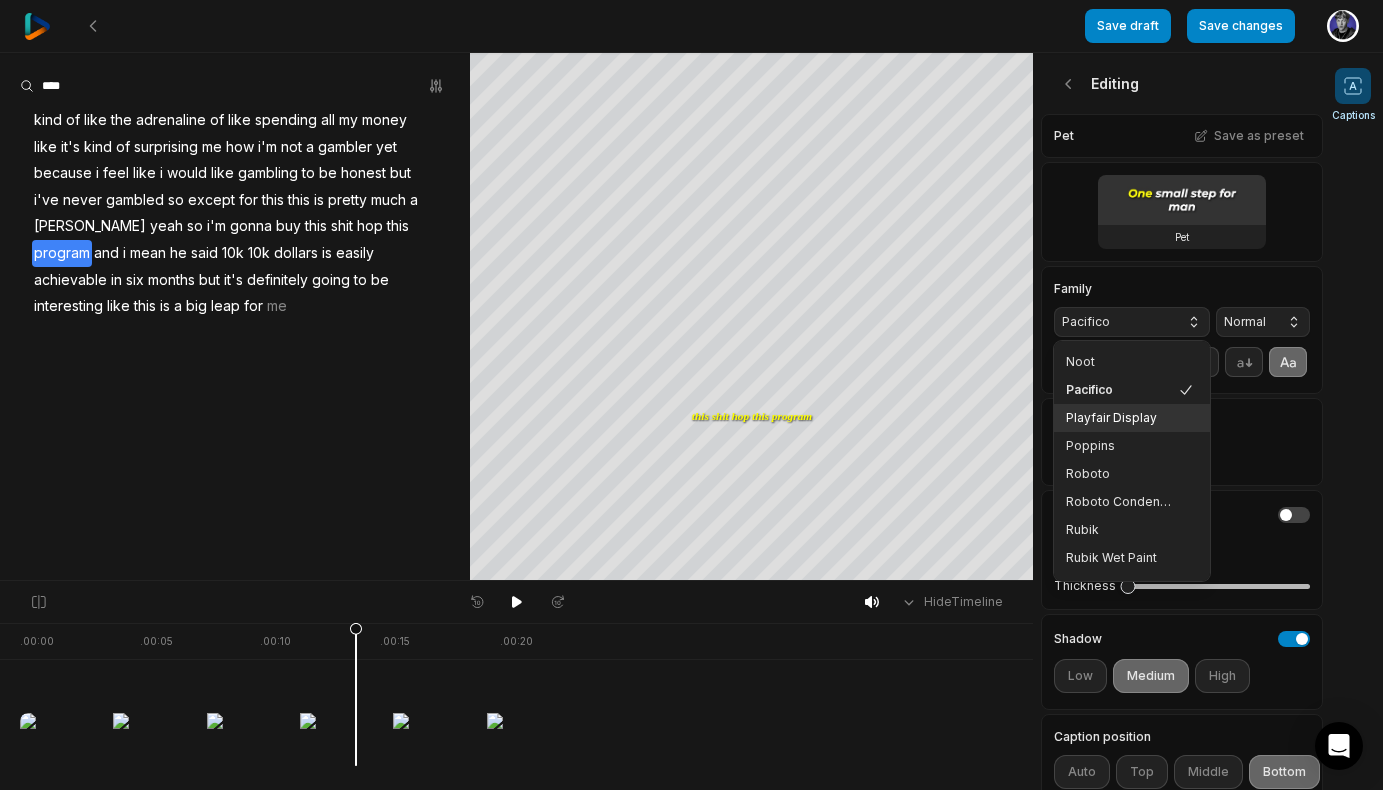 click on "Playfair Display" at bounding box center [1120, 418] 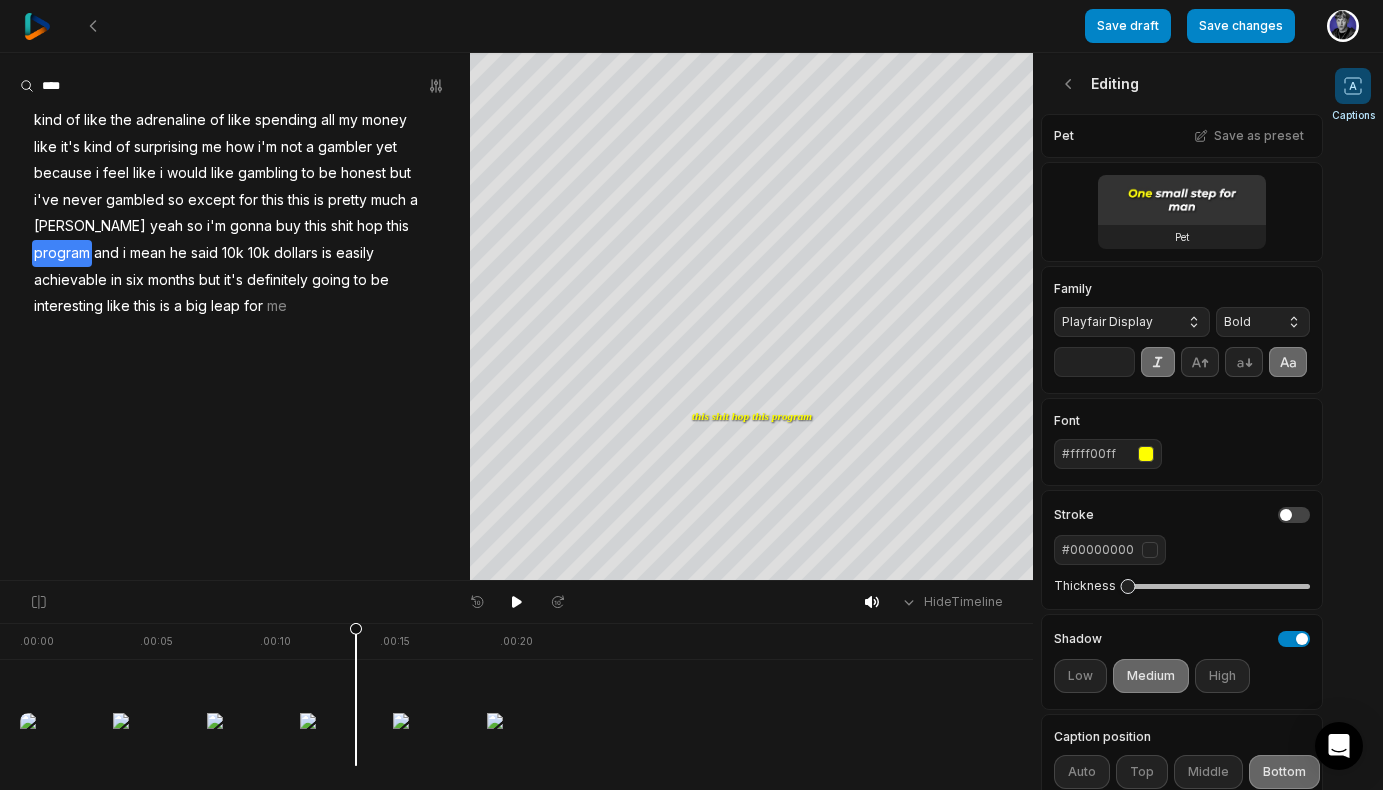click on "Playfair Display" at bounding box center [1116, 322] 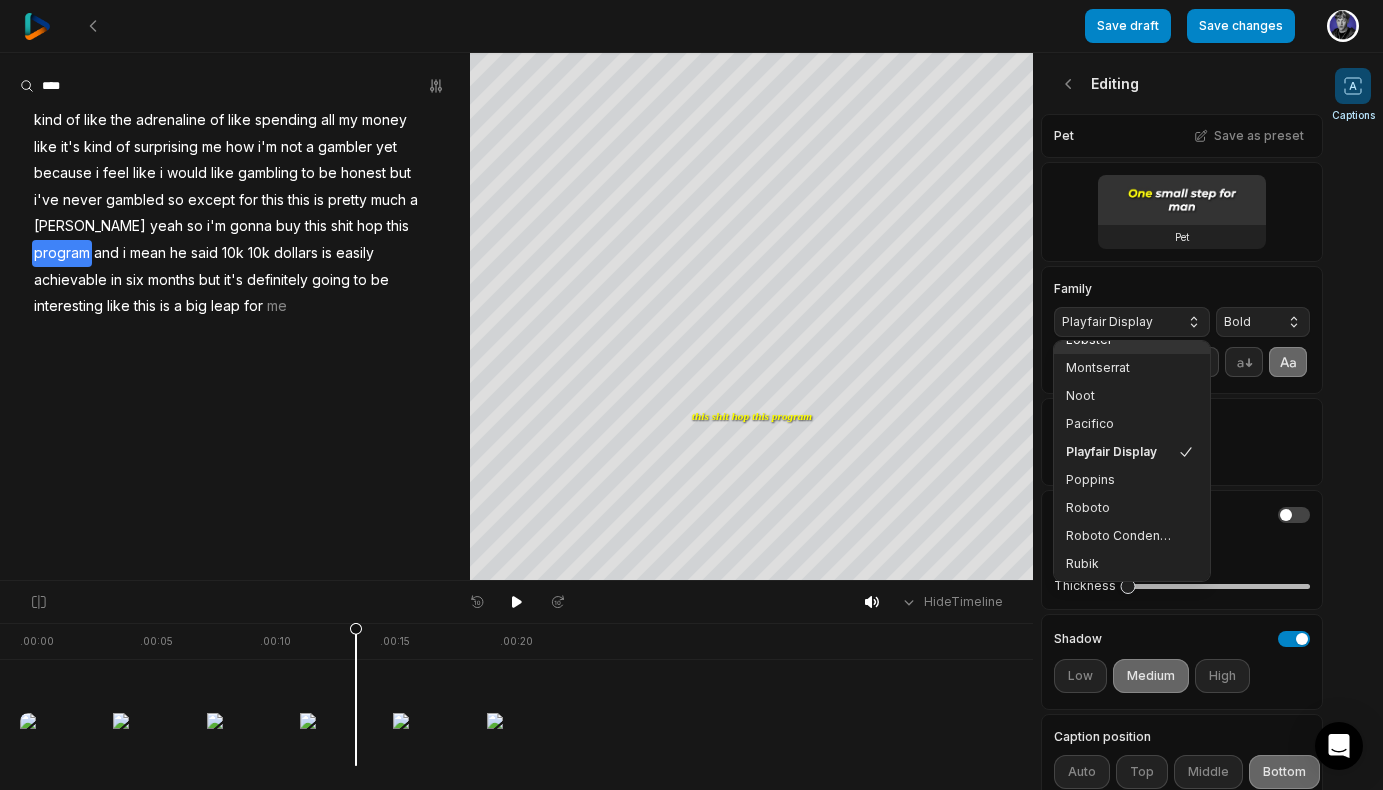 scroll, scrollTop: 341, scrollLeft: 0, axis: vertical 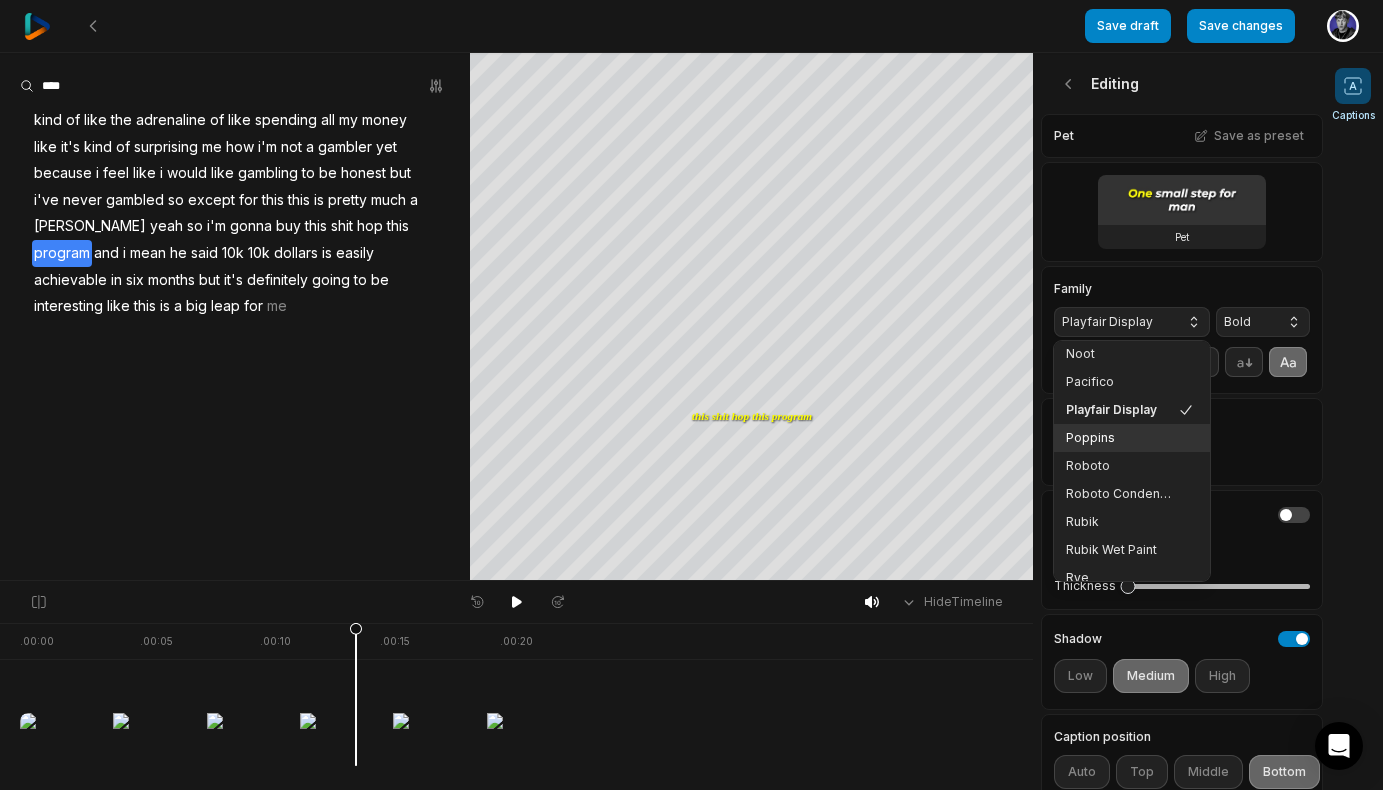 click on "Poppins" at bounding box center (1120, 438) 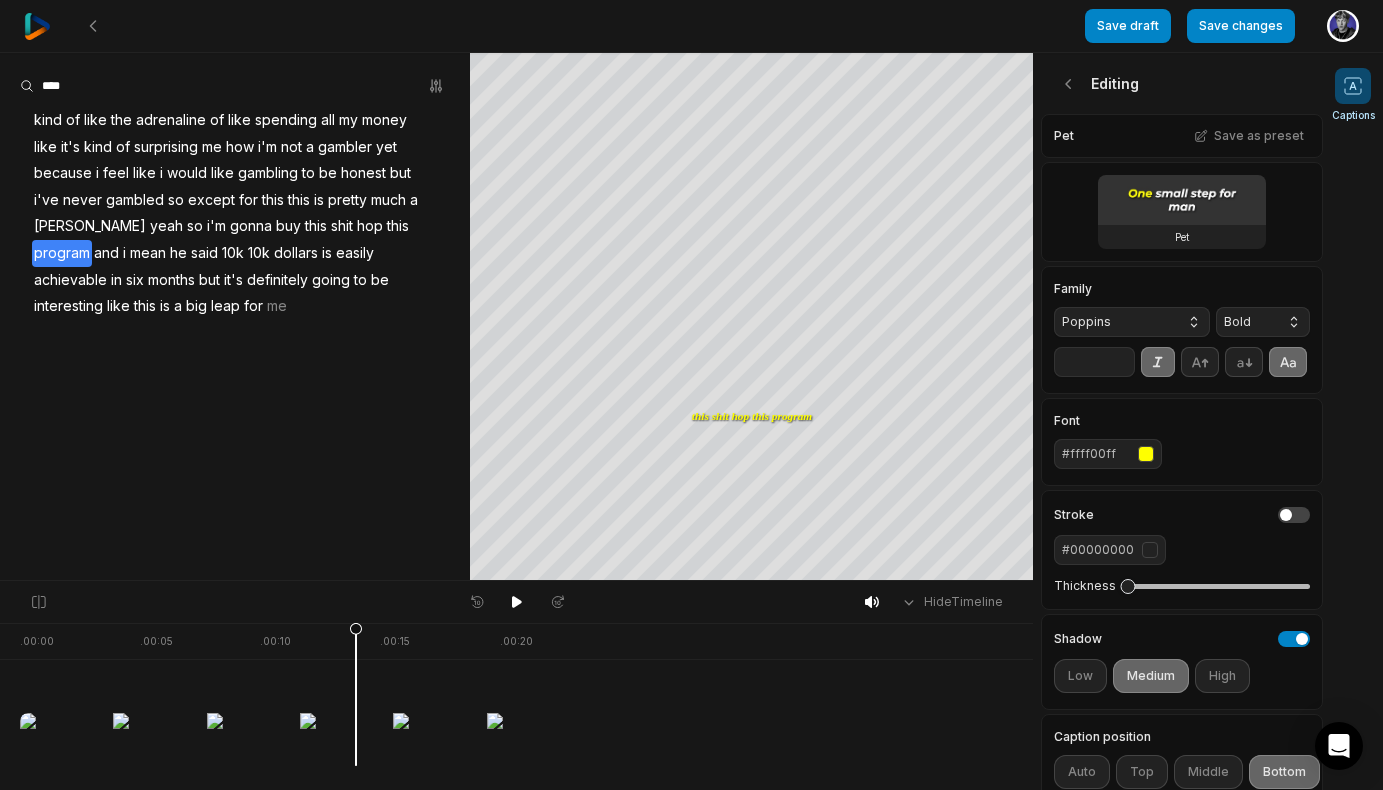 click on "Poppins" at bounding box center (1116, 322) 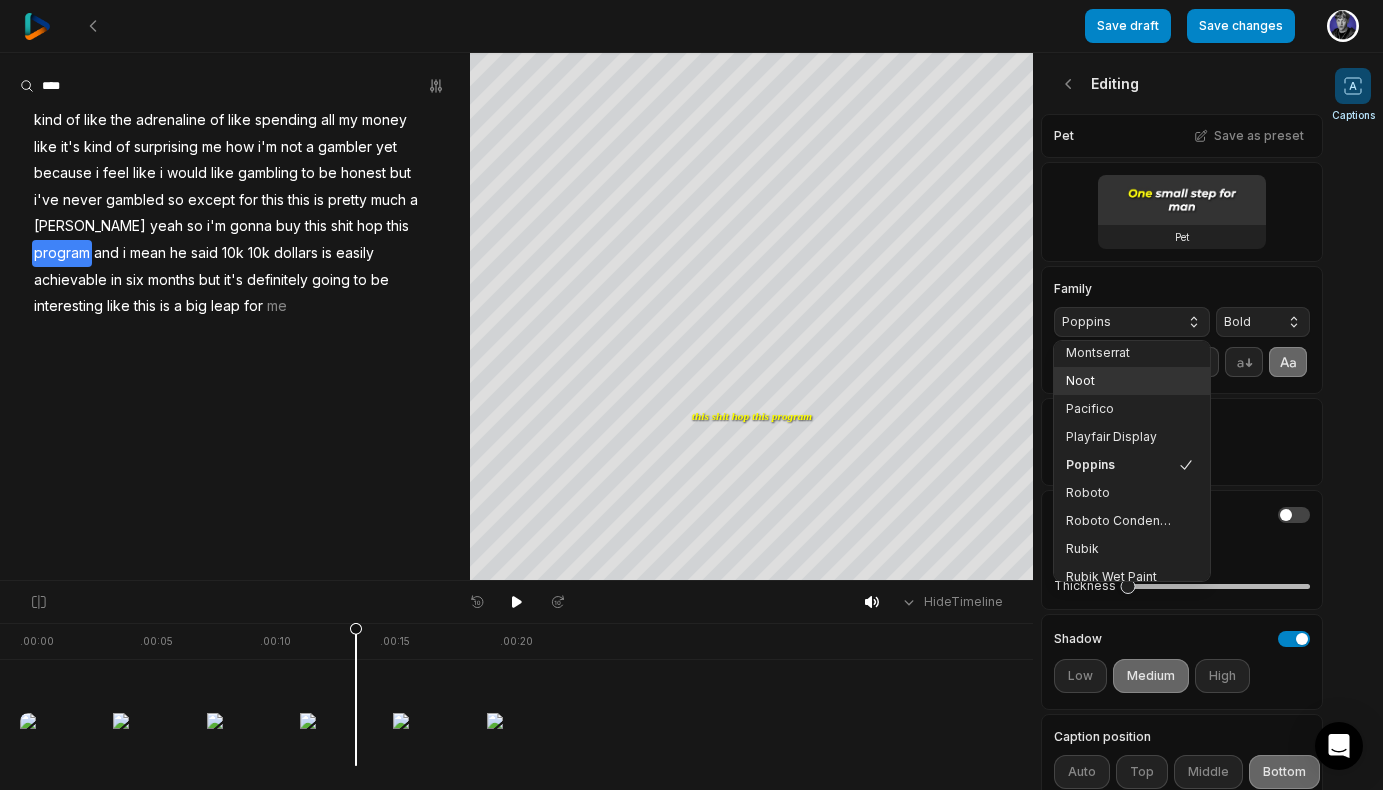 scroll, scrollTop: 382, scrollLeft: 0, axis: vertical 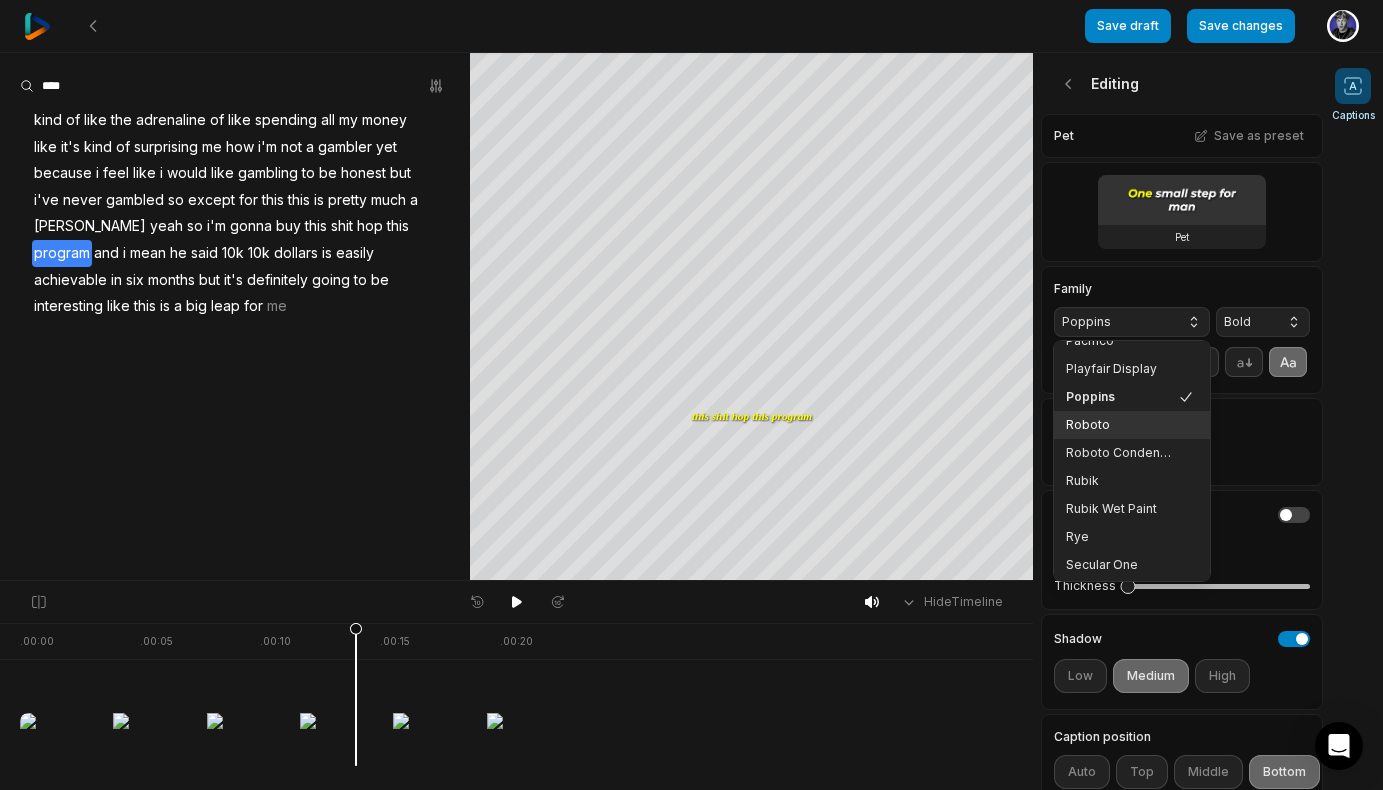 click on "Roboto" at bounding box center [1132, 425] 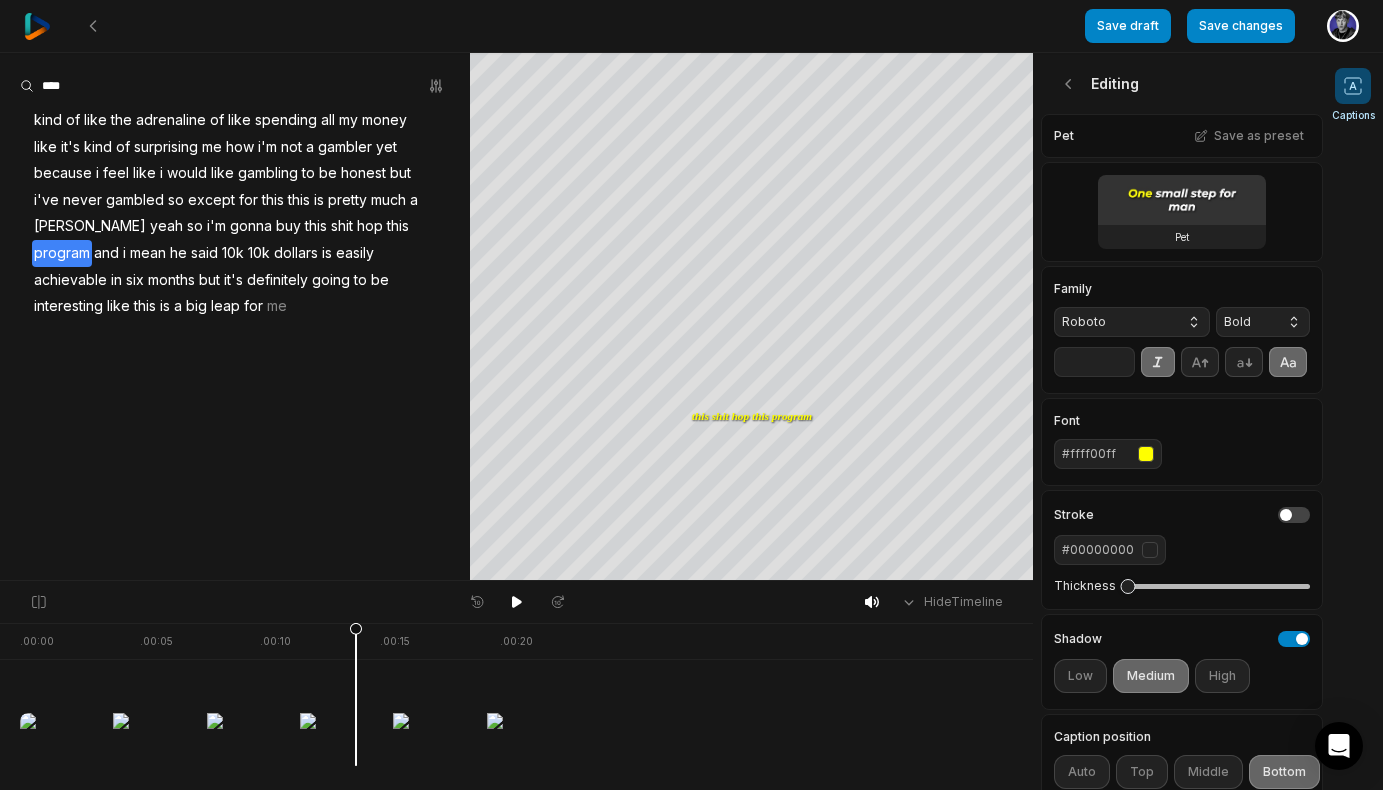 click on "Roboto" at bounding box center [1116, 322] 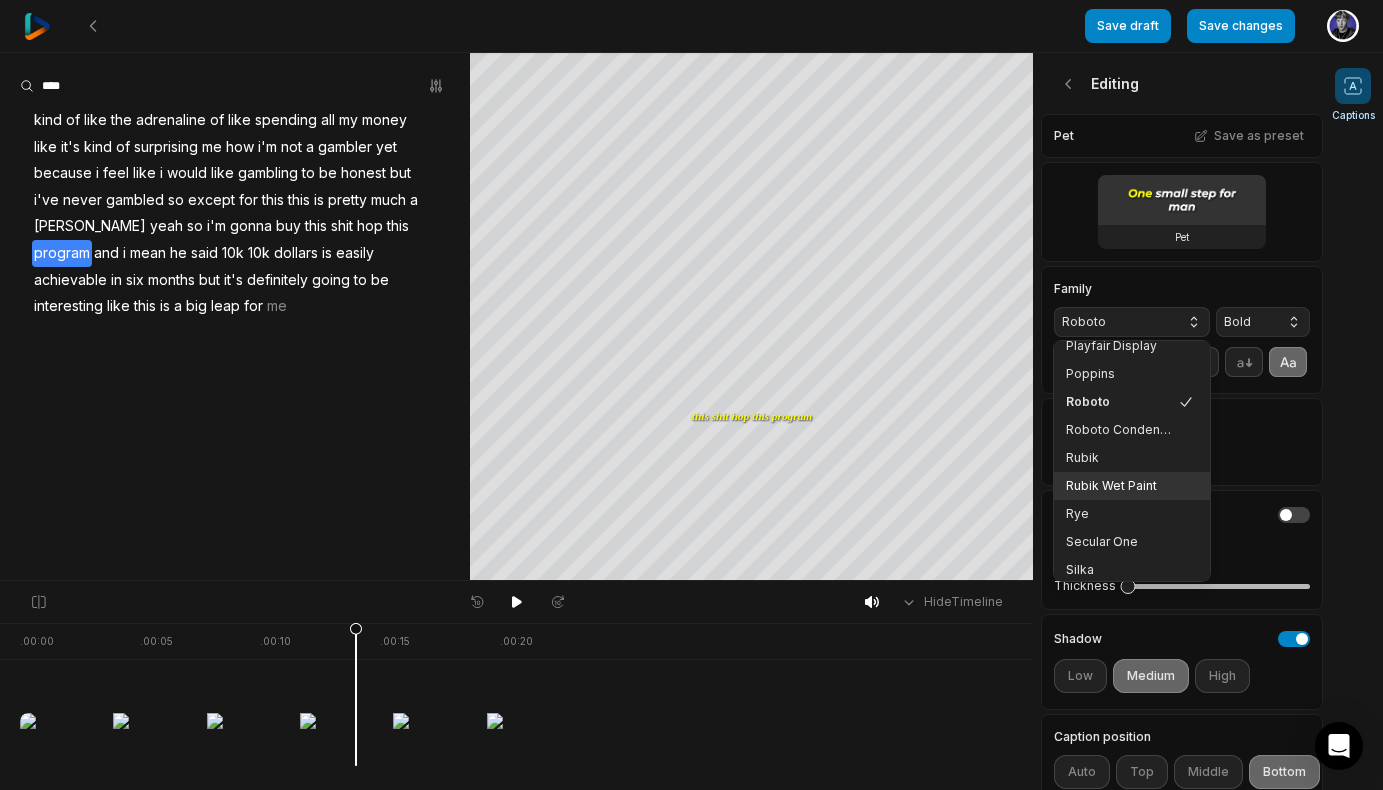 scroll, scrollTop: 419, scrollLeft: 0, axis: vertical 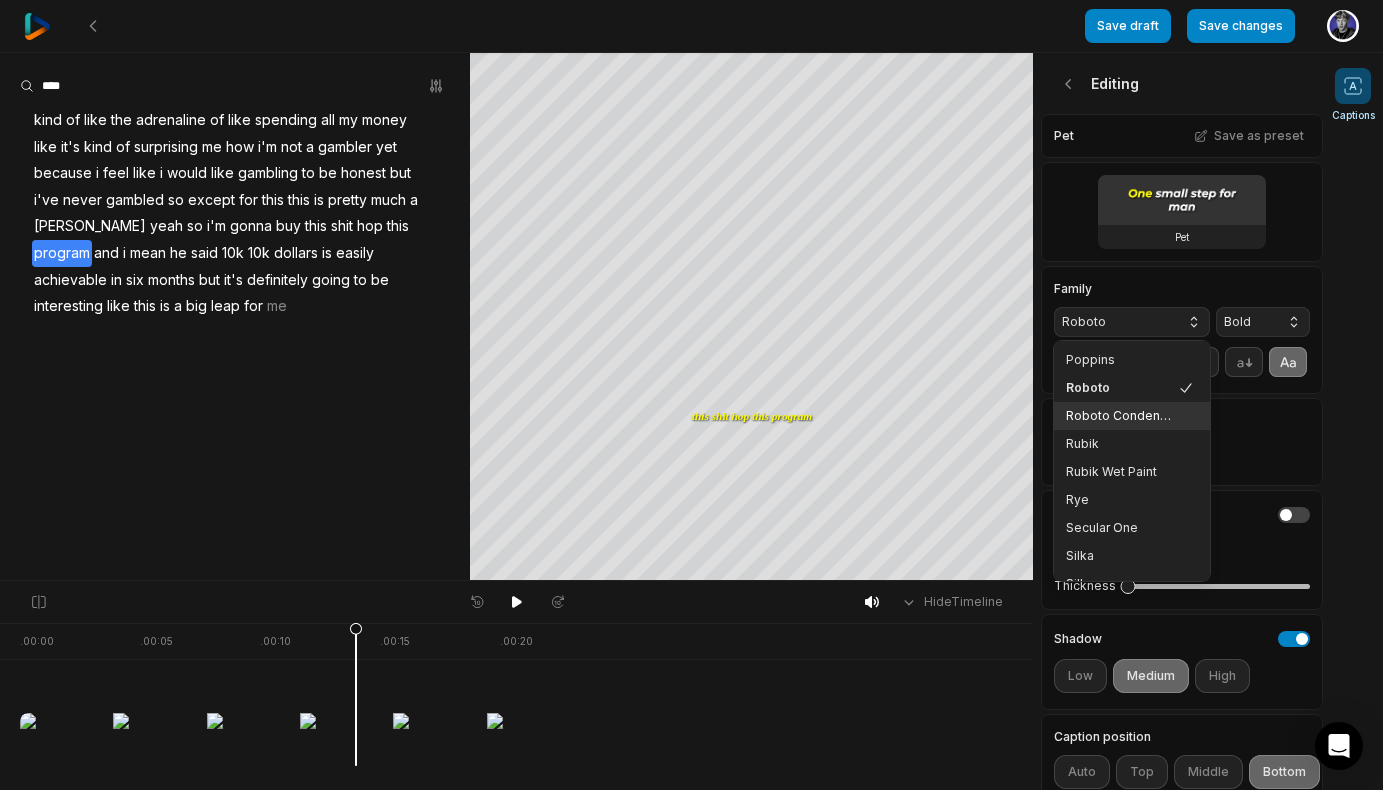 click on "Roboto Condensed" at bounding box center (1120, 416) 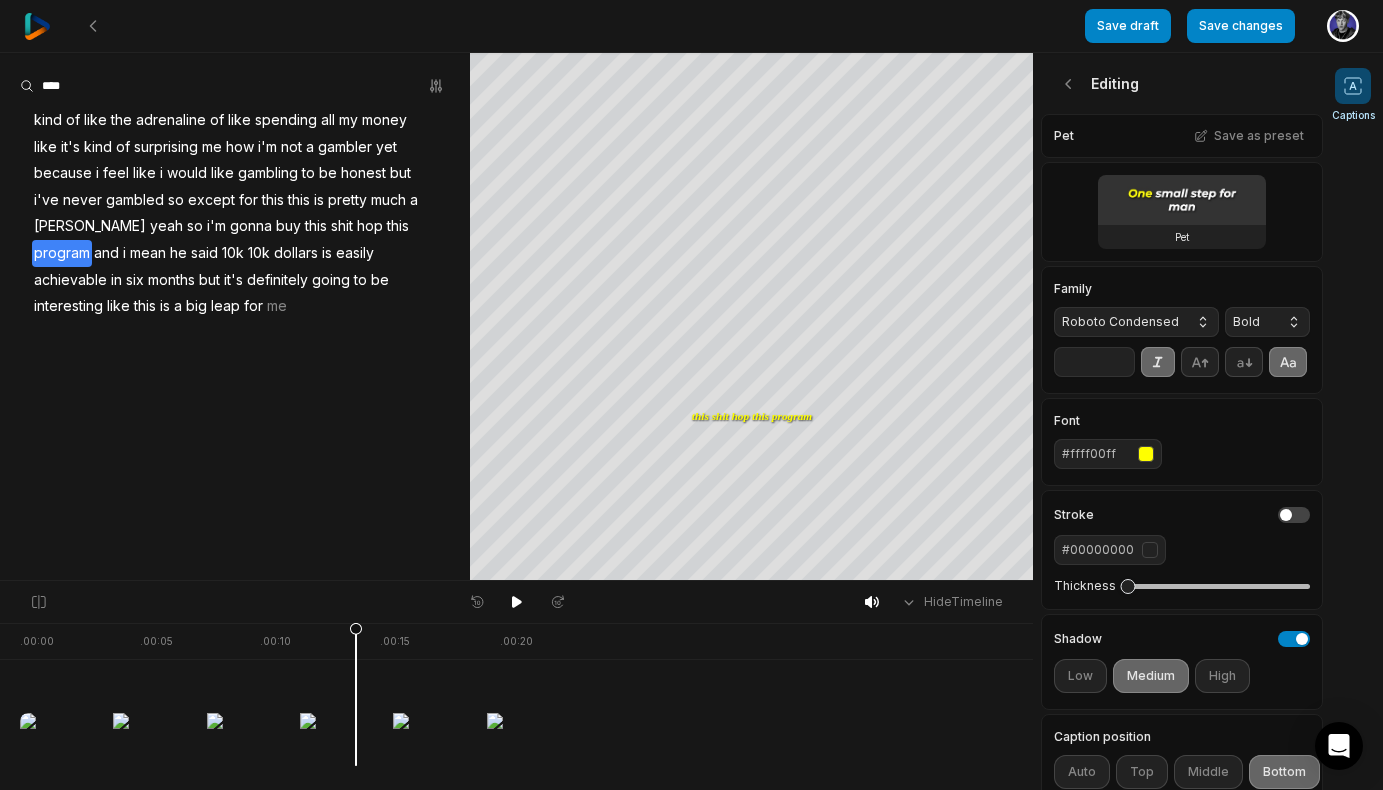click on "Roboto Condensed" at bounding box center (1120, 322) 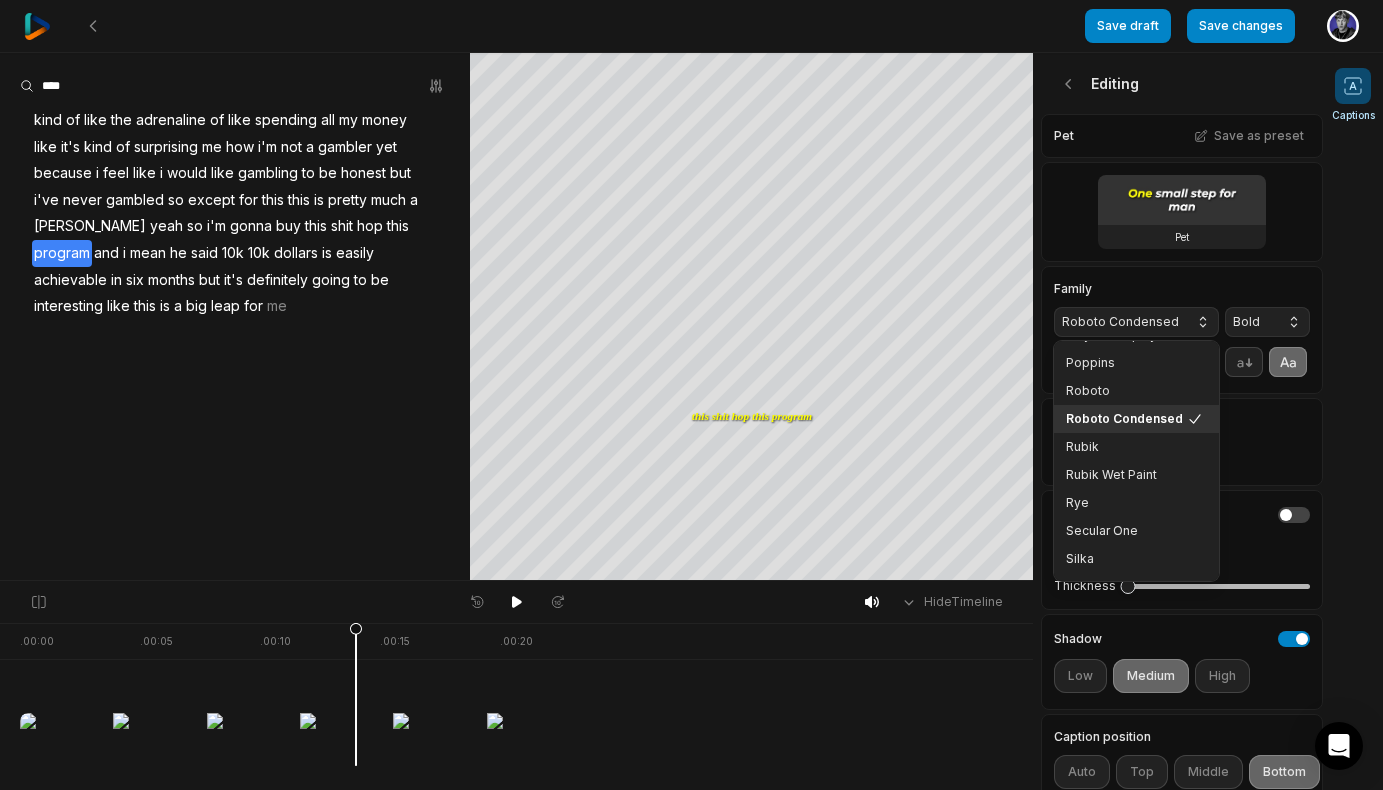 scroll, scrollTop: 424, scrollLeft: 0, axis: vertical 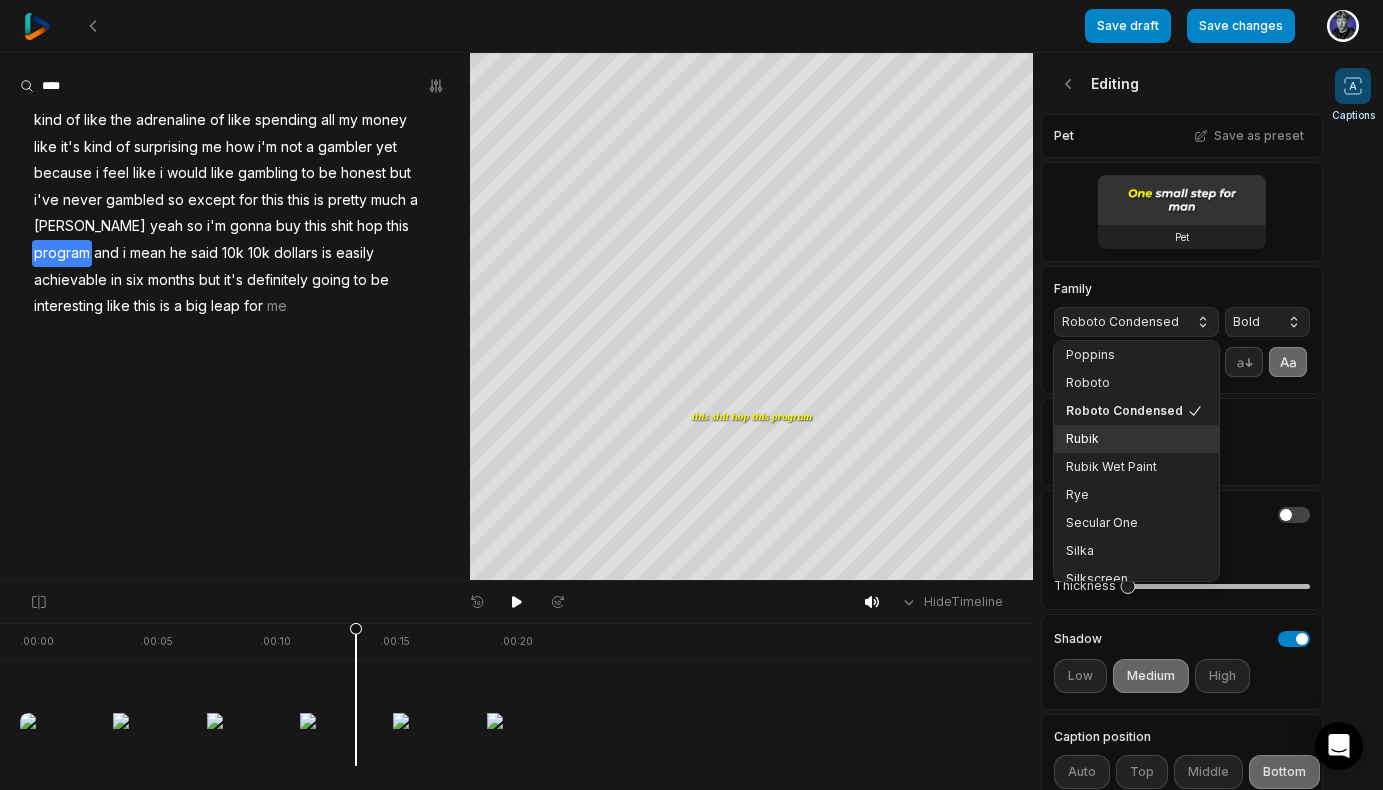 click on "Rubik" at bounding box center (1124, 439) 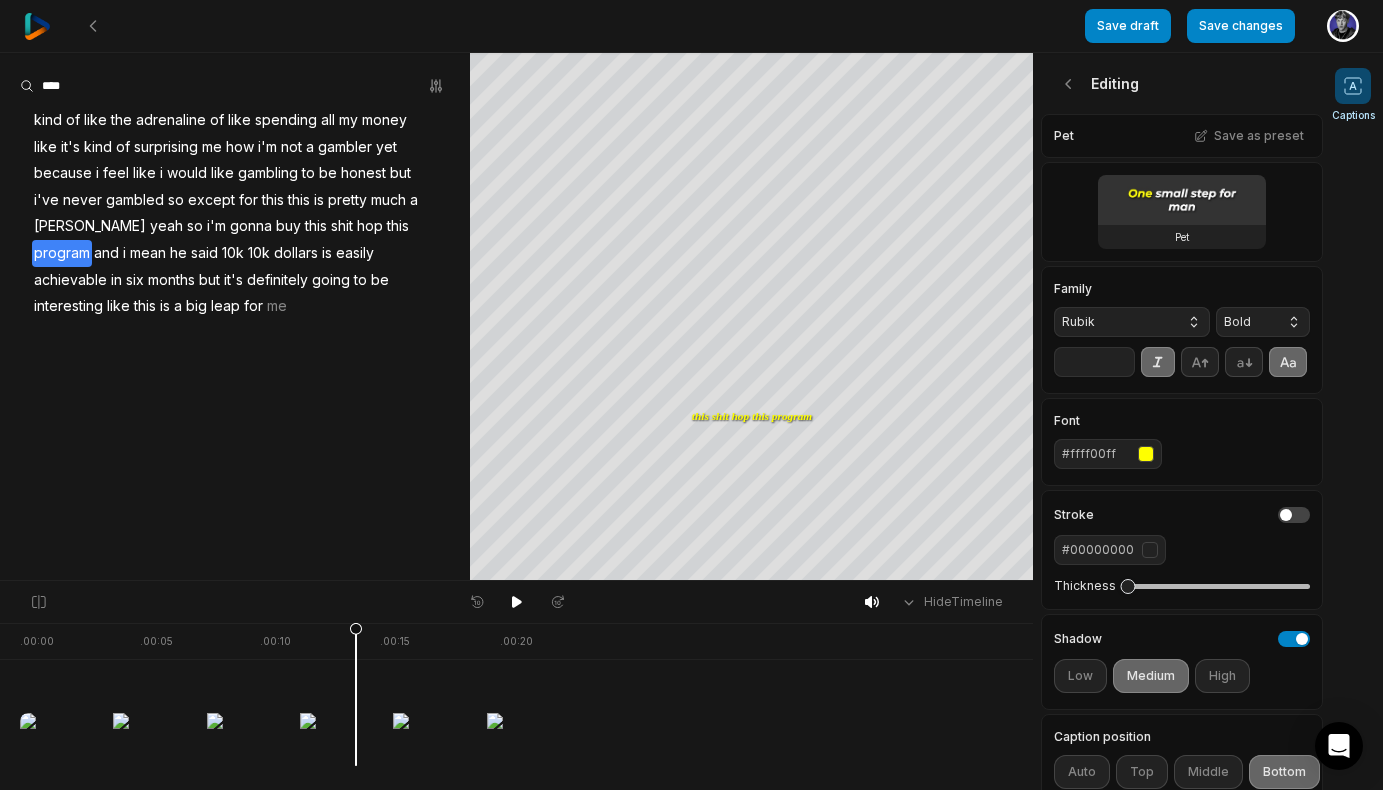 click on "Rubik" at bounding box center [1116, 322] 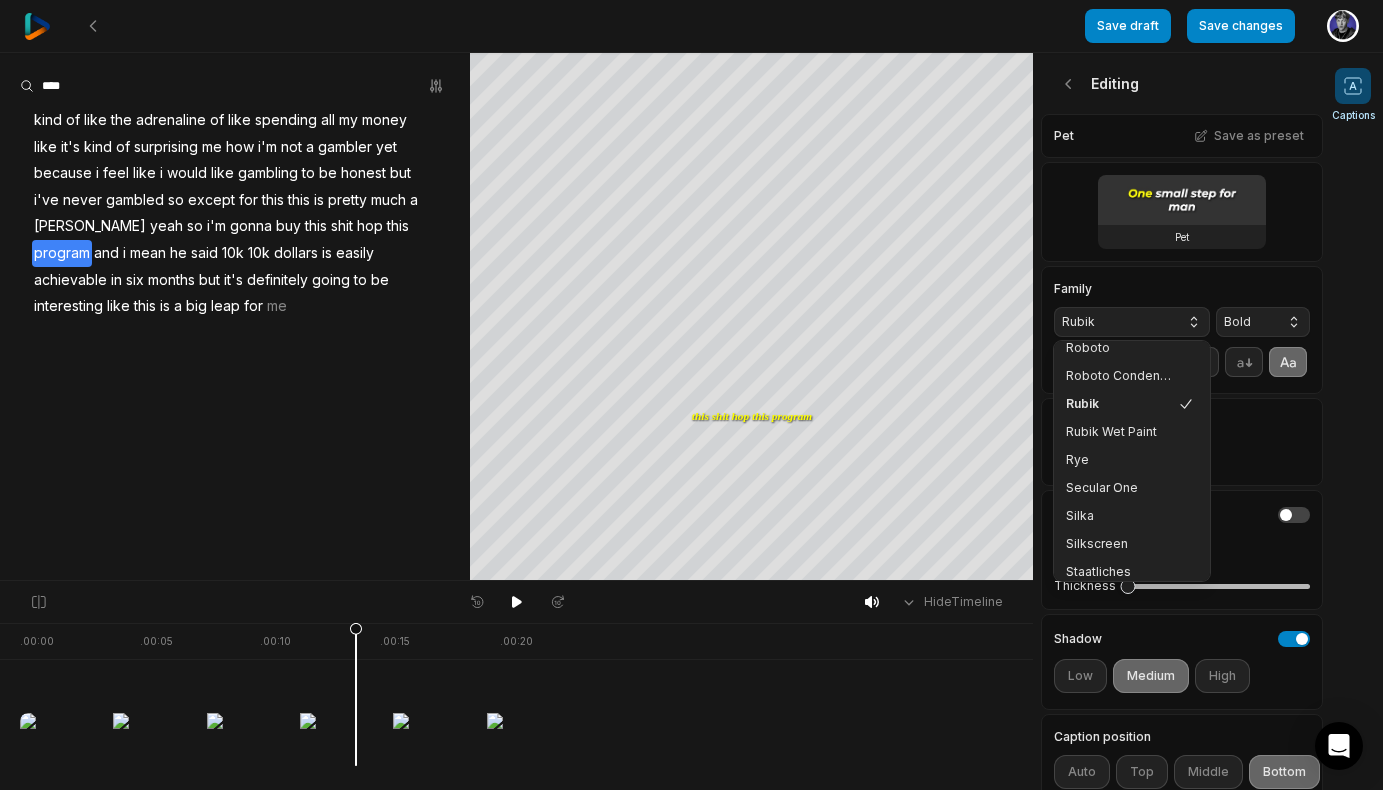 scroll, scrollTop: 462, scrollLeft: 0, axis: vertical 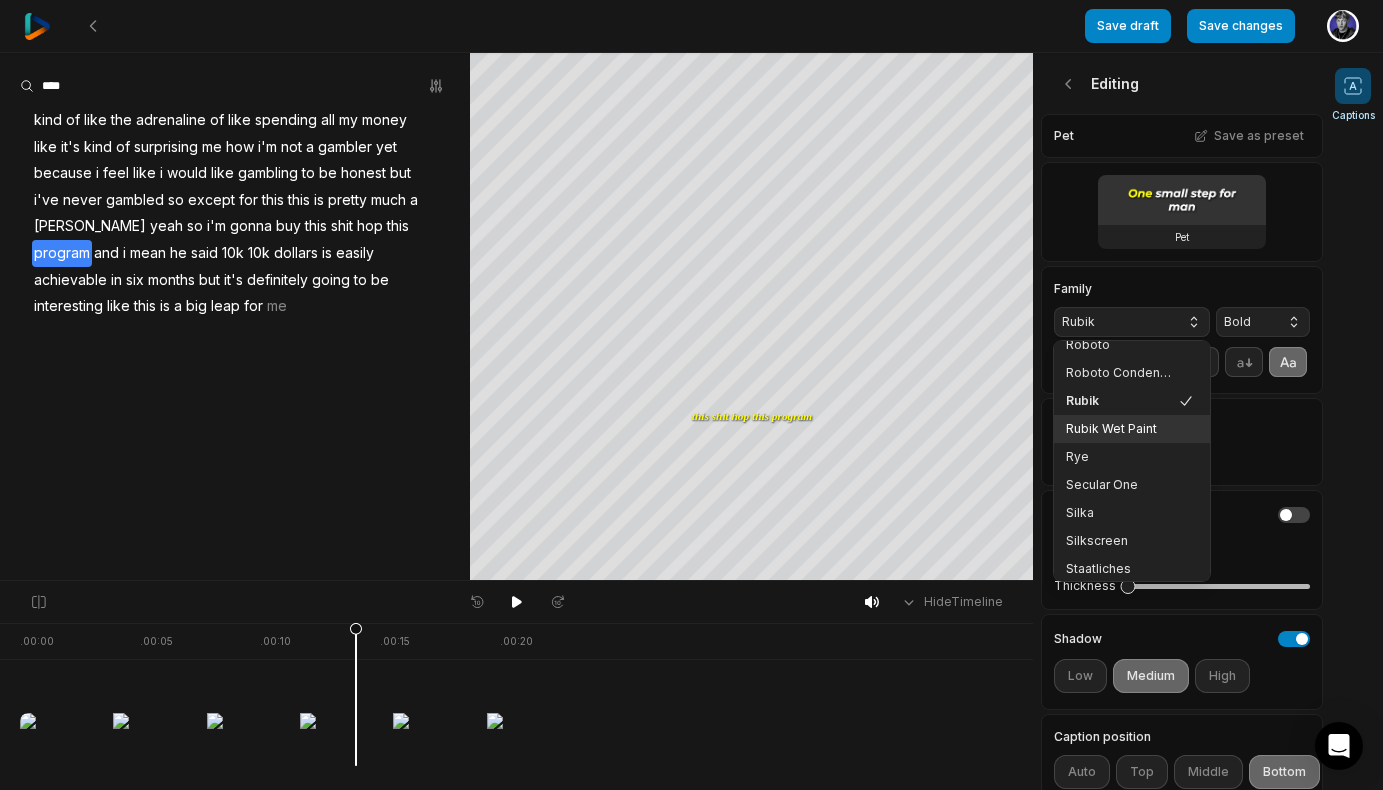 click on "Rubik Wet Paint" at bounding box center [1120, 429] 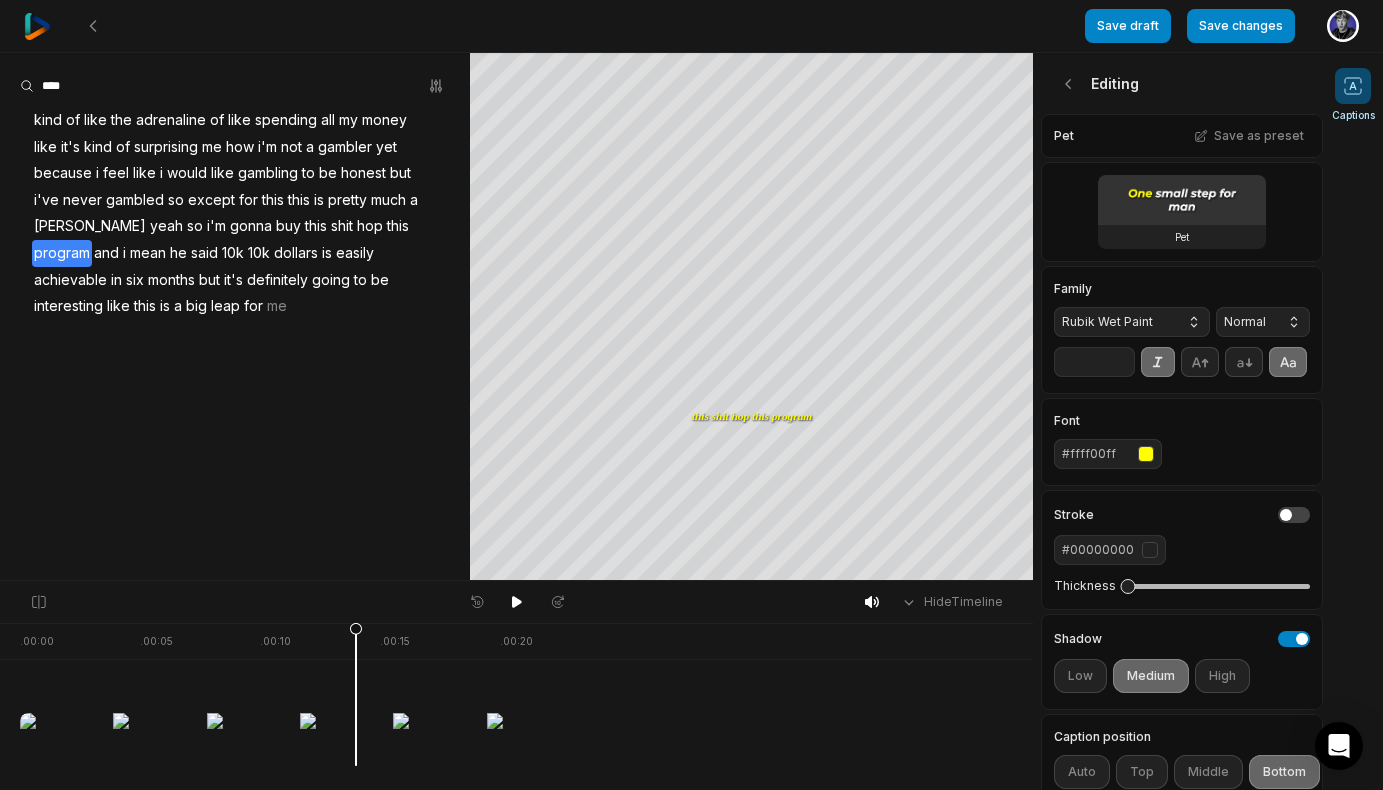 click on "Rubik Wet Paint" at bounding box center (1132, 322) 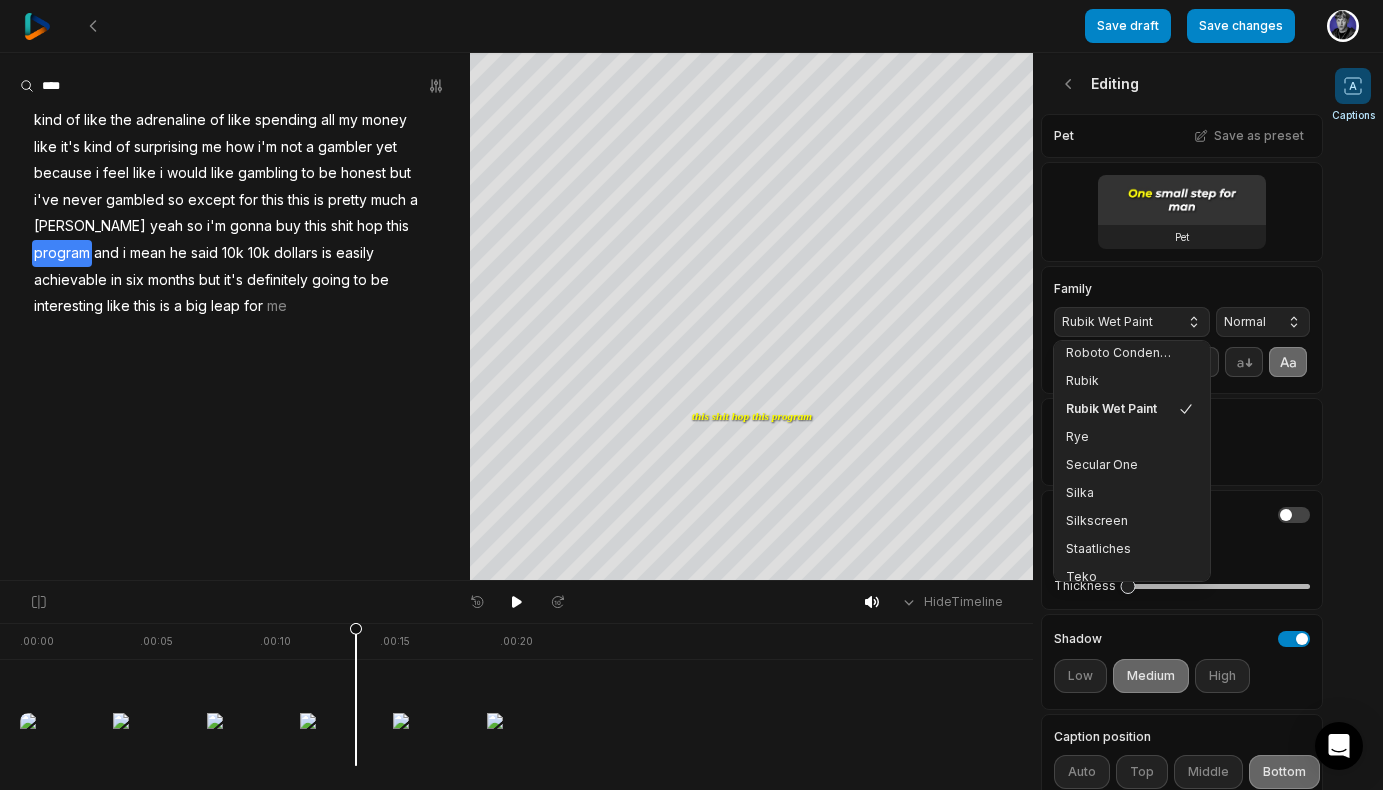 scroll, scrollTop: 494, scrollLeft: 0, axis: vertical 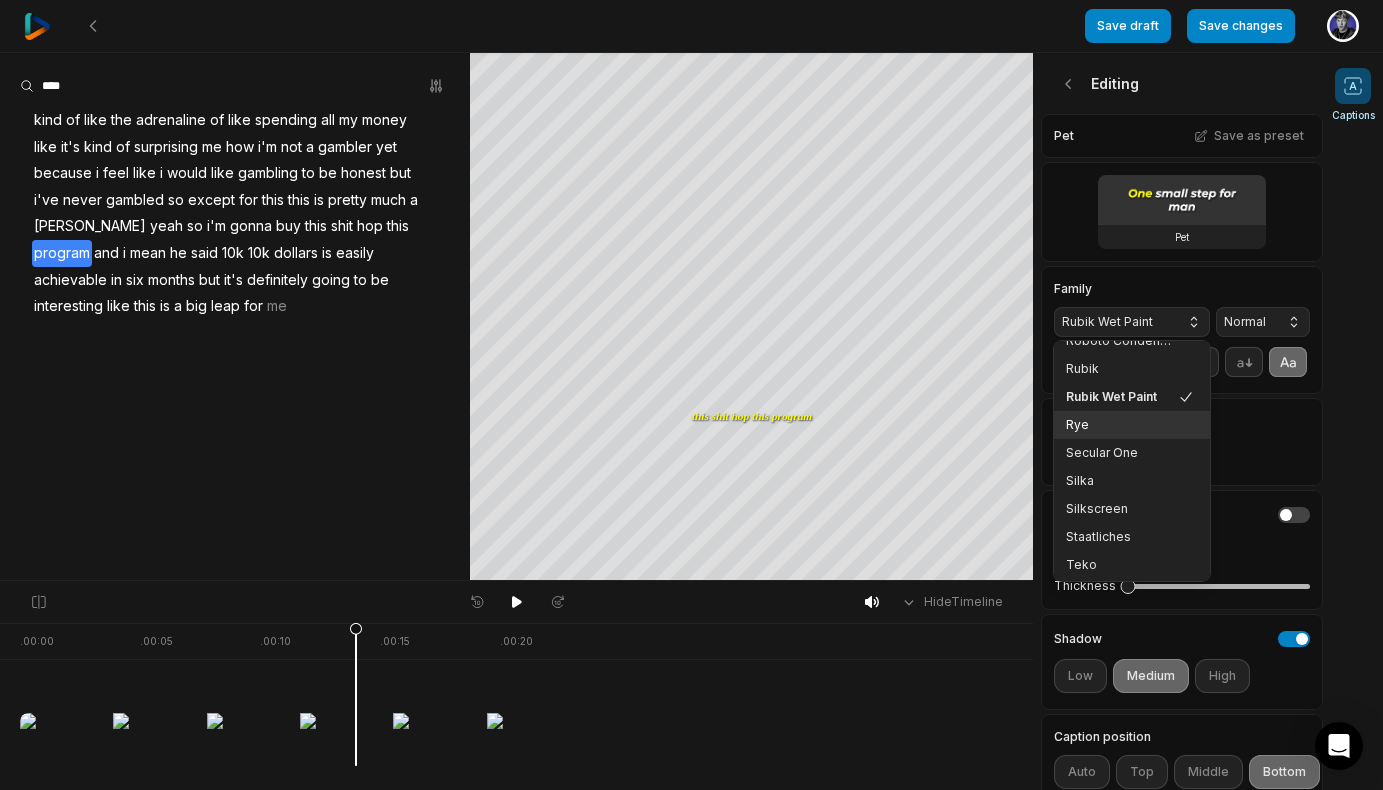 click on "Rye" at bounding box center [1120, 425] 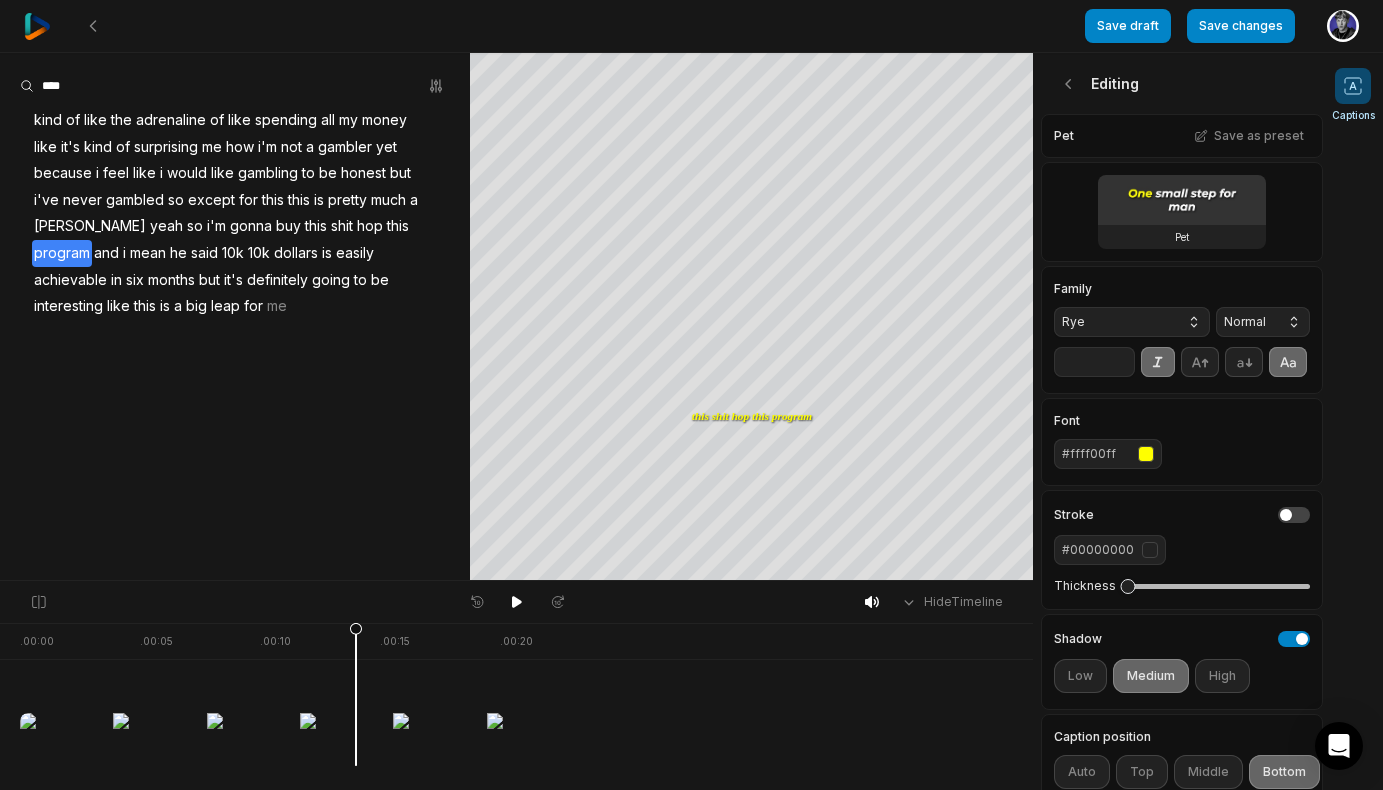 click on "Rye" at bounding box center (1116, 322) 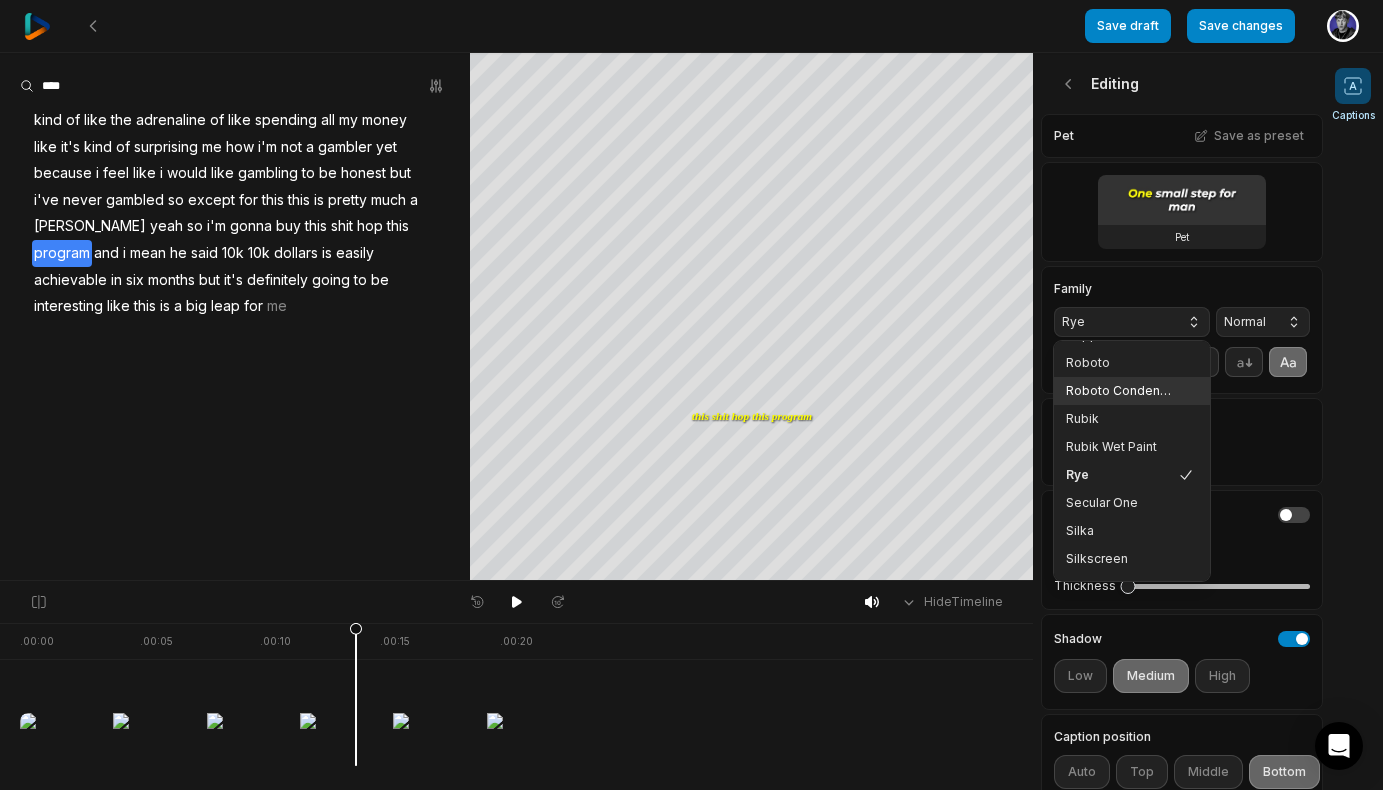 scroll, scrollTop: 502, scrollLeft: 0, axis: vertical 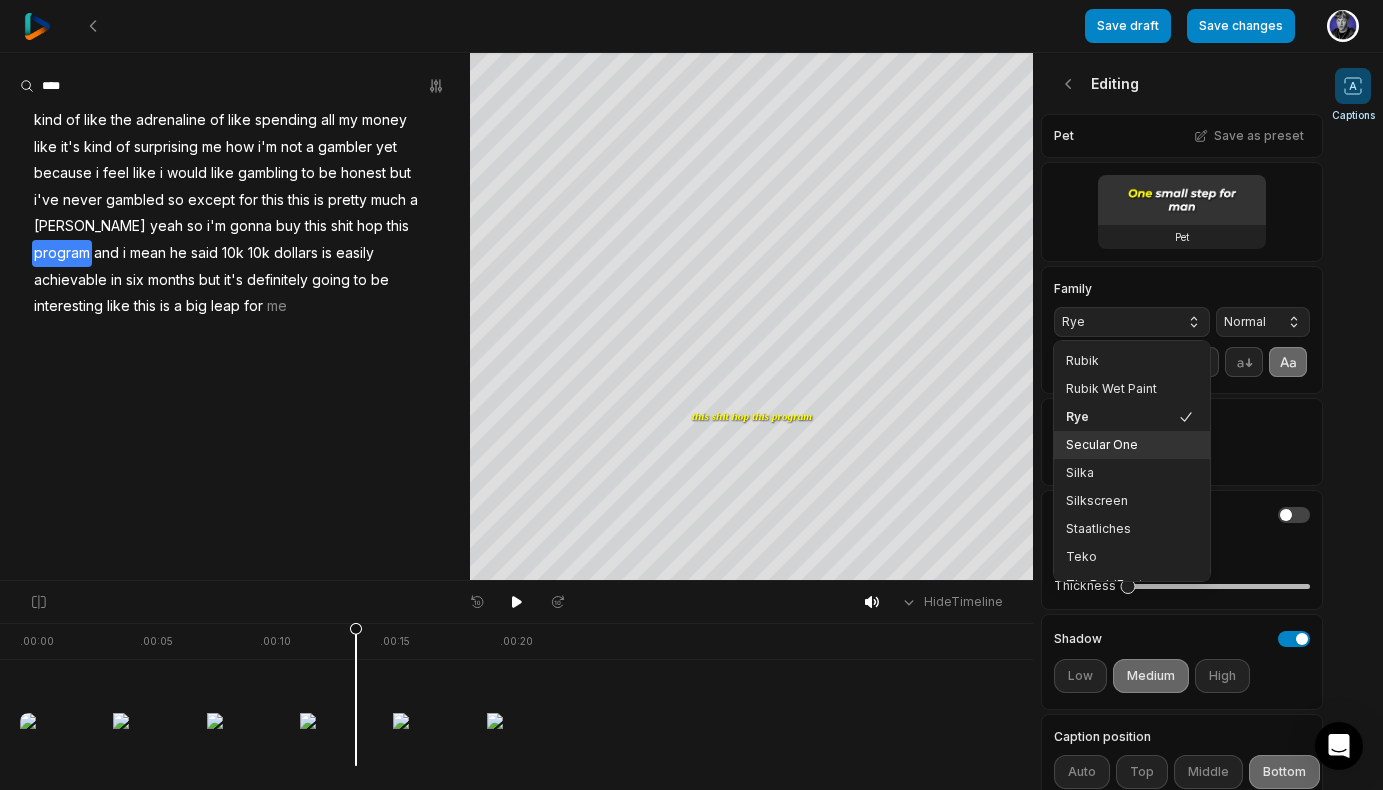 click on "Secular One" at bounding box center [1120, 445] 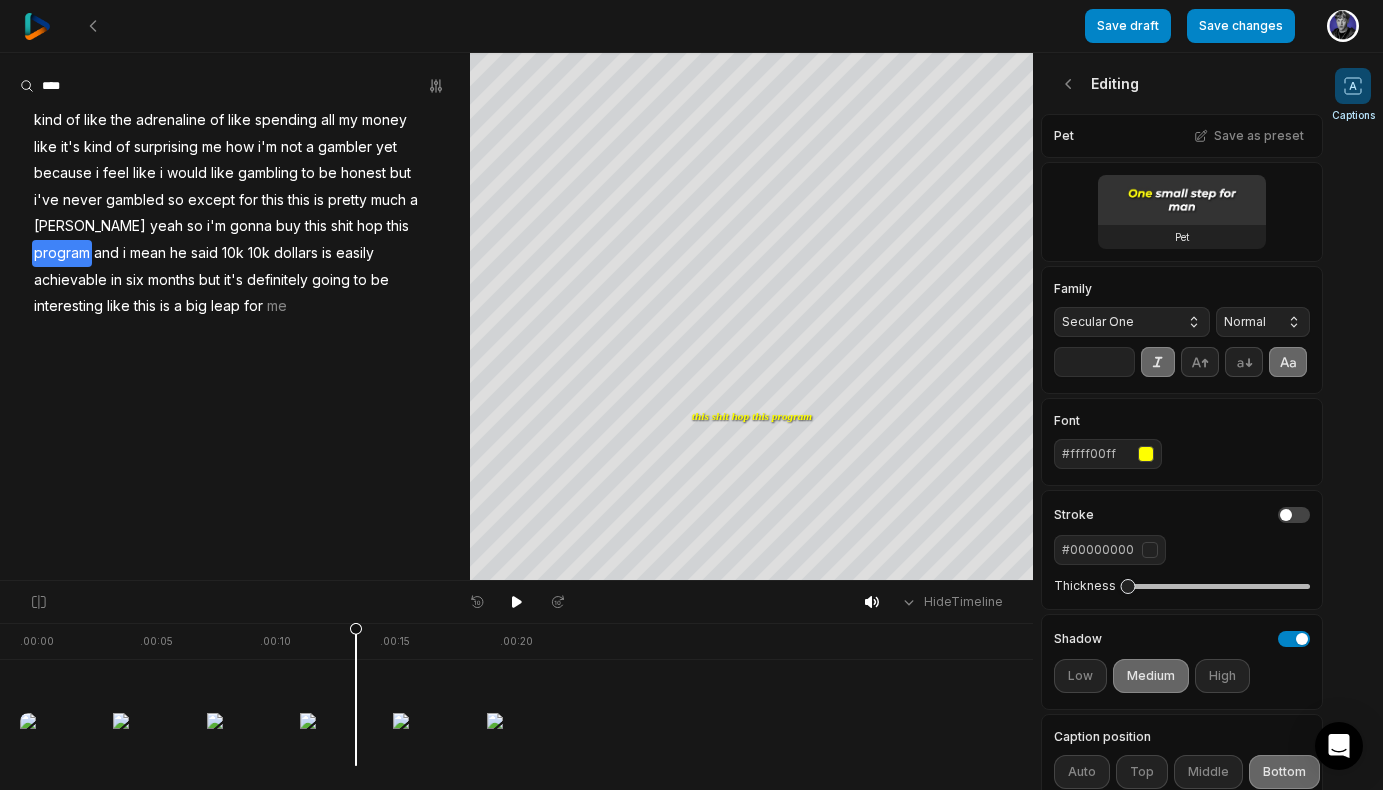 click on "Secular One" at bounding box center (1116, 322) 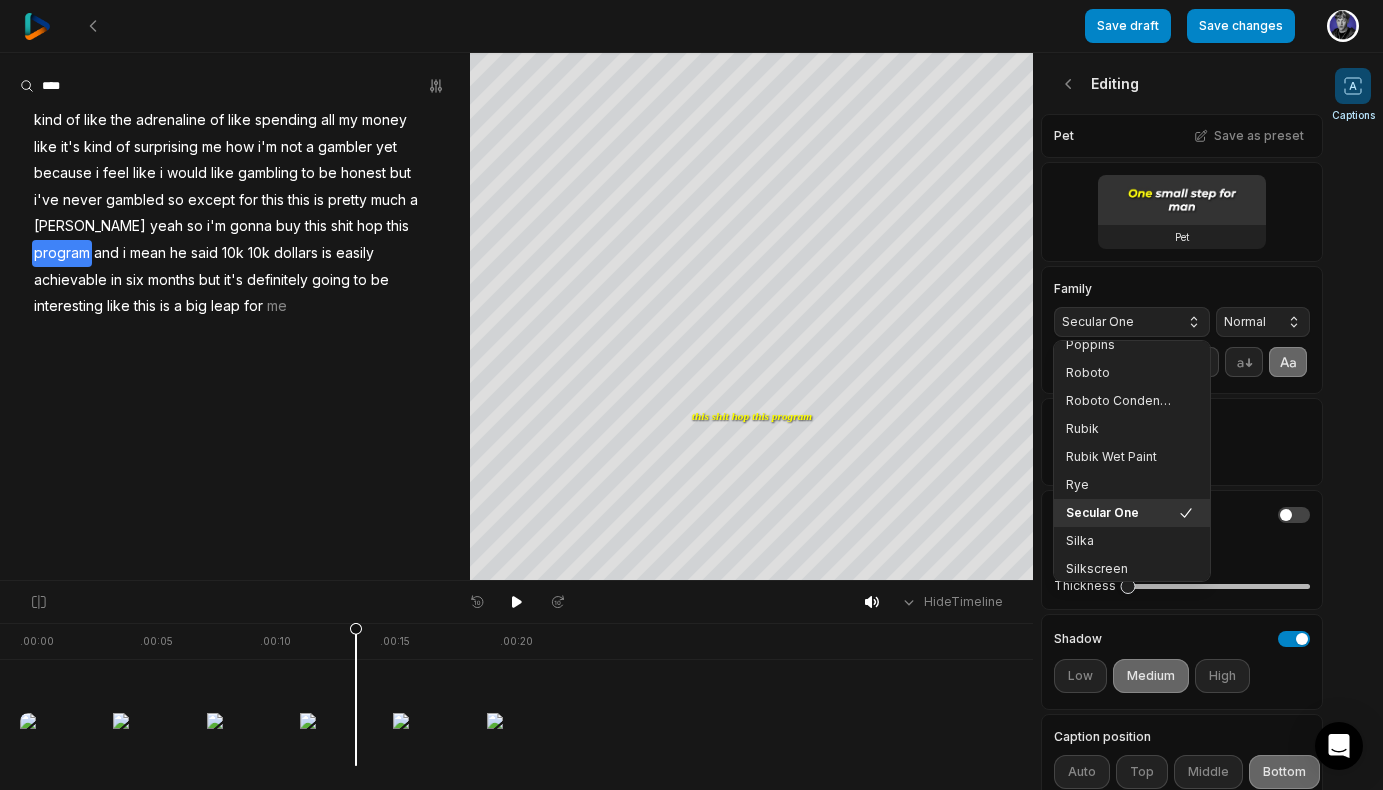 scroll, scrollTop: 466, scrollLeft: 0, axis: vertical 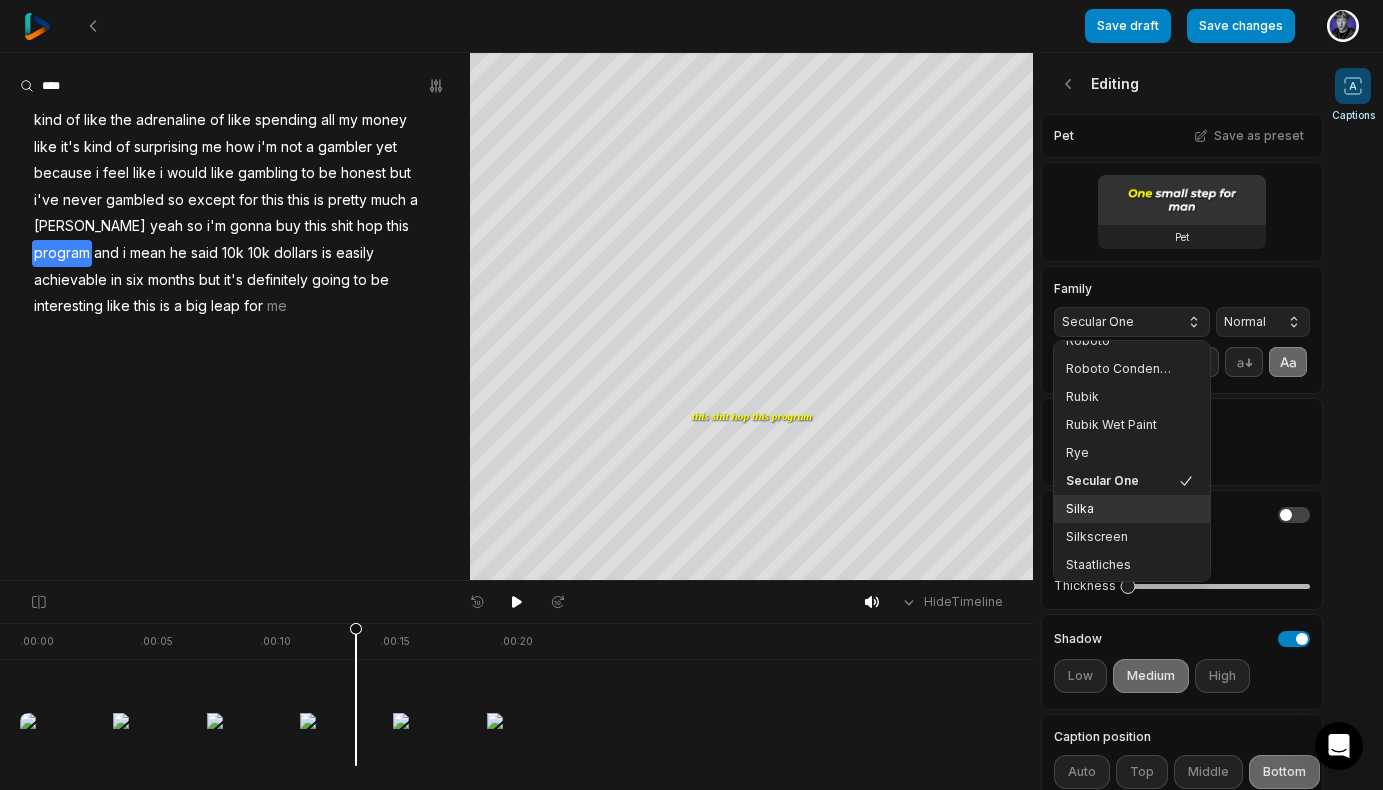click on "Silka" at bounding box center [1120, 509] 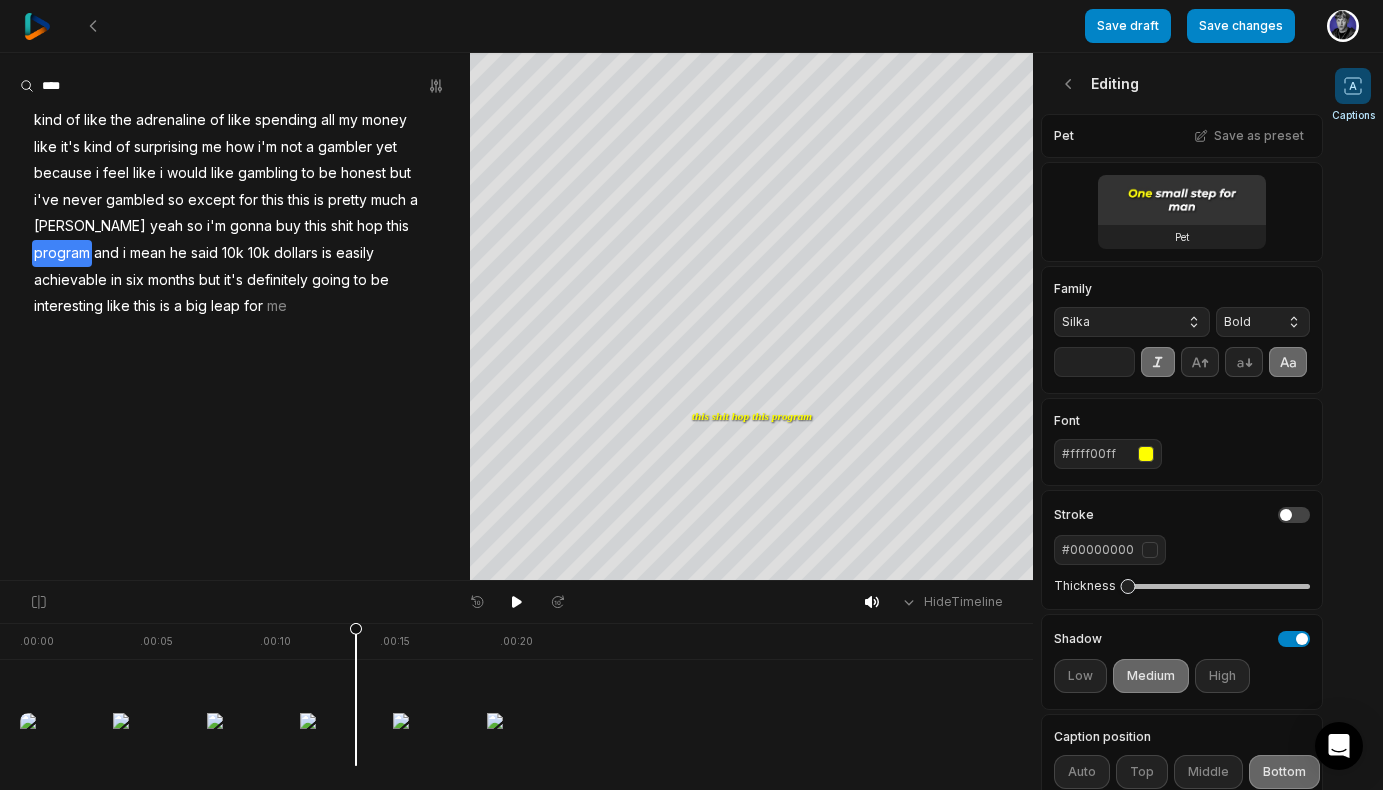click on "Bold" at bounding box center (1247, 322) 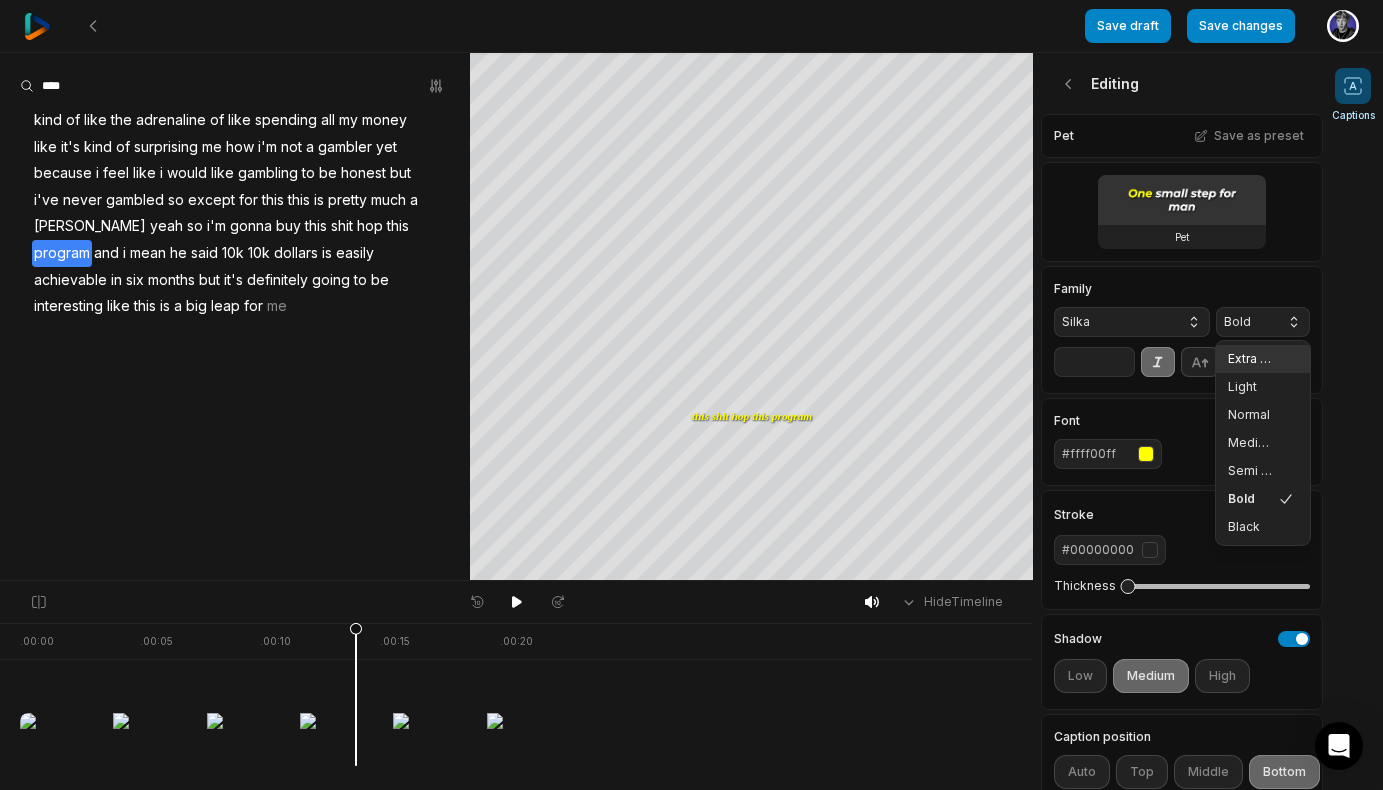 click on "Extra Light" at bounding box center (1251, 359) 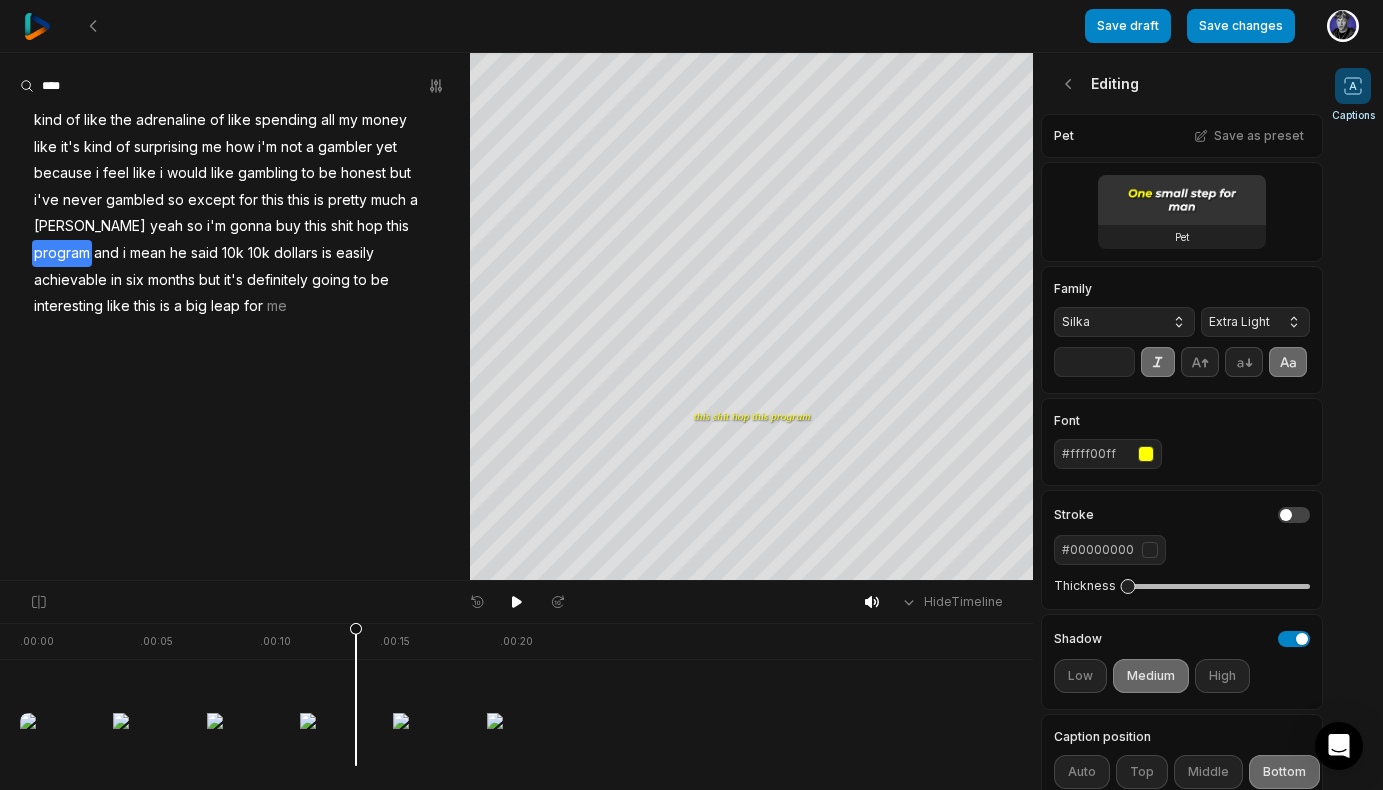 click on "Silka" at bounding box center [1108, 322] 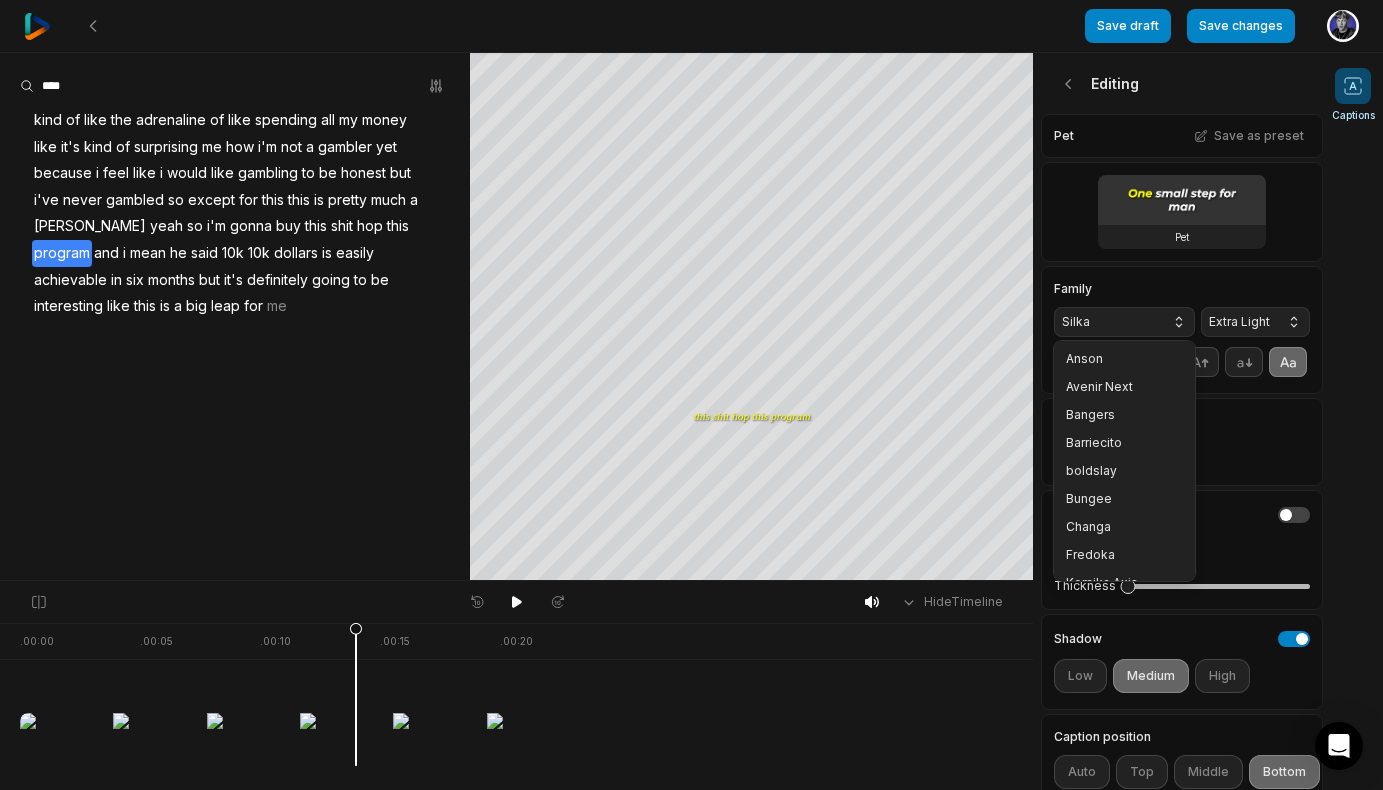 scroll, scrollTop: 408, scrollLeft: 0, axis: vertical 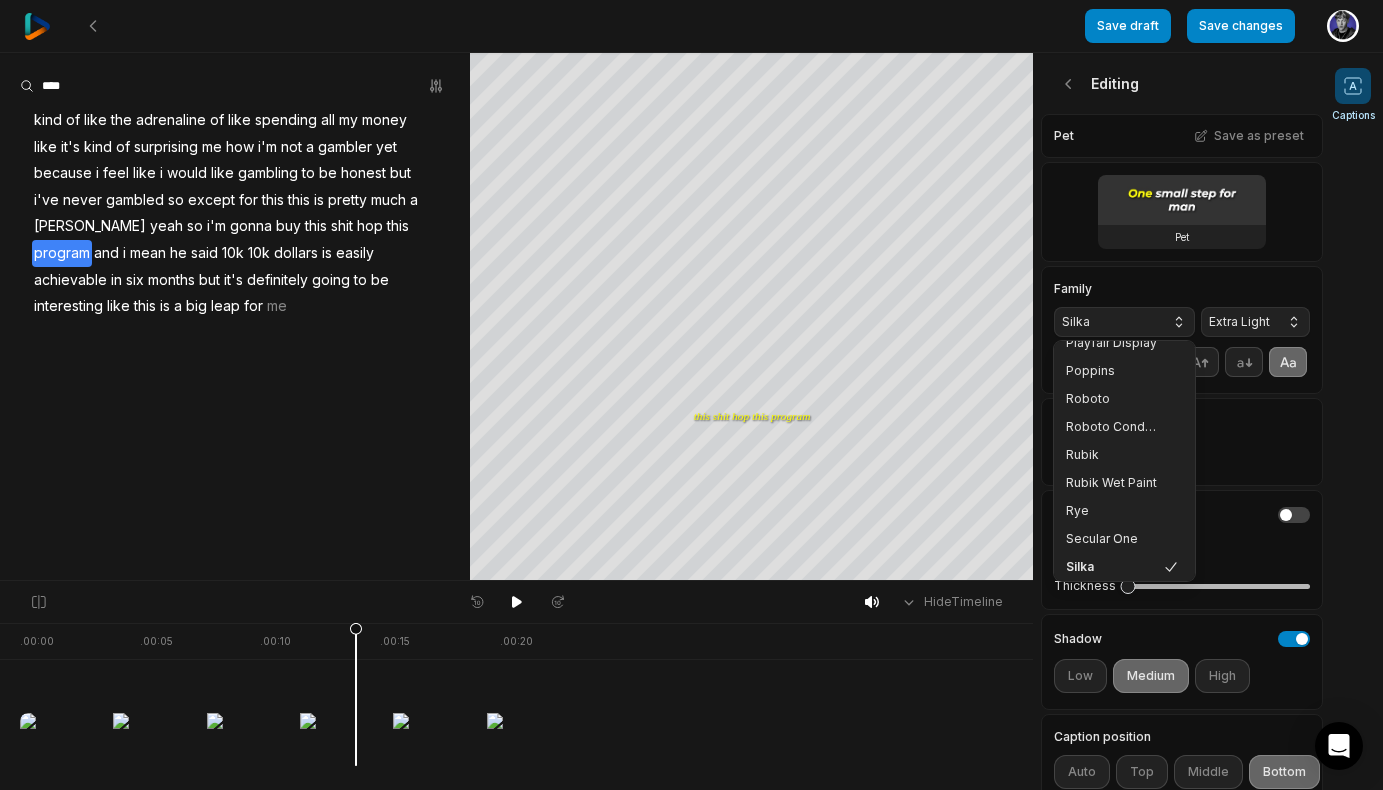 click on "Silka" at bounding box center (1108, 322) 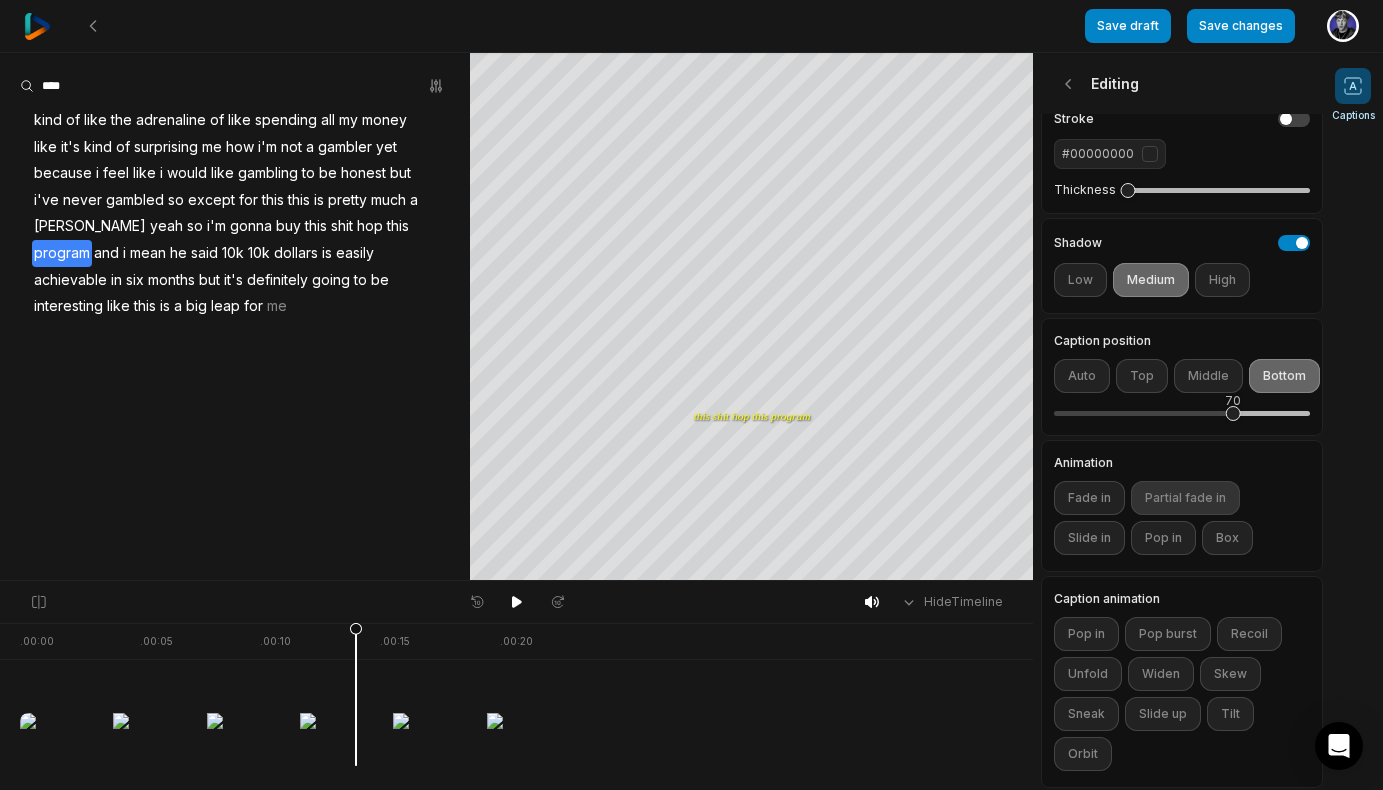 scroll, scrollTop: 402, scrollLeft: 0, axis: vertical 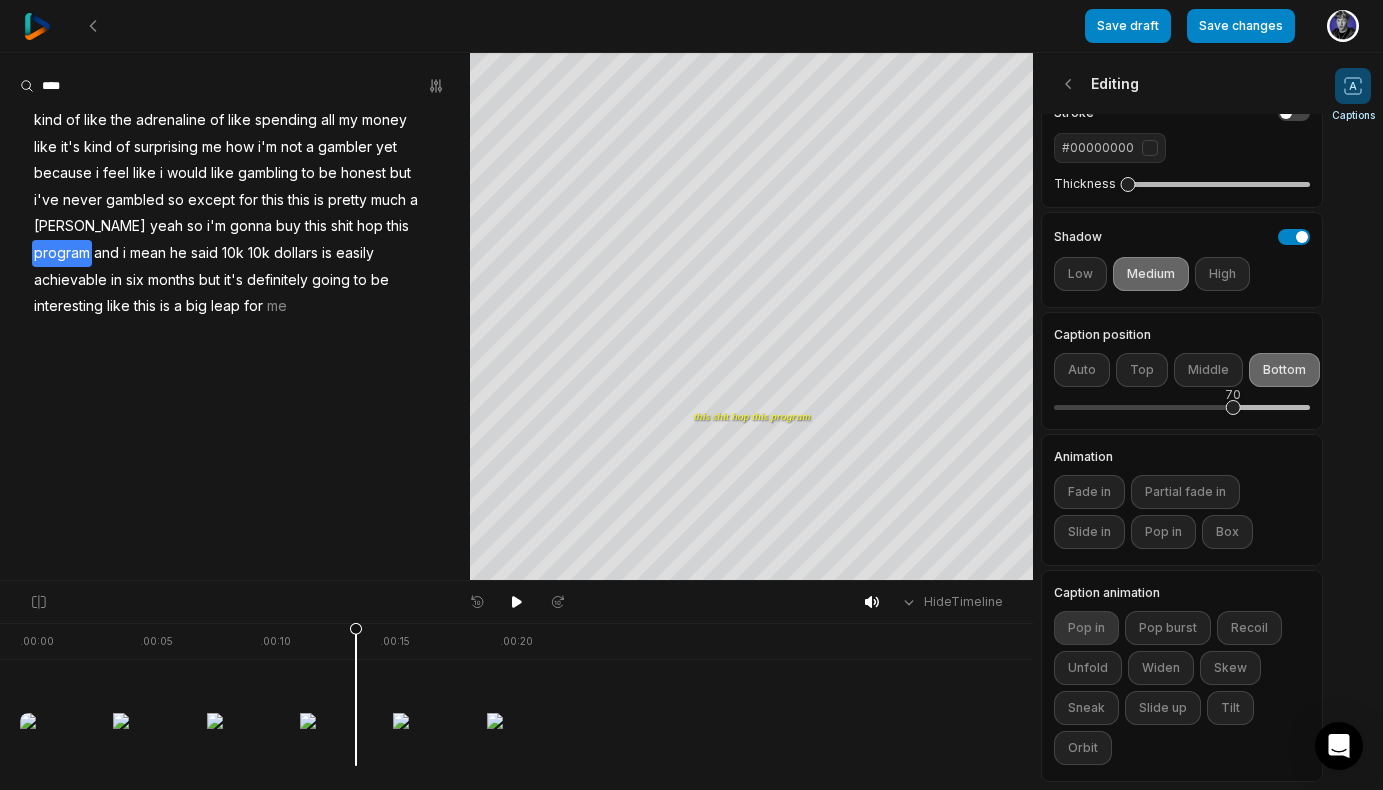 click on "Pop in" at bounding box center (1086, 628) 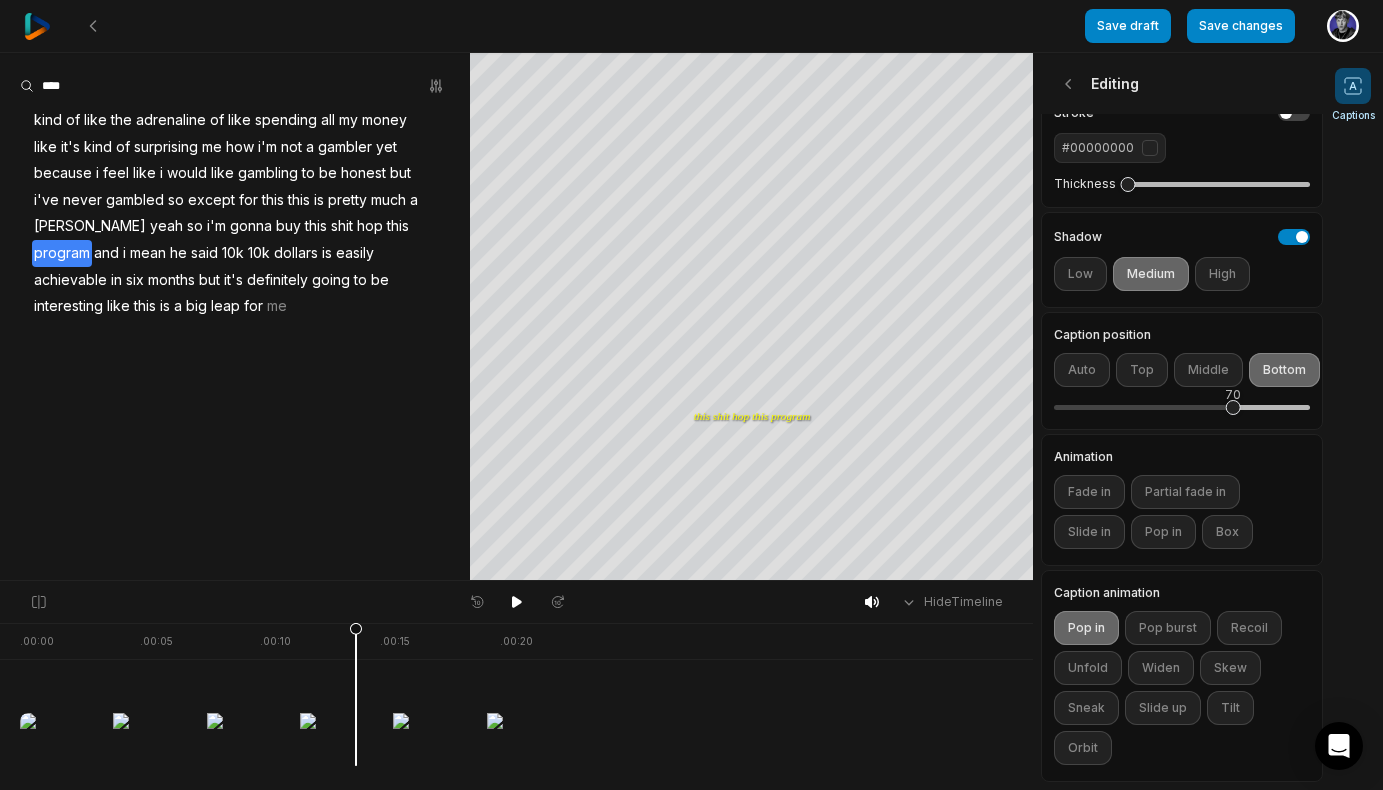 type 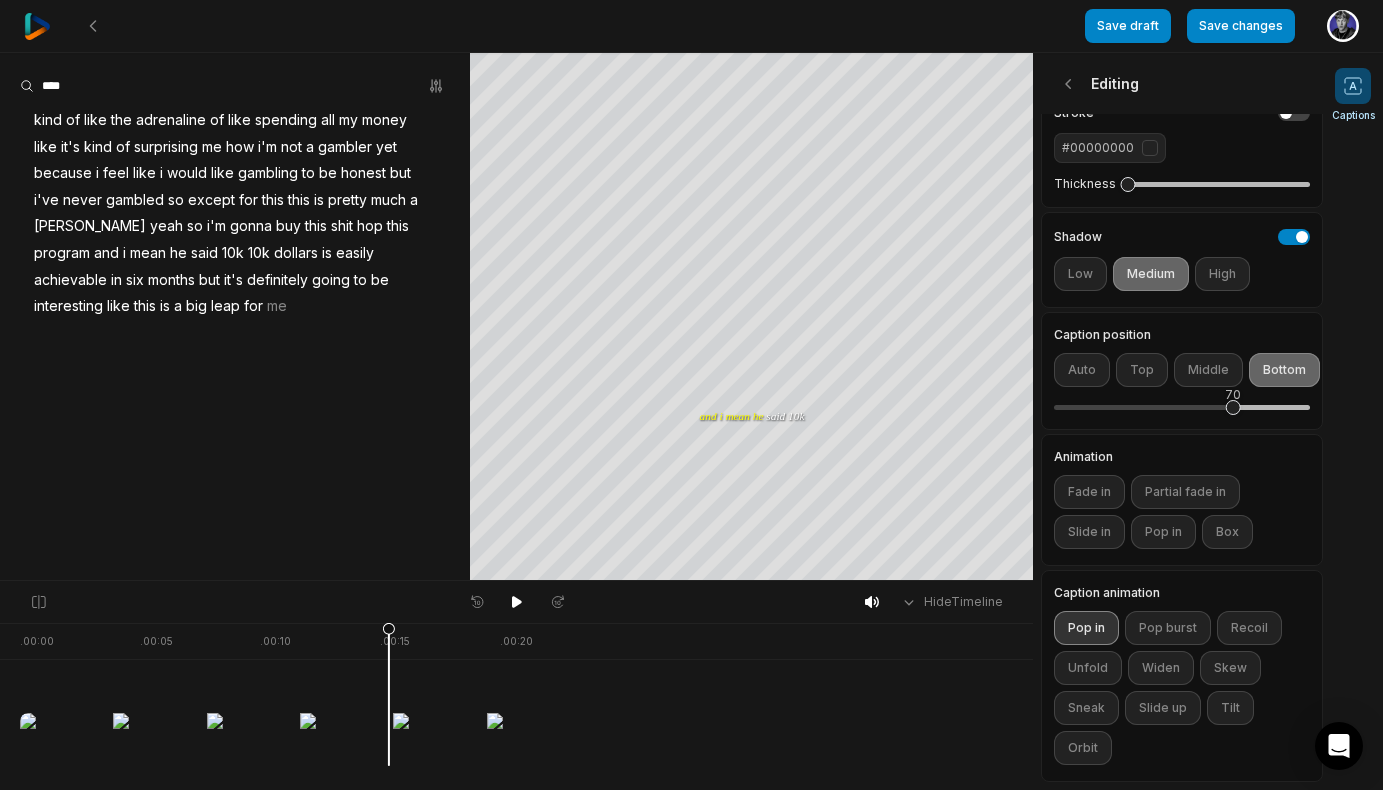 click on "Pop in" at bounding box center [1086, 628] 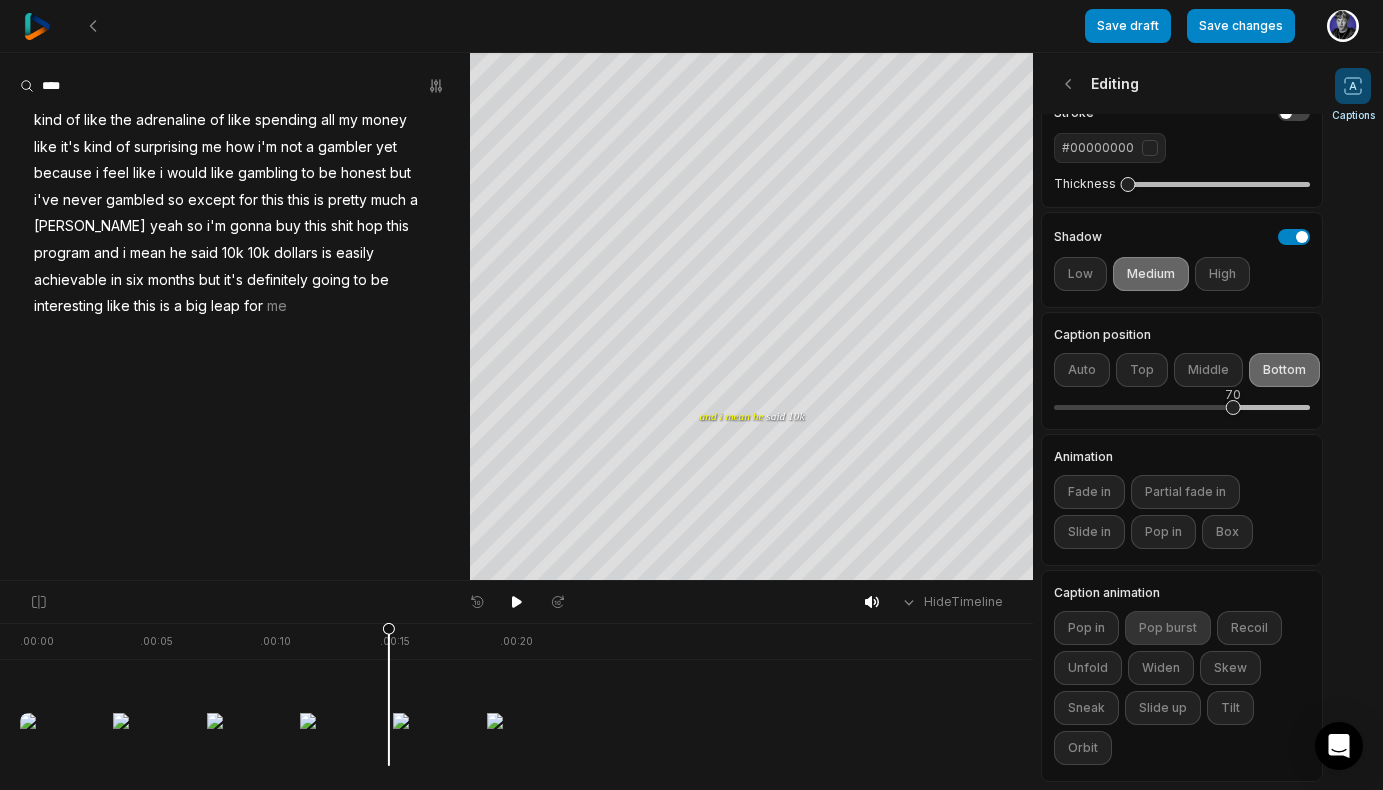 click on "Pop burst" at bounding box center [1168, 628] 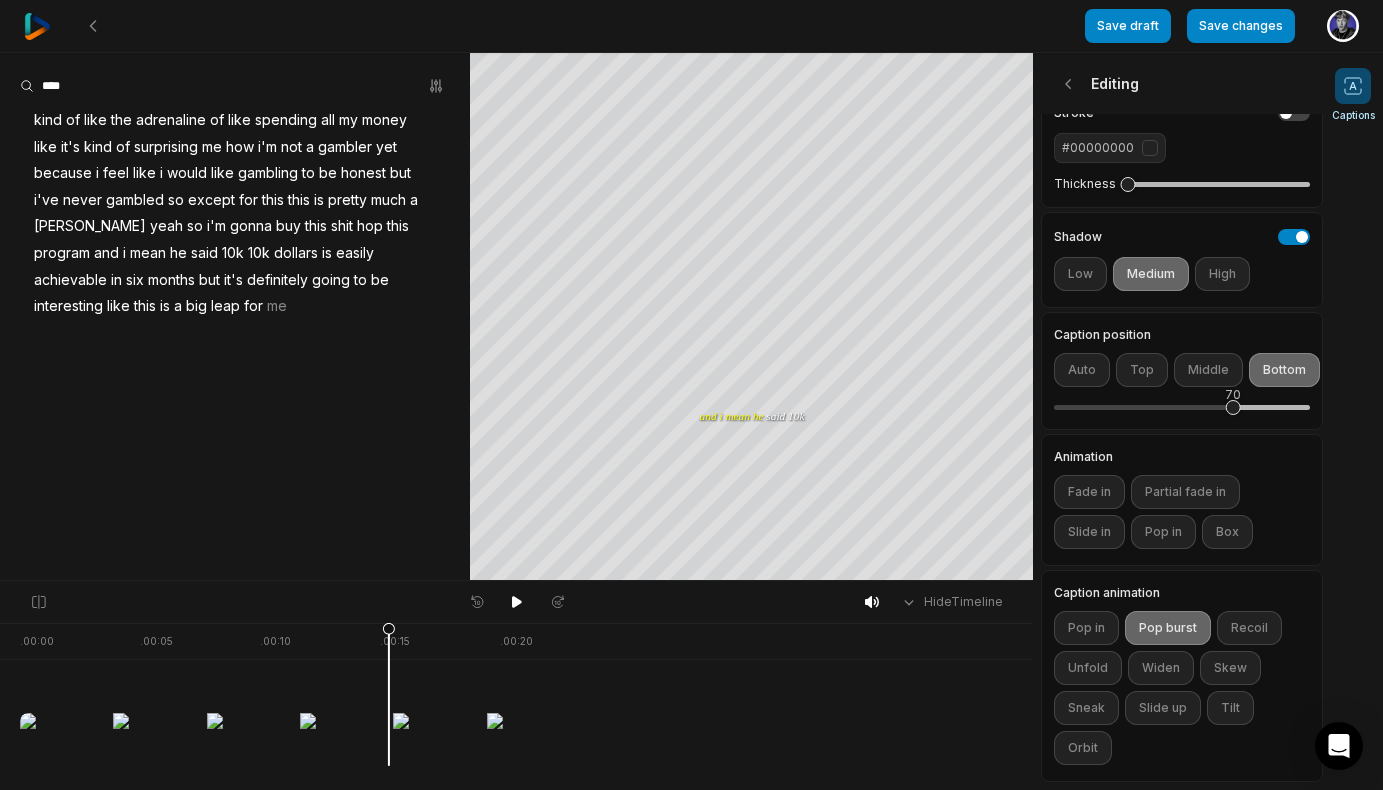 type 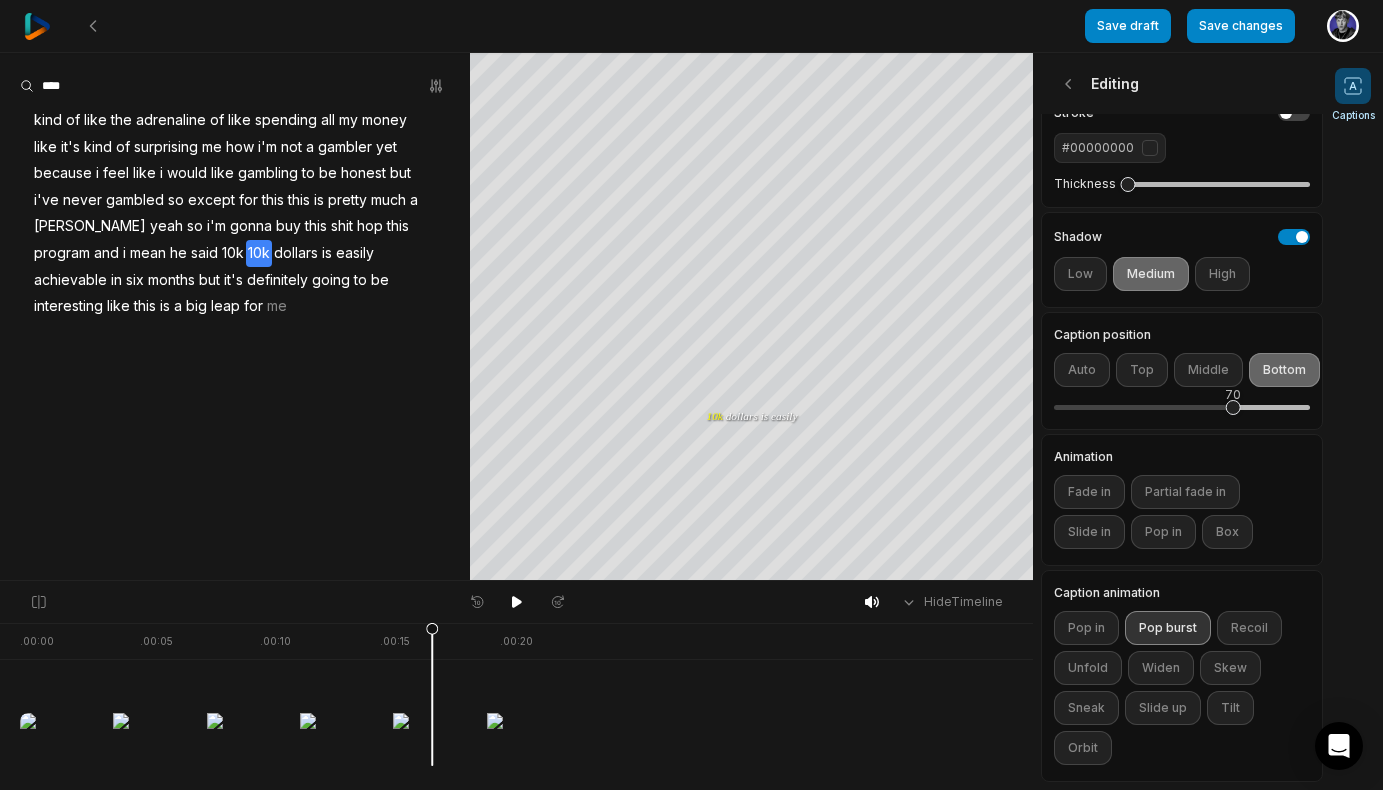 click on "Pop burst" at bounding box center (1168, 628) 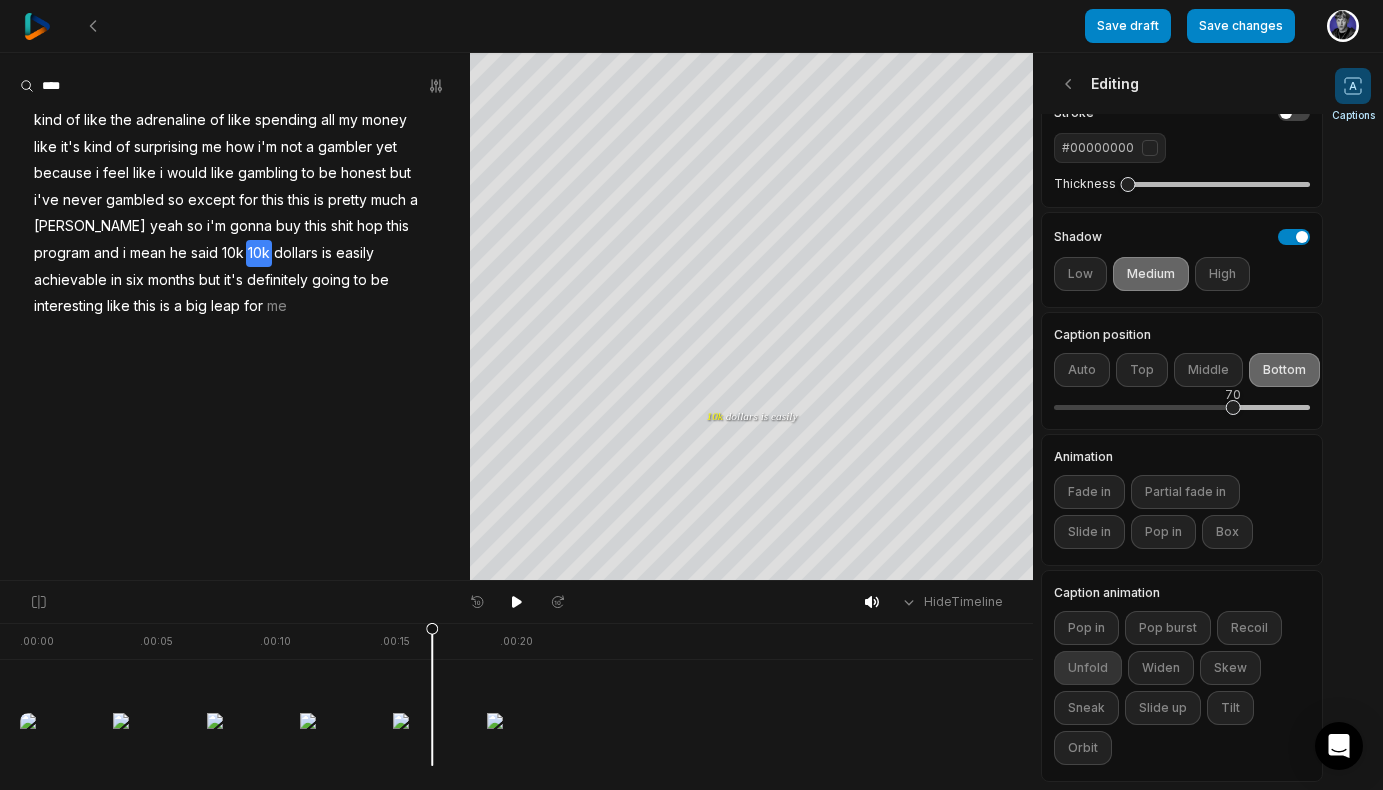 click on "Unfold" at bounding box center [1088, 668] 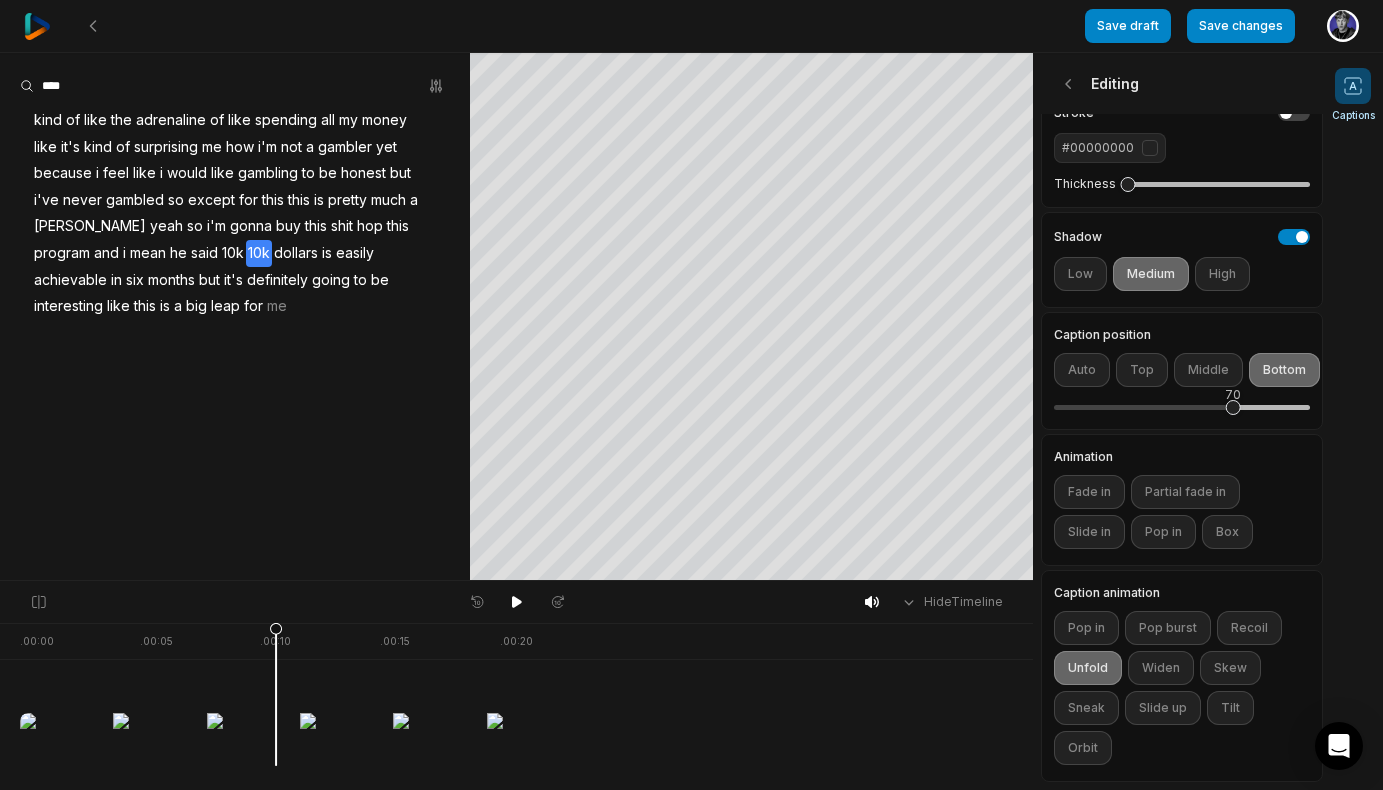 click at bounding box center [300, 694] 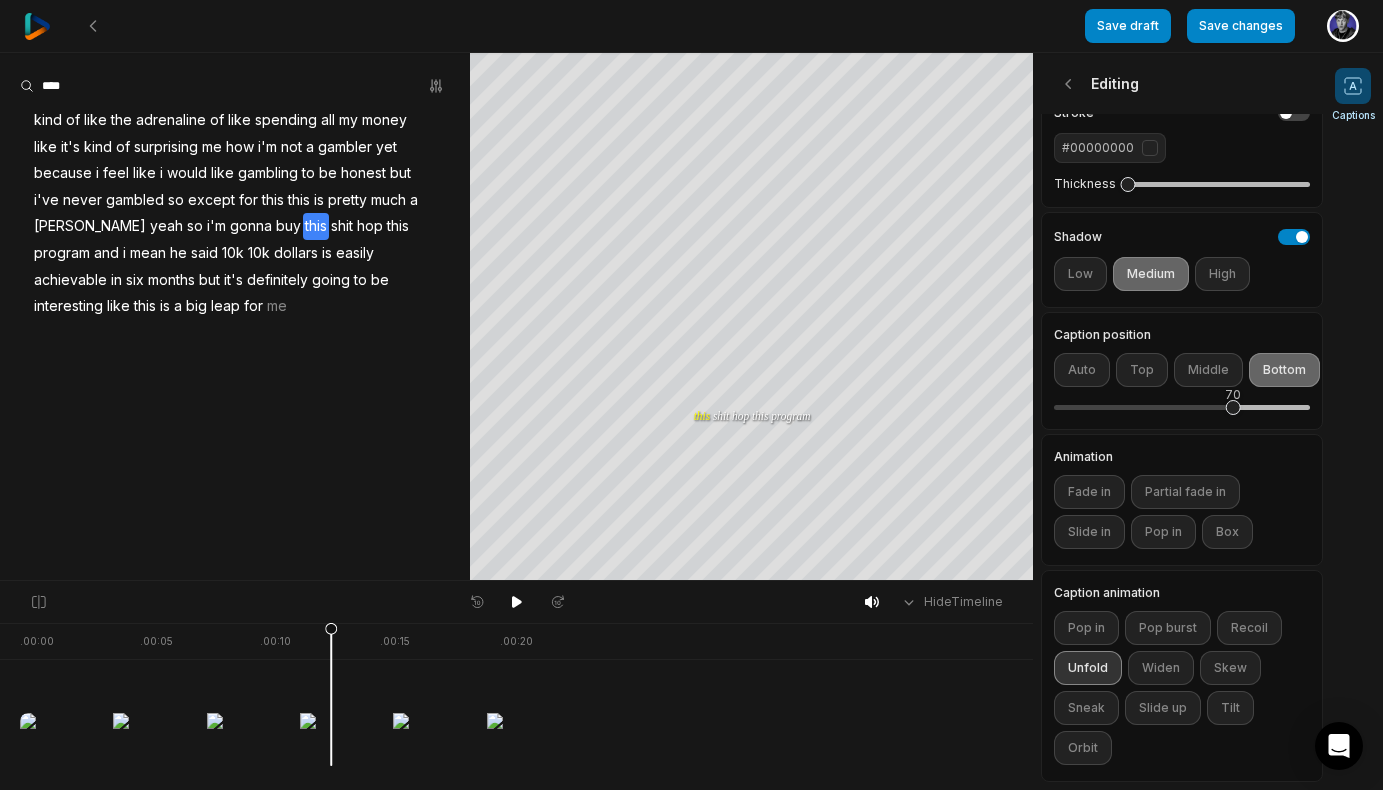 click on "Unfold" at bounding box center (1088, 668) 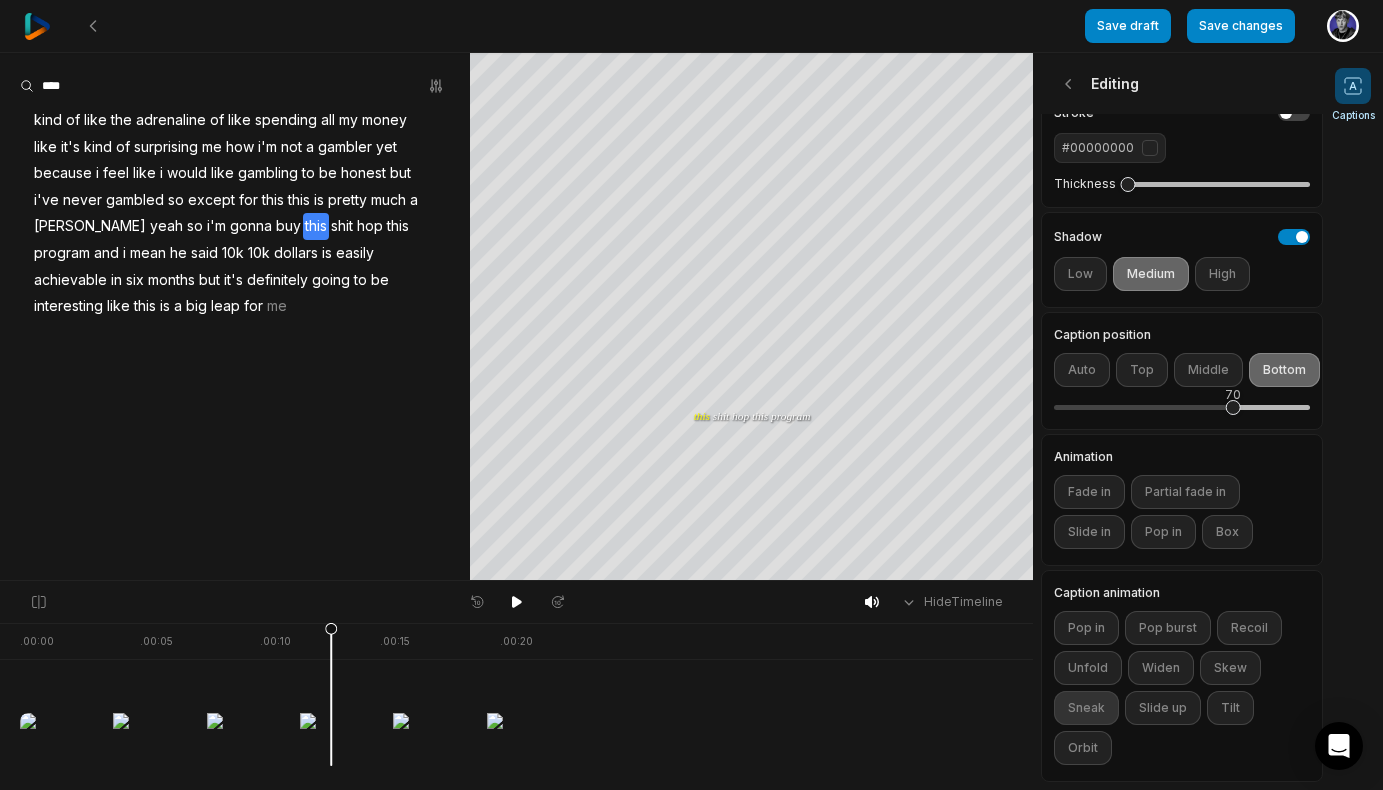 click on "Sneak" at bounding box center [1086, 708] 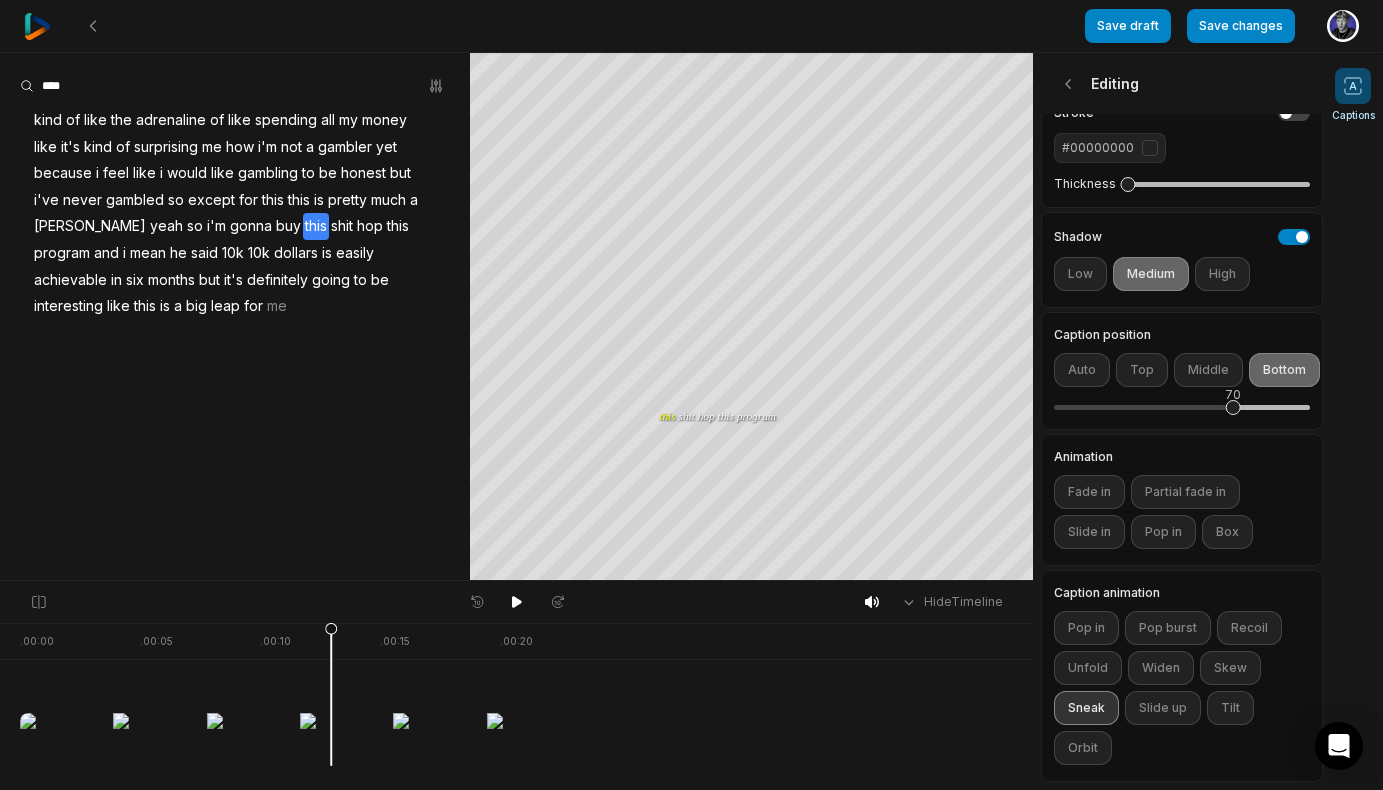 type 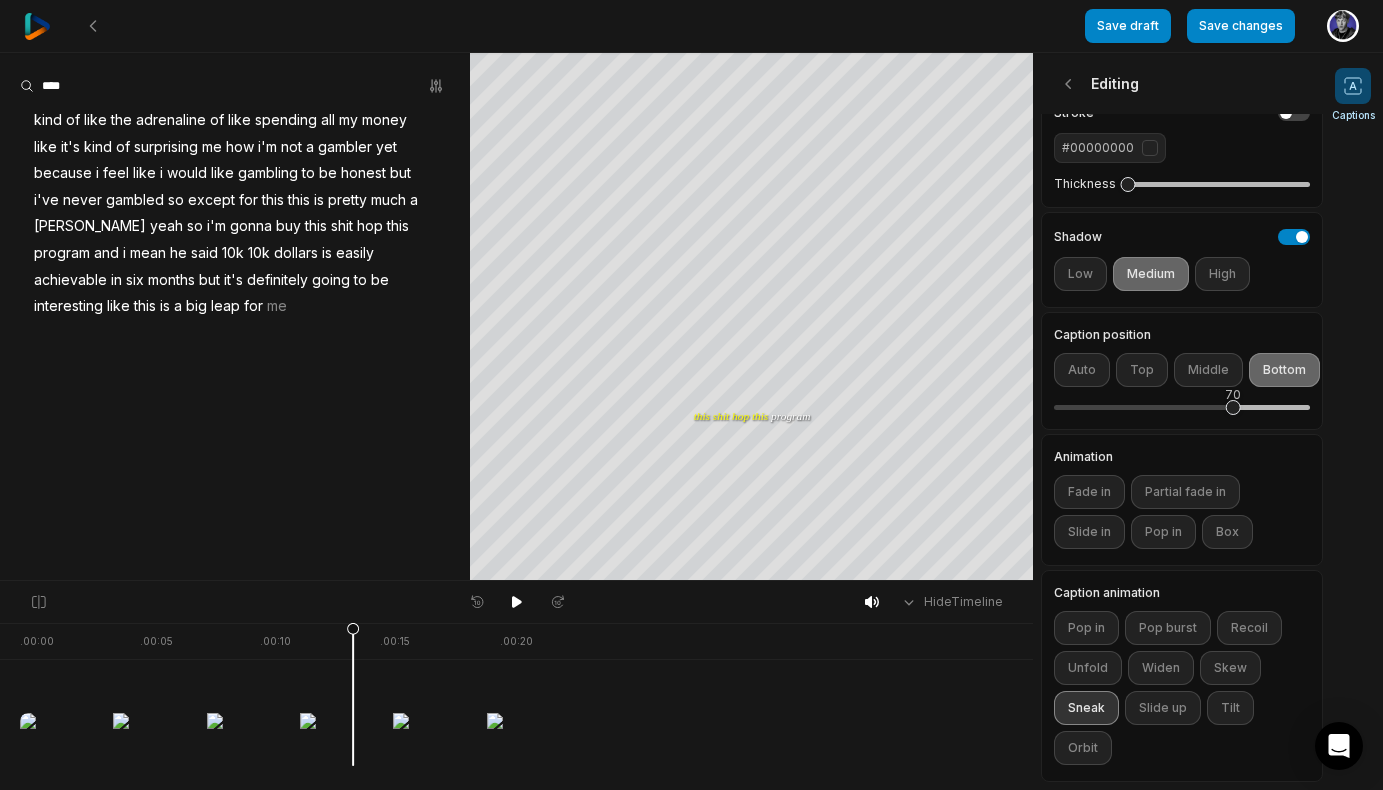 click on "Sneak" at bounding box center [1086, 708] 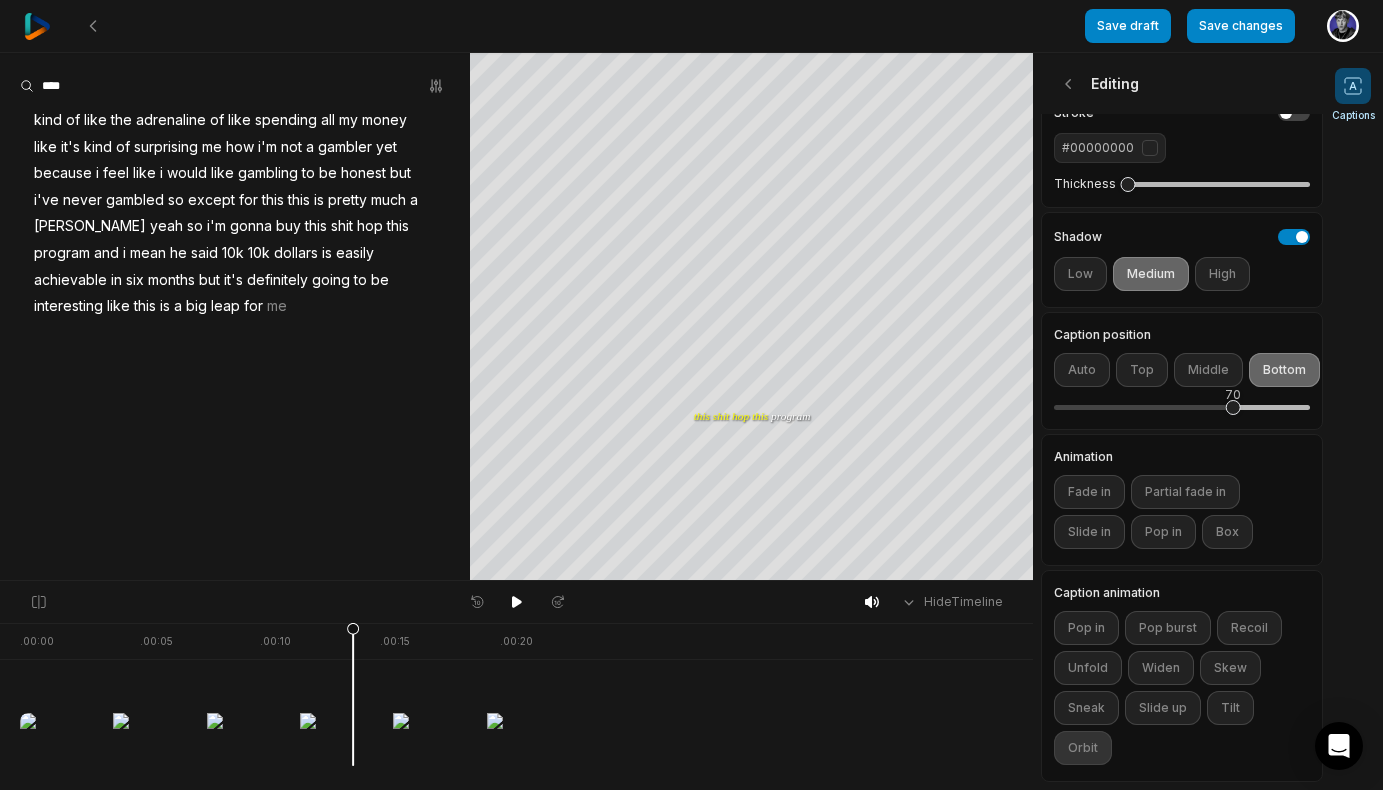 click on "Orbit" at bounding box center (1083, 748) 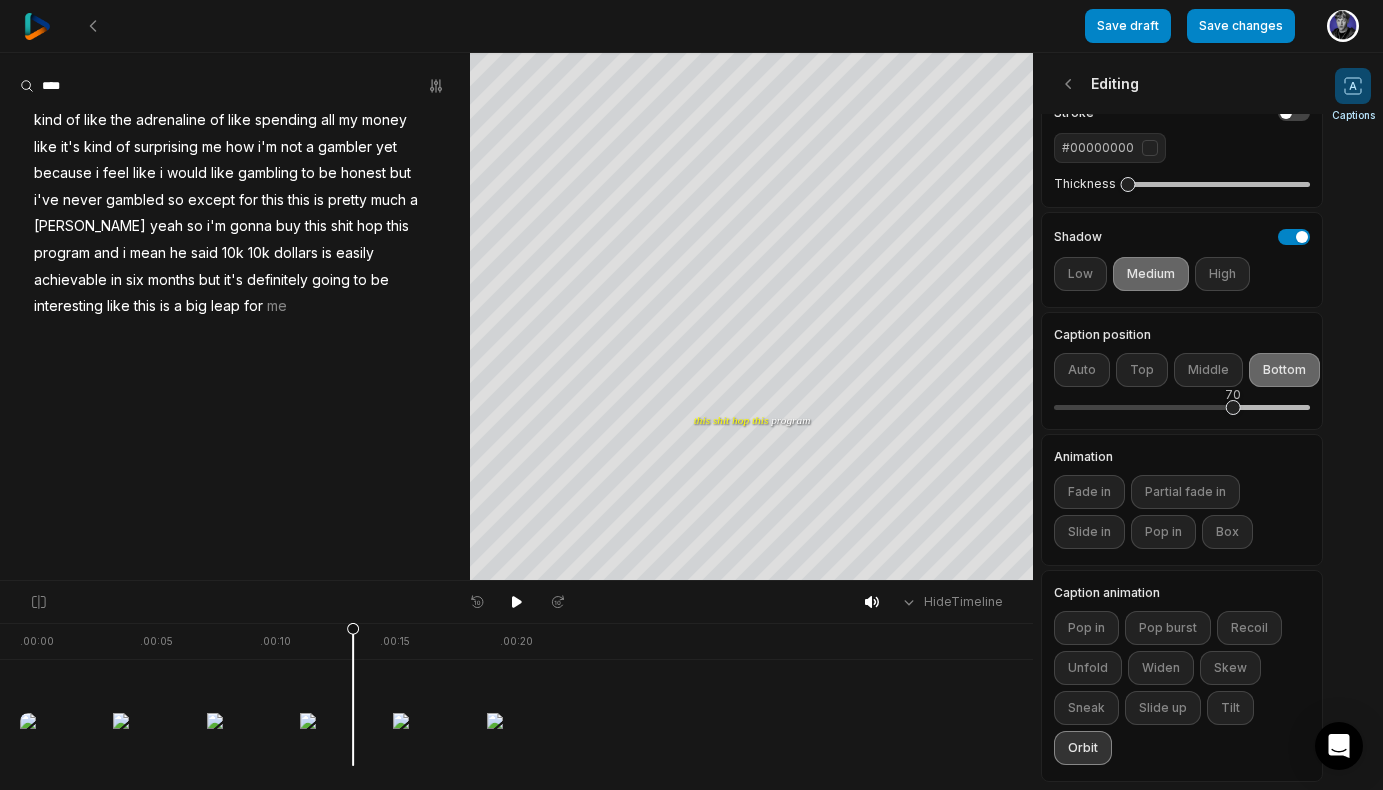 type 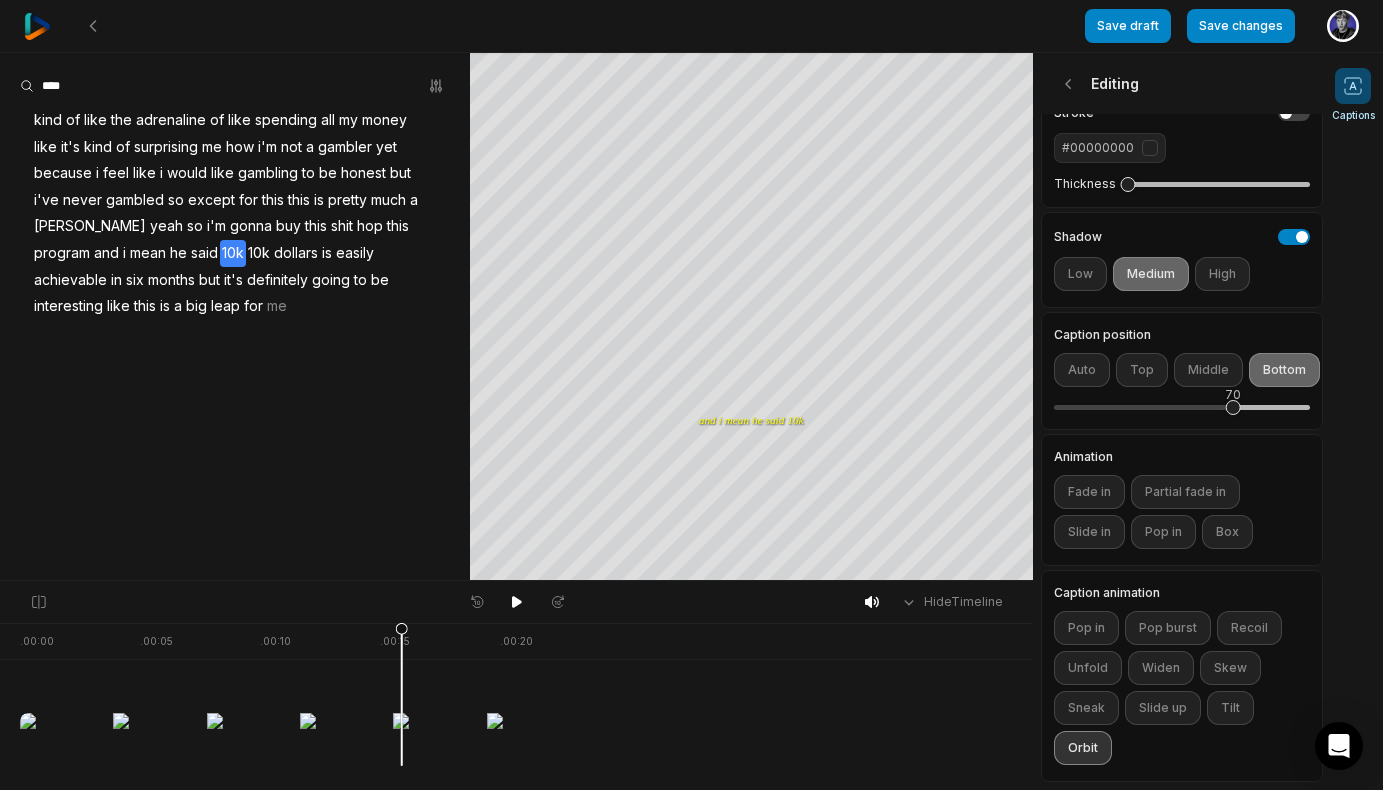 click on "Orbit" at bounding box center (1083, 748) 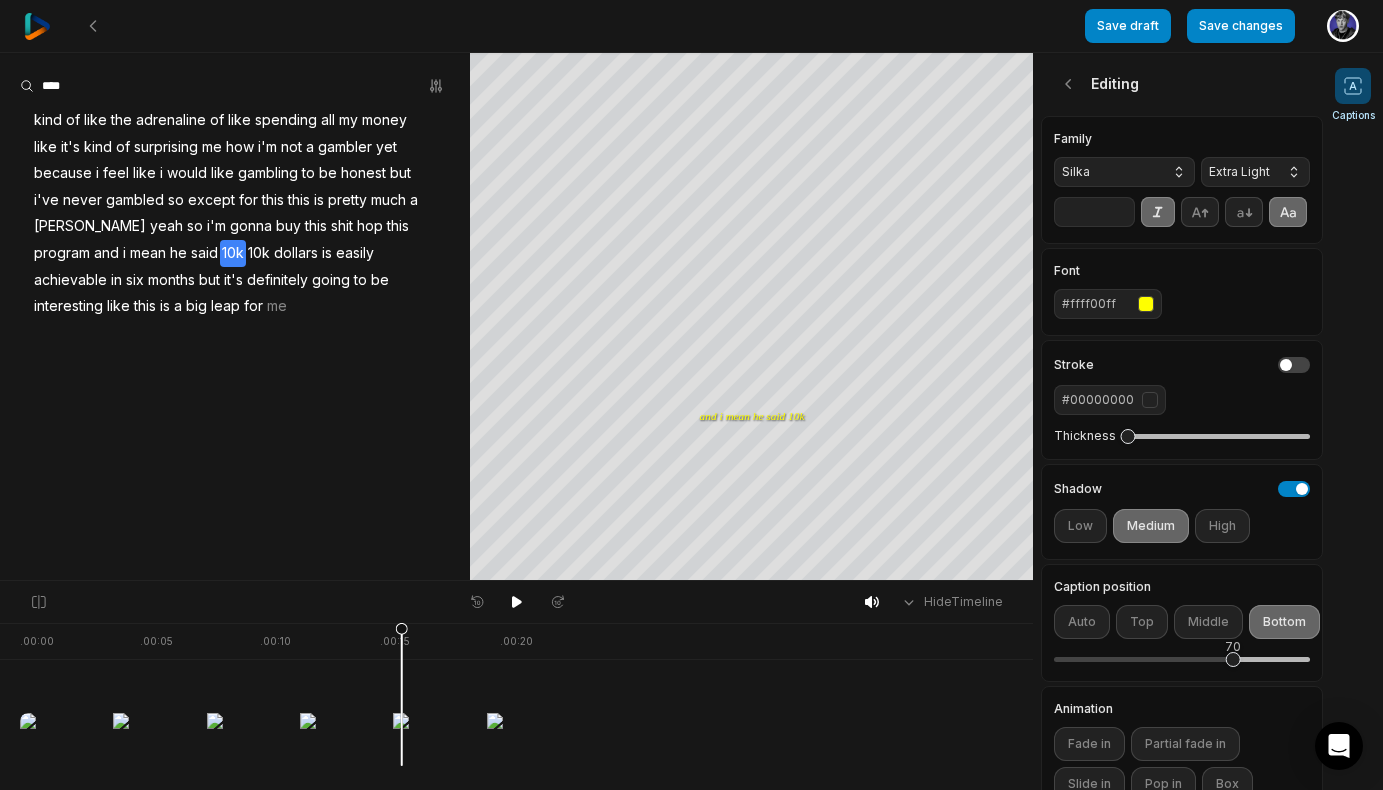 scroll, scrollTop: 115, scrollLeft: 0, axis: vertical 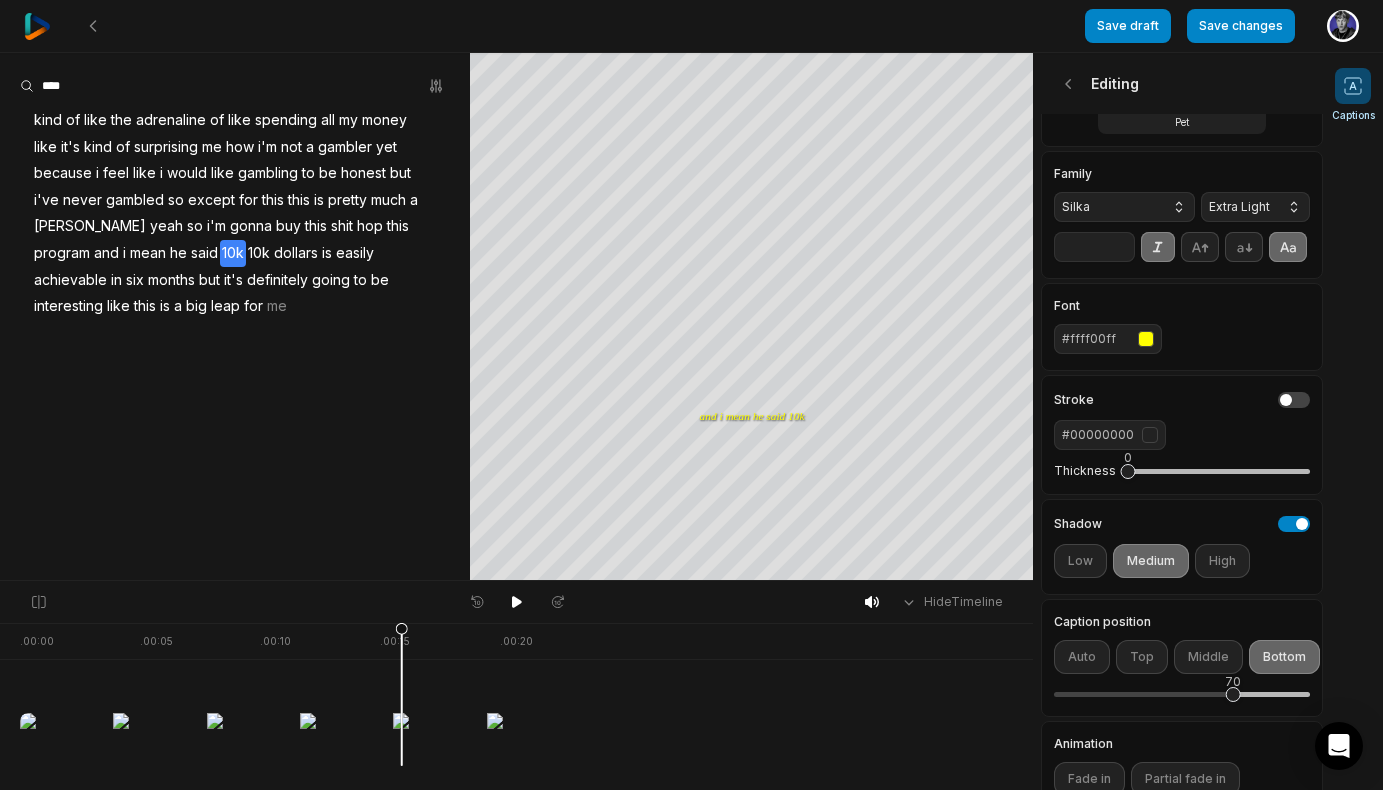 click on "Stroke #00000000 Thickness 0" at bounding box center [1182, 435] 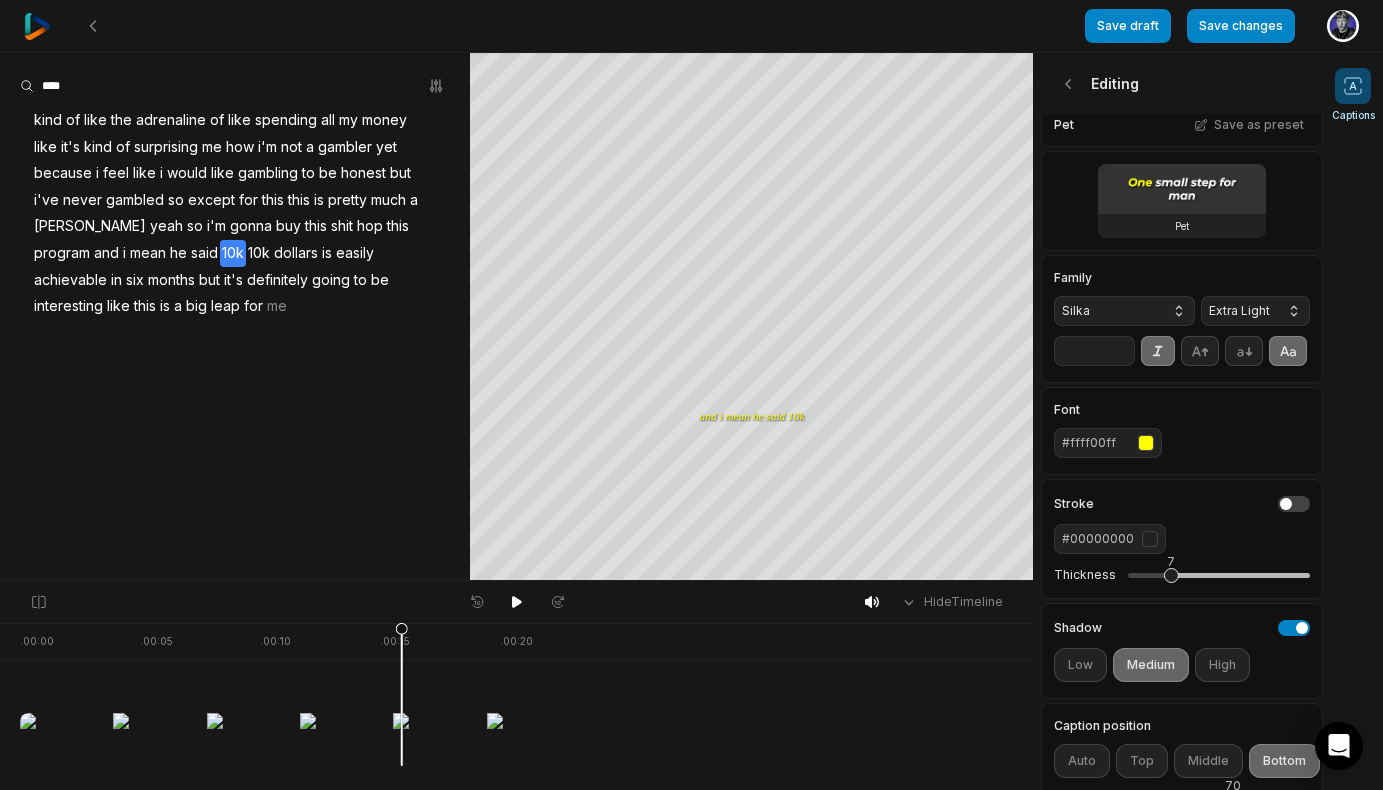 scroll, scrollTop: 7, scrollLeft: 0, axis: vertical 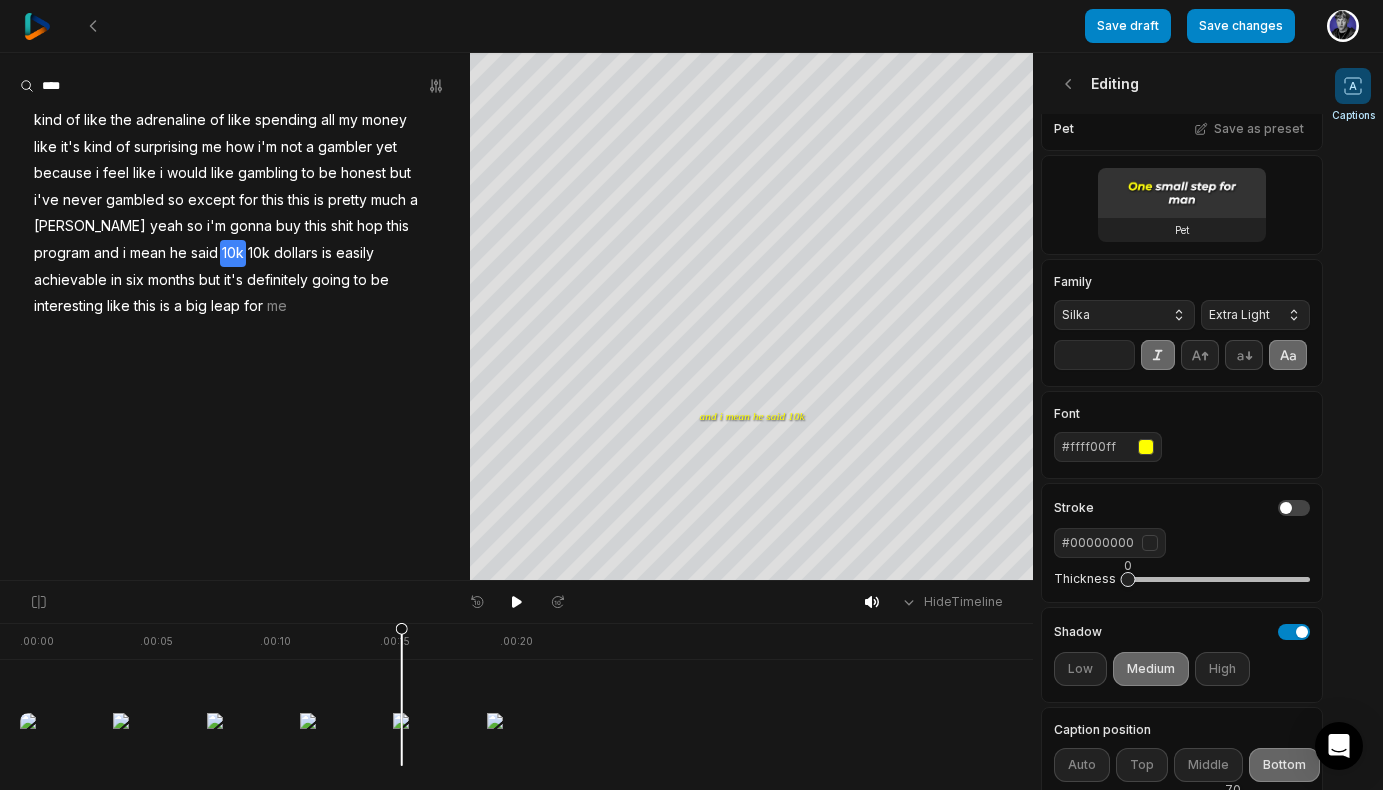 click on "Thickness 0" at bounding box center (1182, 579) 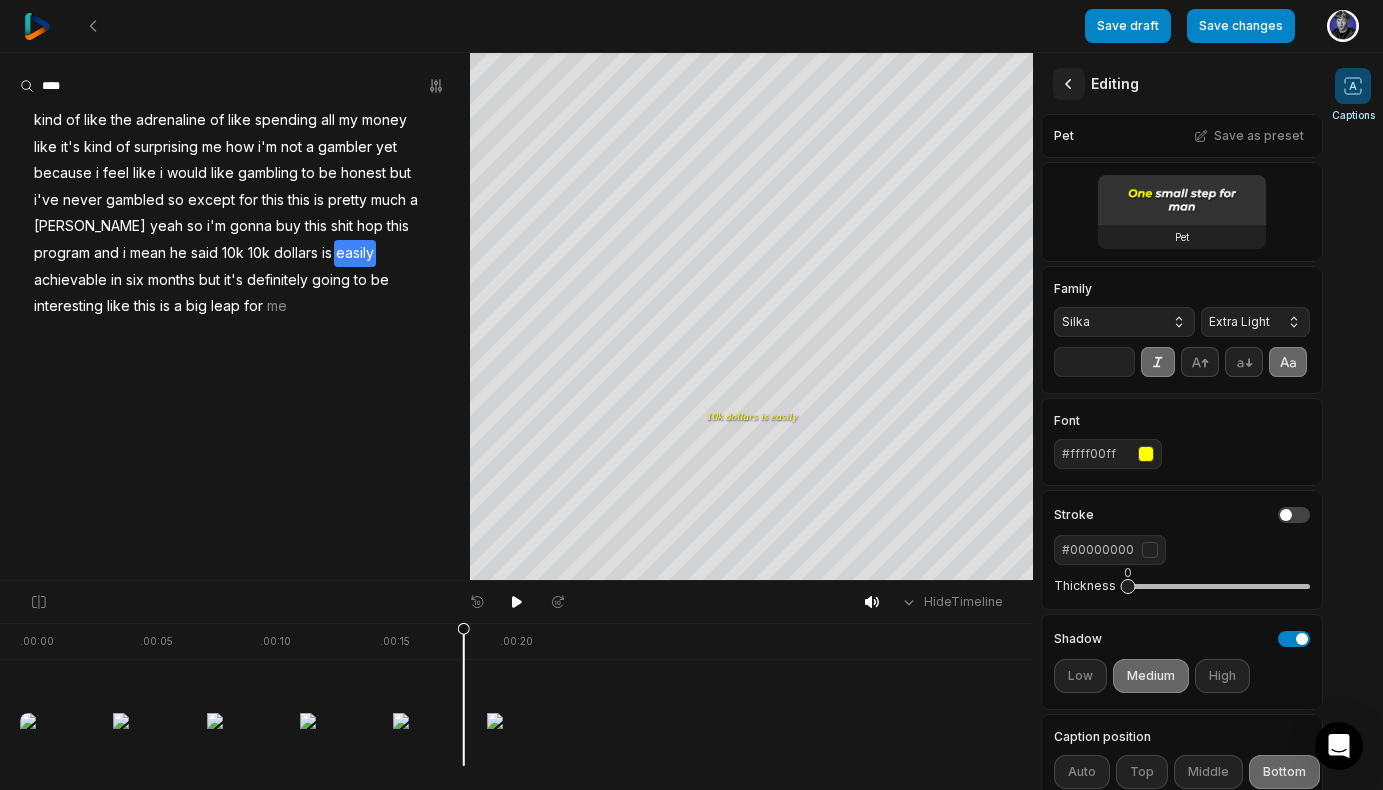 click 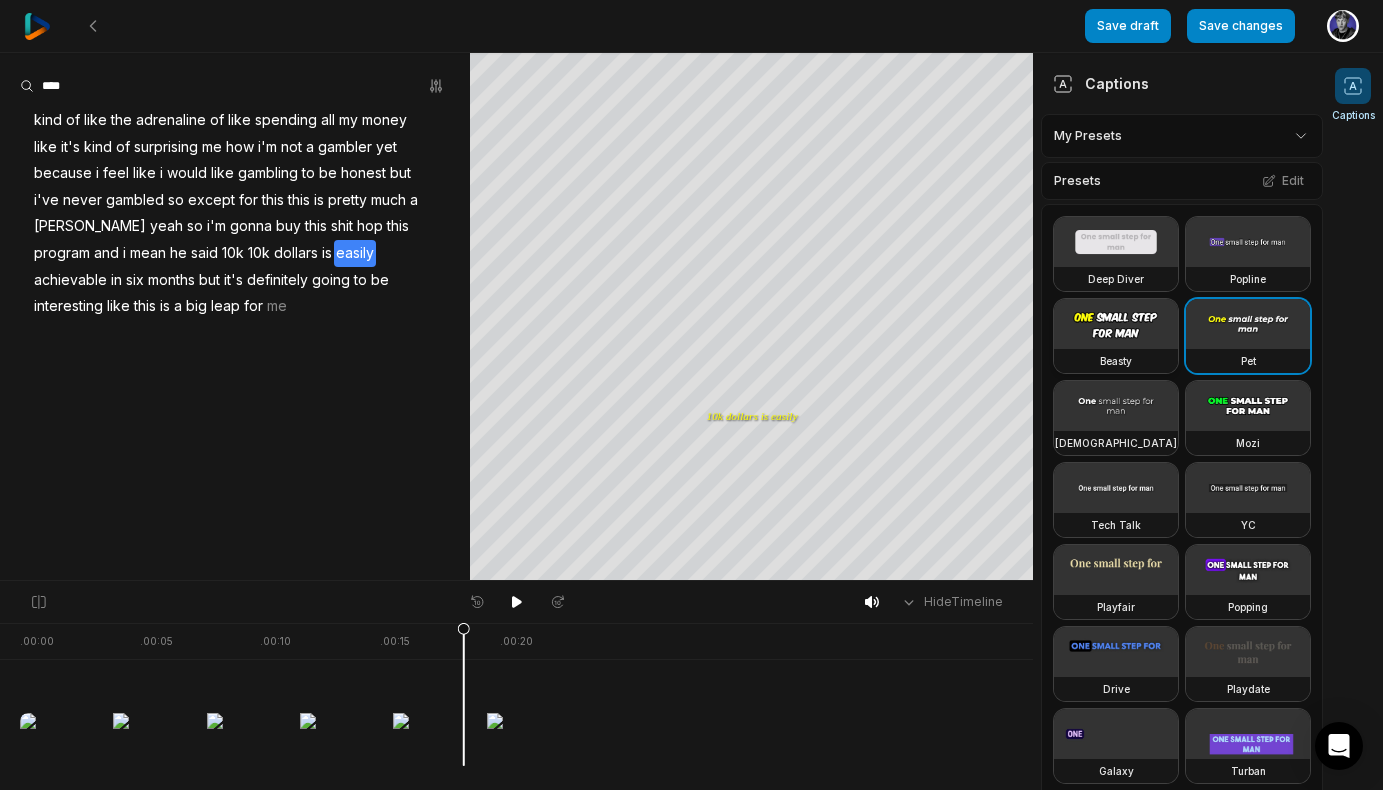 click at bounding box center (1116, 324) 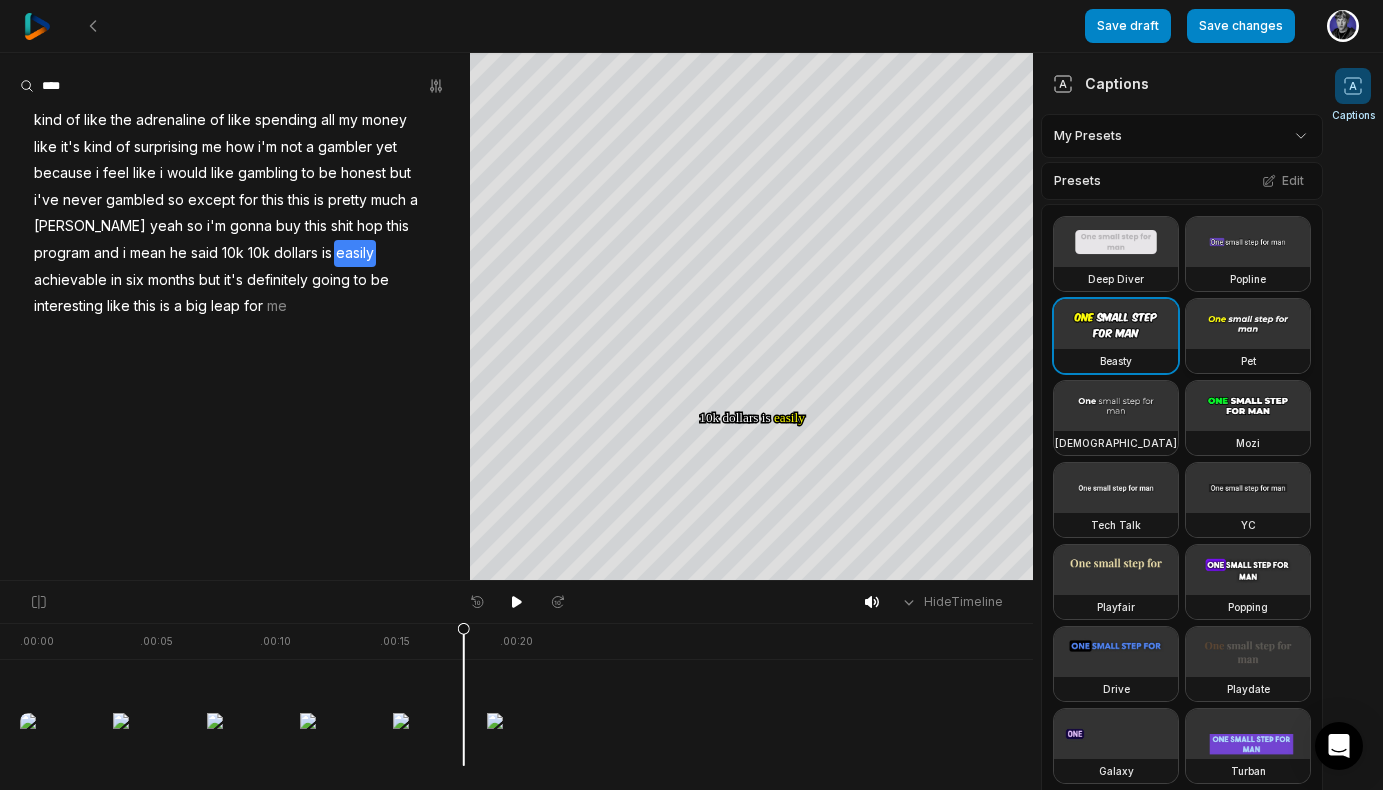 click at bounding box center [1248, 324] 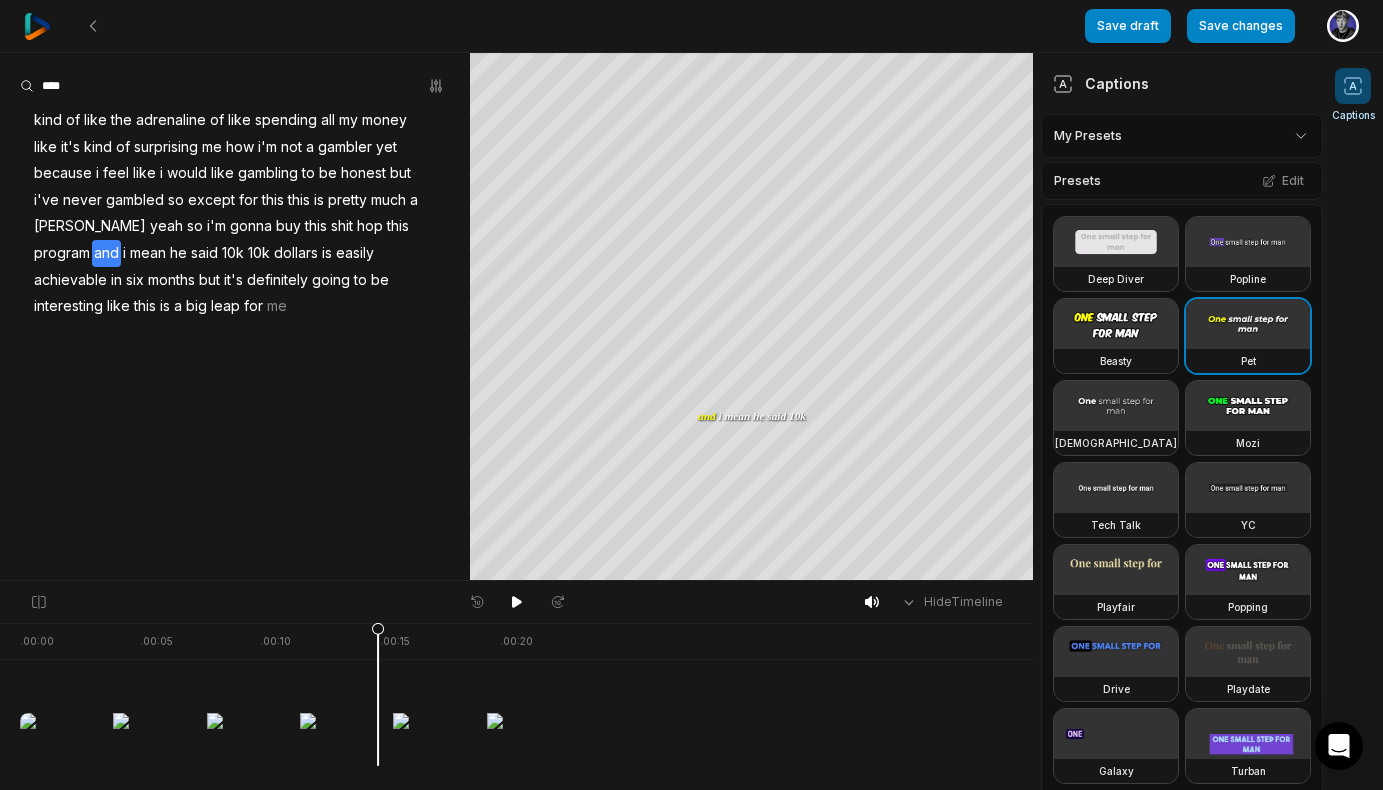 drag, startPoint x: 378, startPoint y: 633, endPoint x: 355, endPoint y: 628, distance: 23.537205 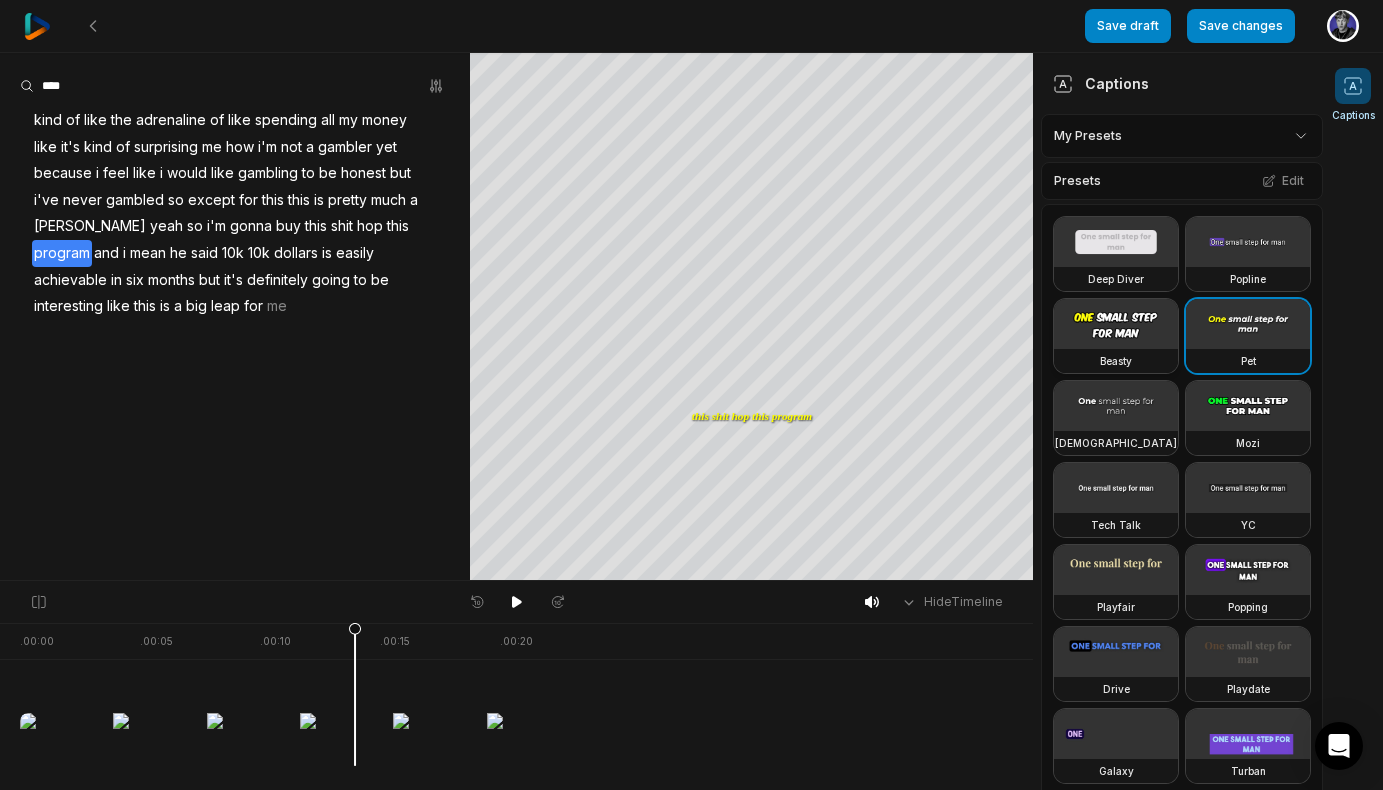 click at bounding box center [1116, 324] 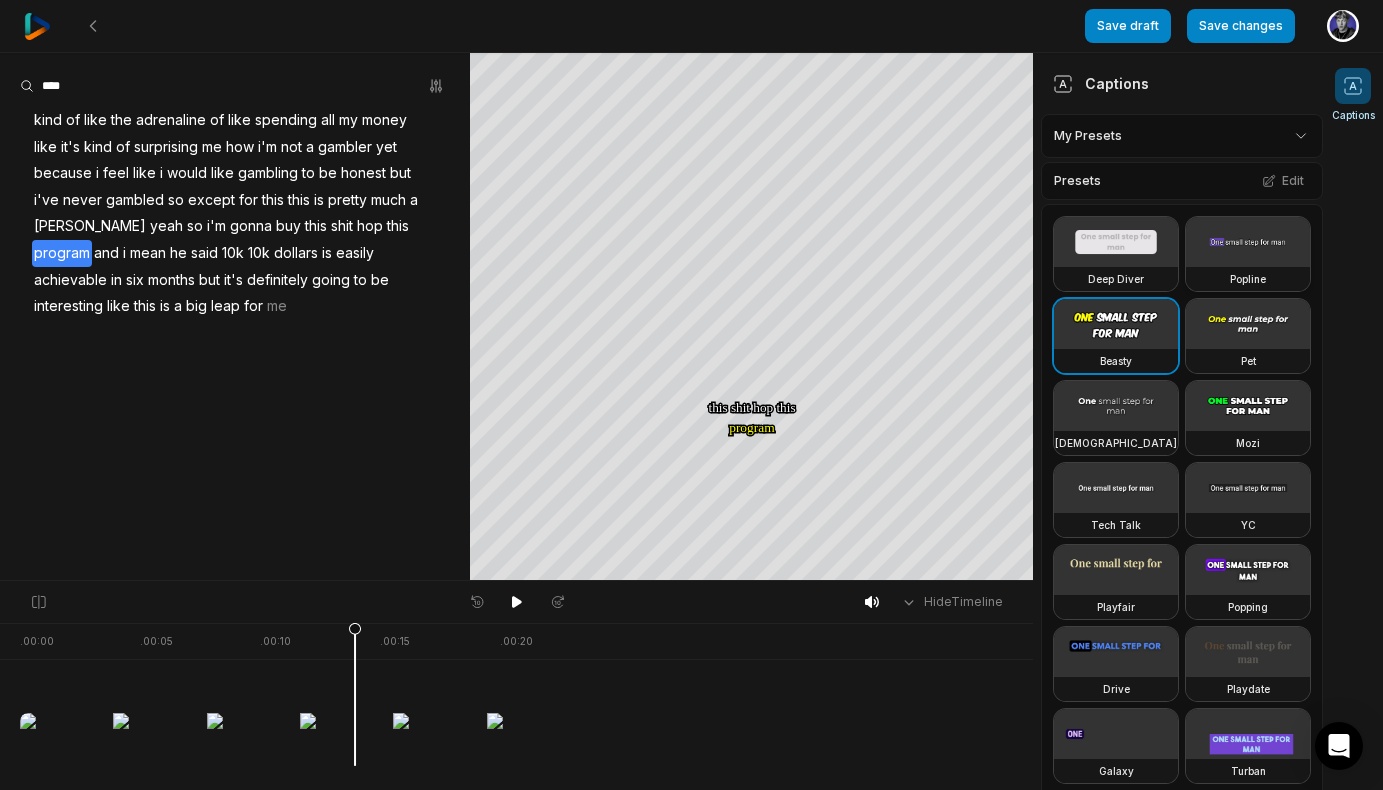 click at bounding box center (1248, 242) 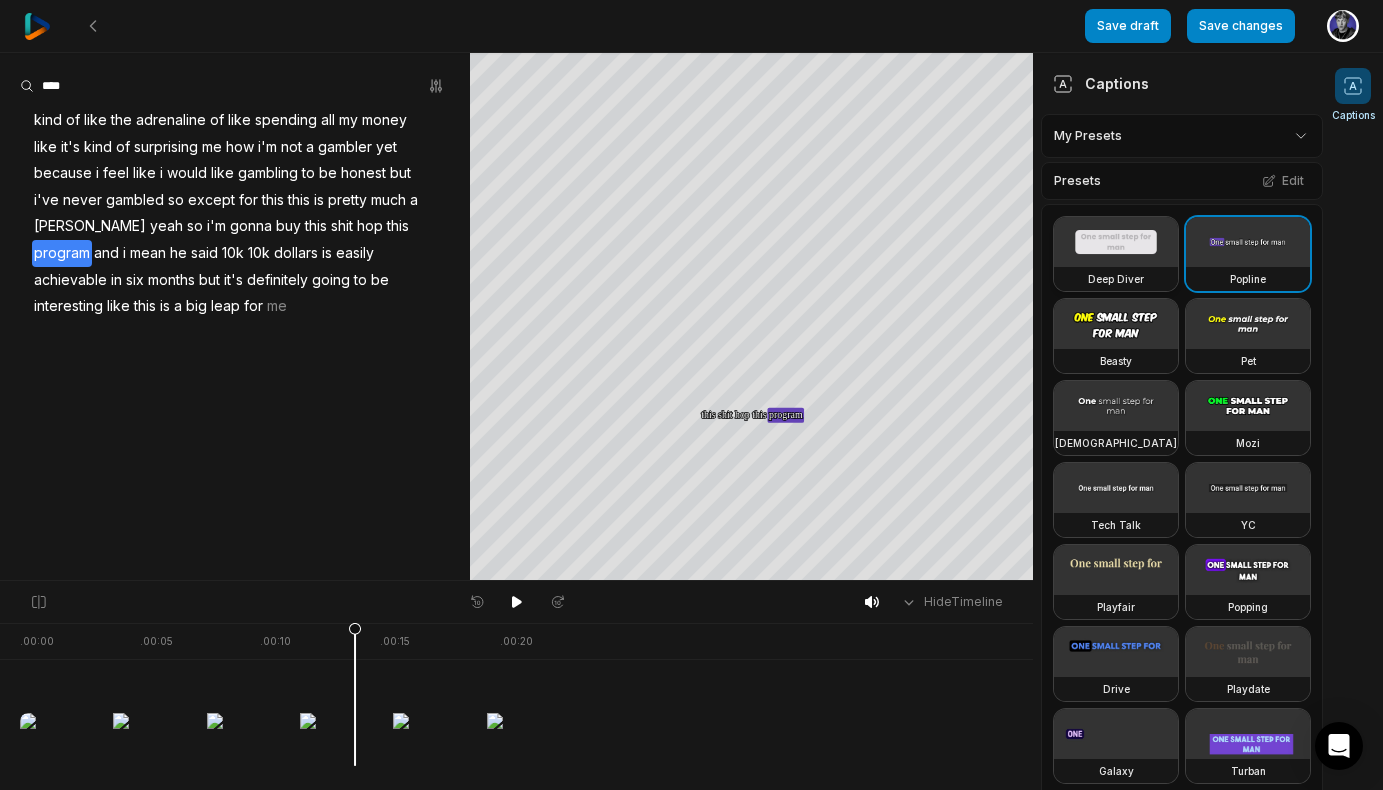 click at bounding box center [1116, 242] 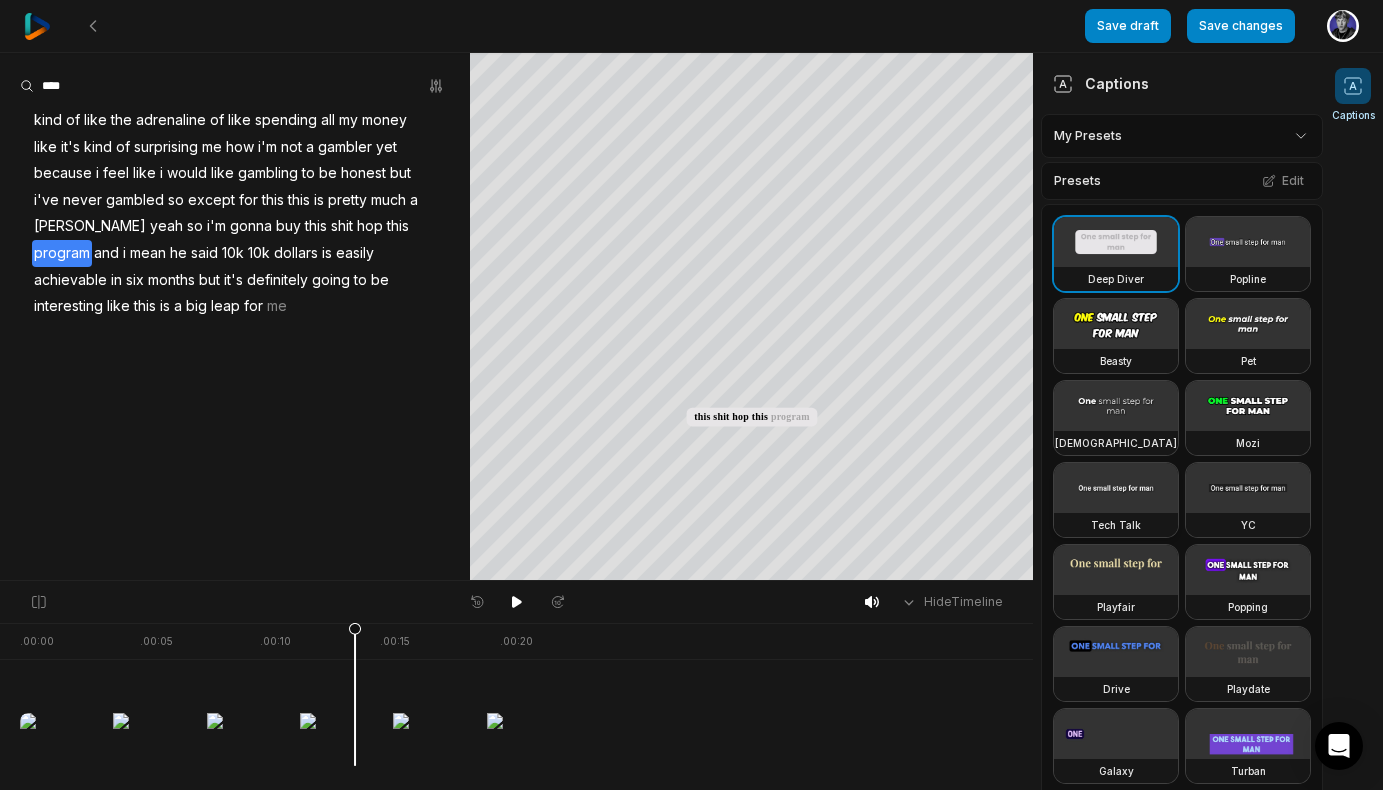 click on "Tech Talk" at bounding box center (1116, 525) 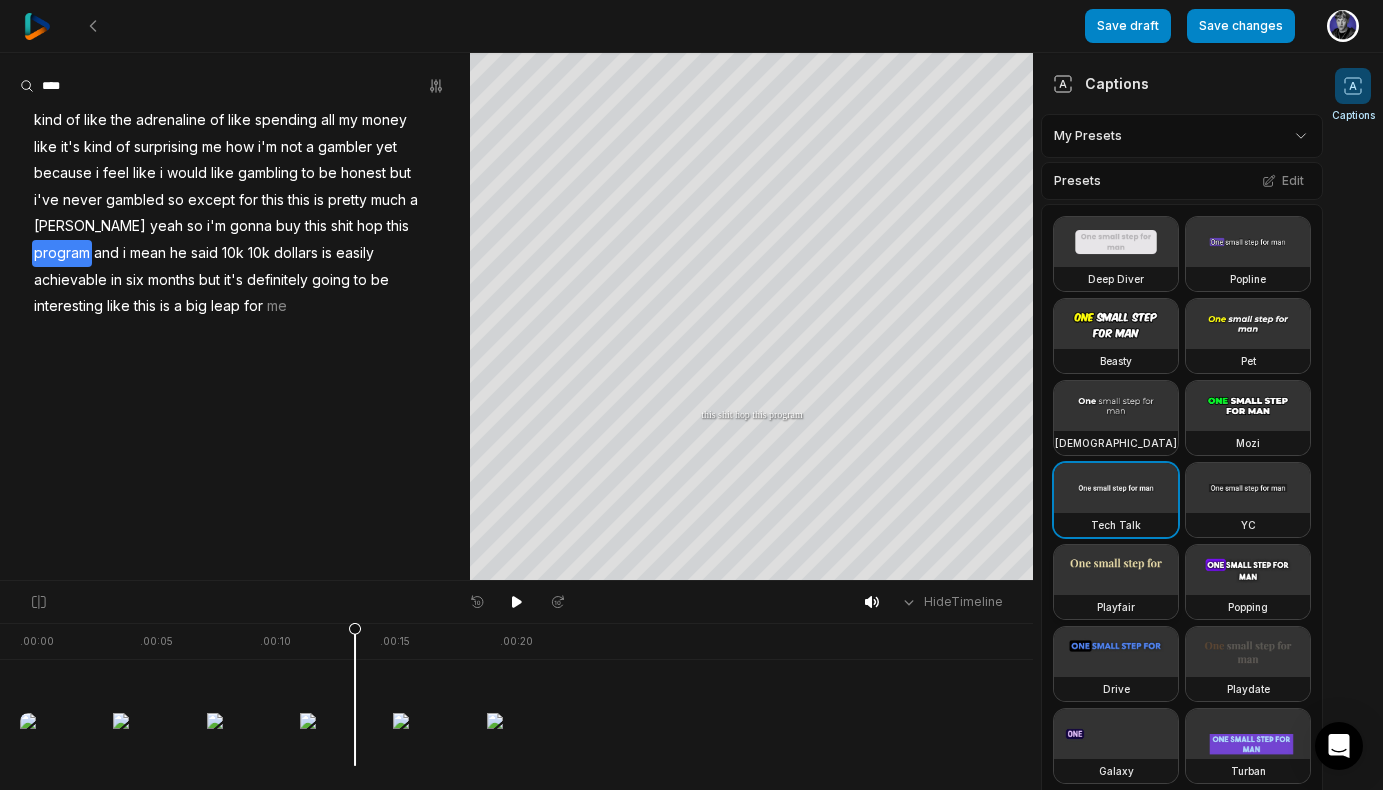 click at bounding box center (1116, 570) 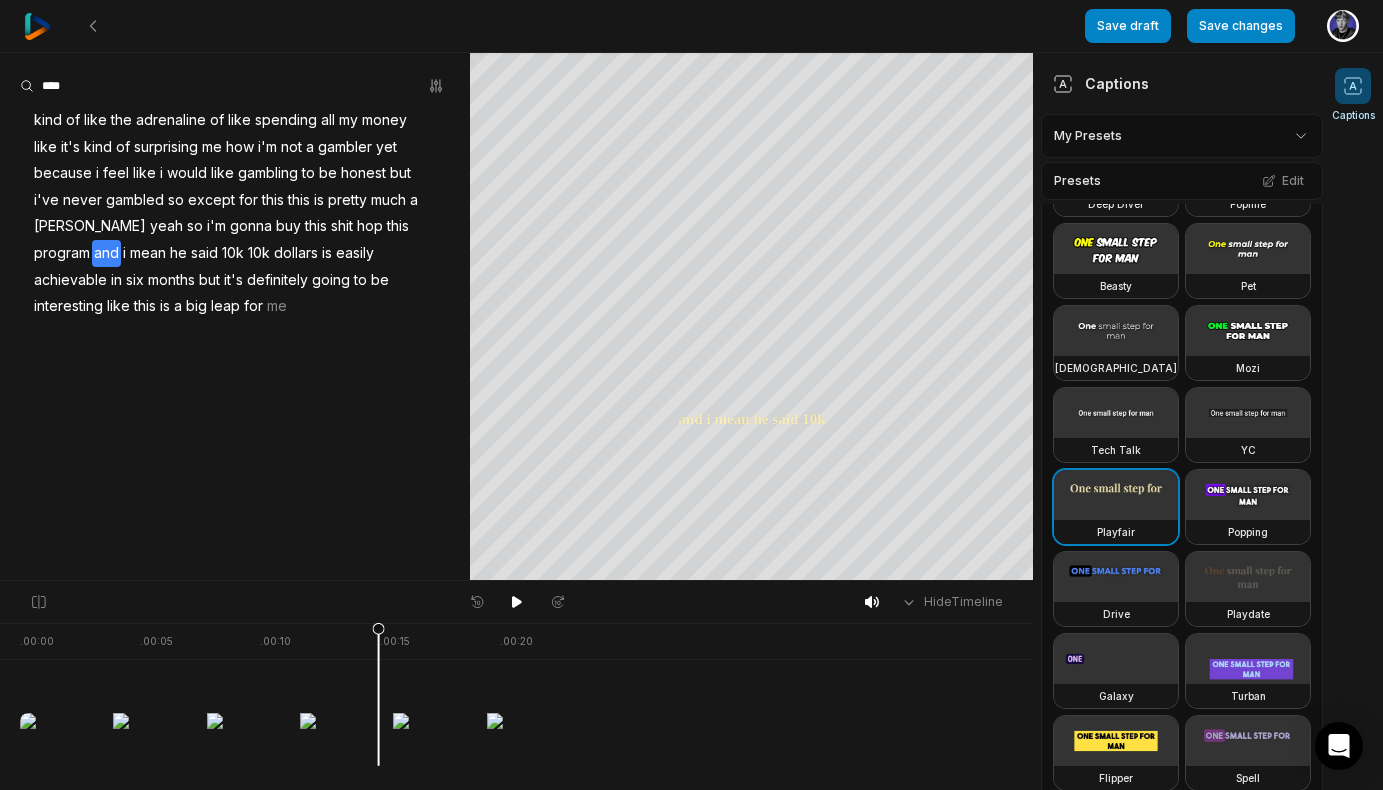 scroll, scrollTop: 132, scrollLeft: 0, axis: vertical 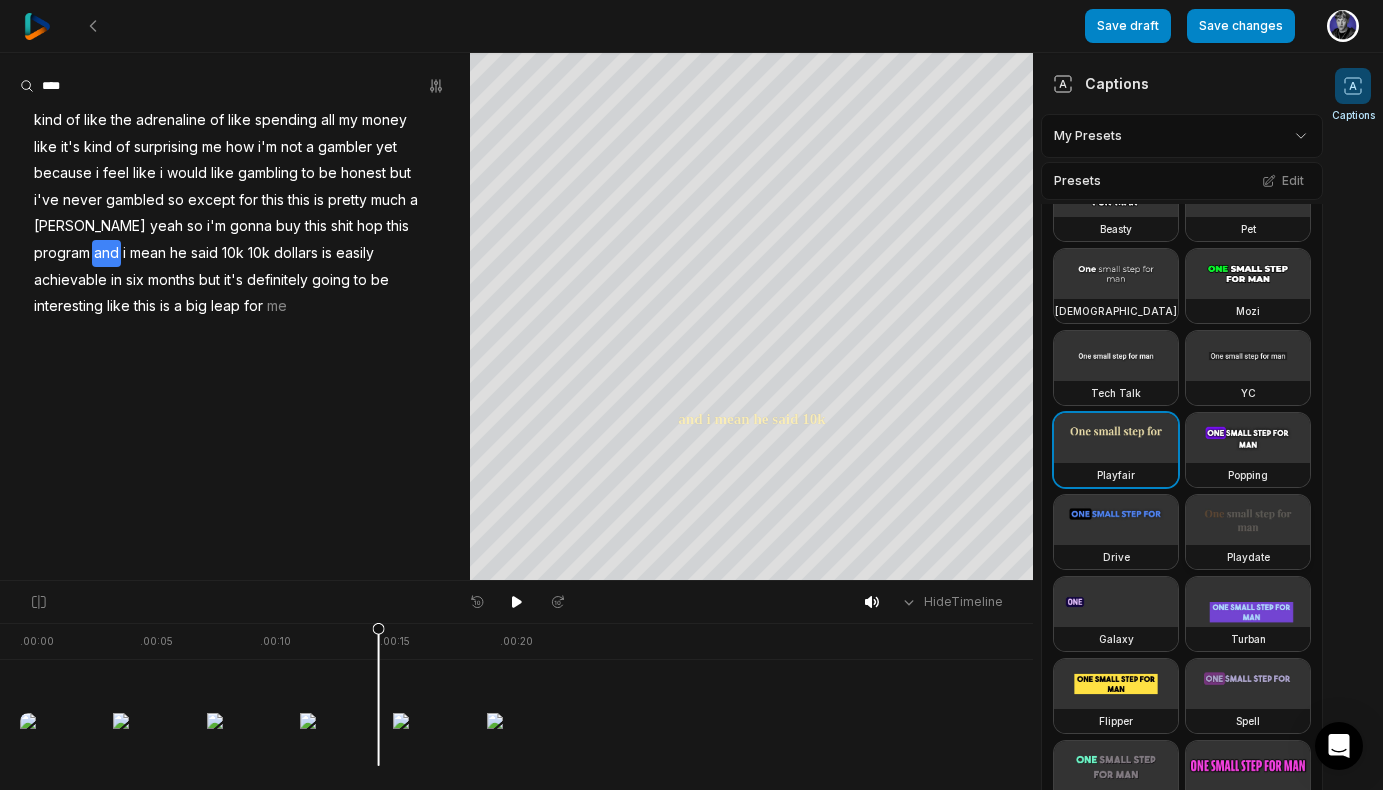 click at bounding box center (1248, 520) 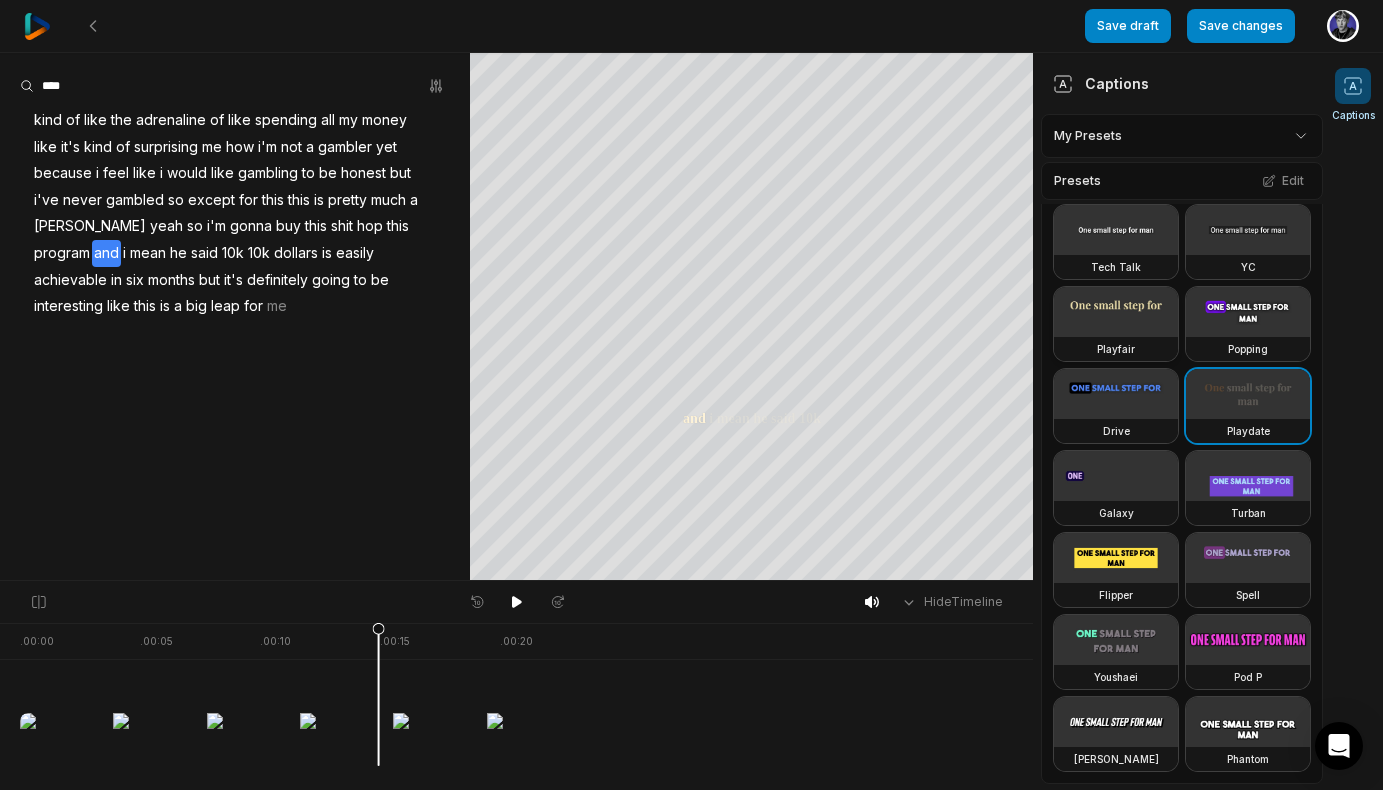 scroll, scrollTop: 260, scrollLeft: 0, axis: vertical 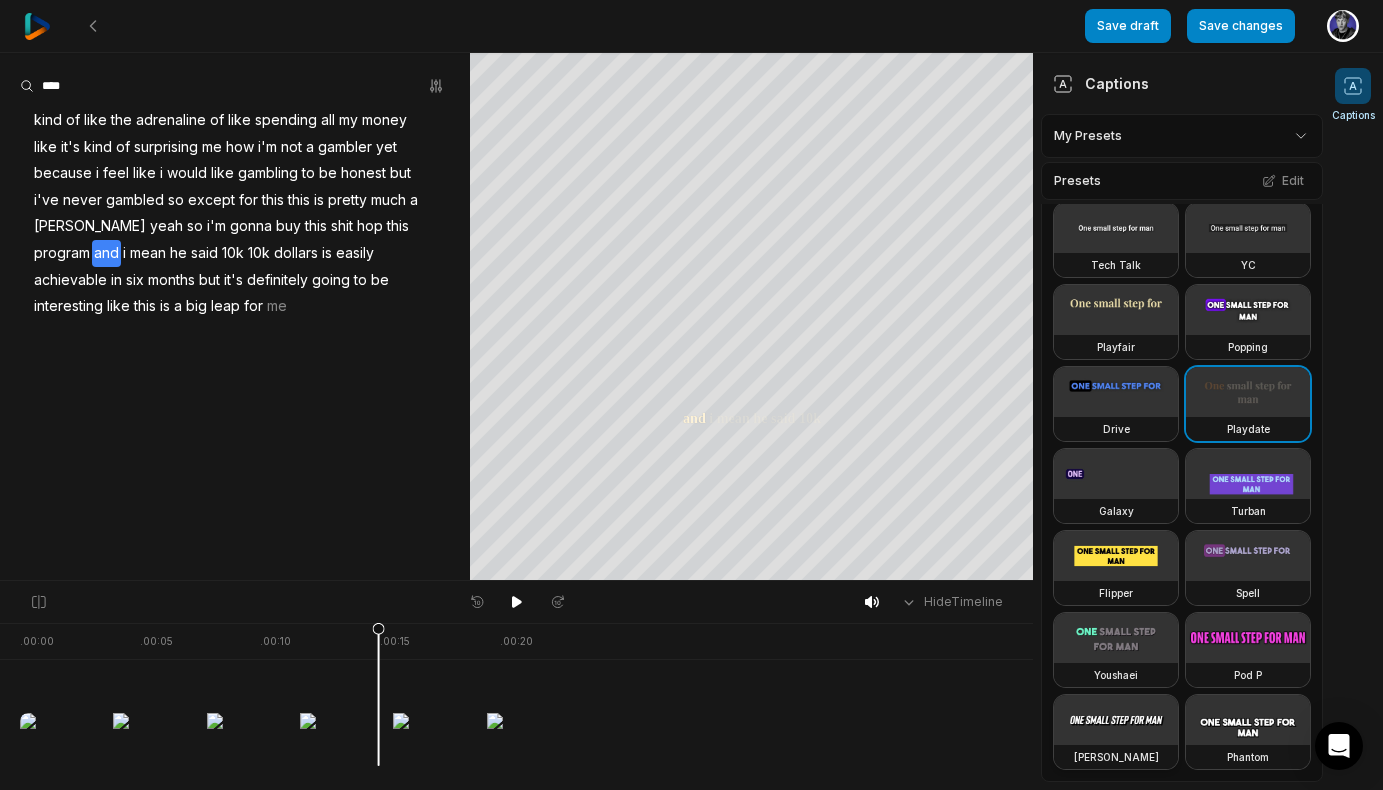 click at bounding box center (1116, 720) 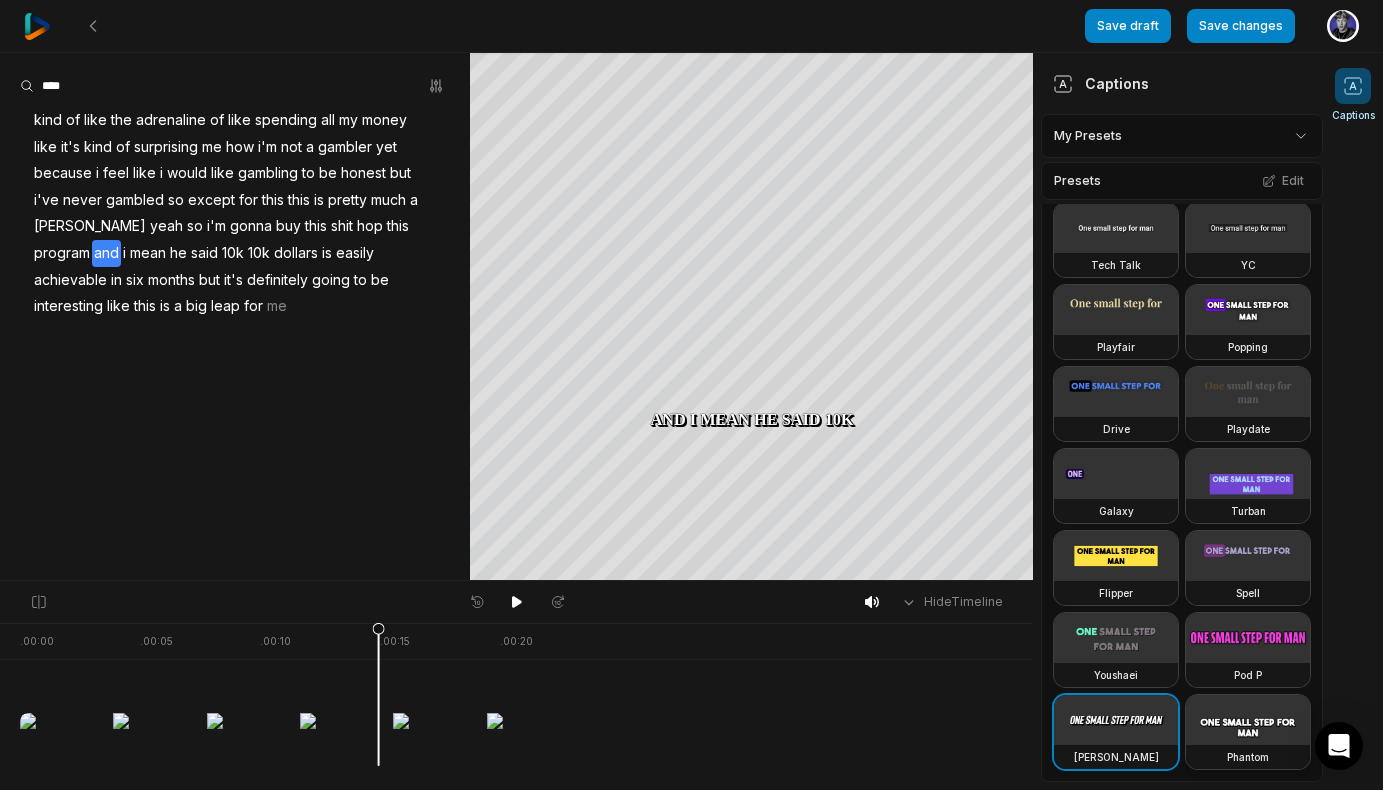 click at bounding box center [1248, 720] 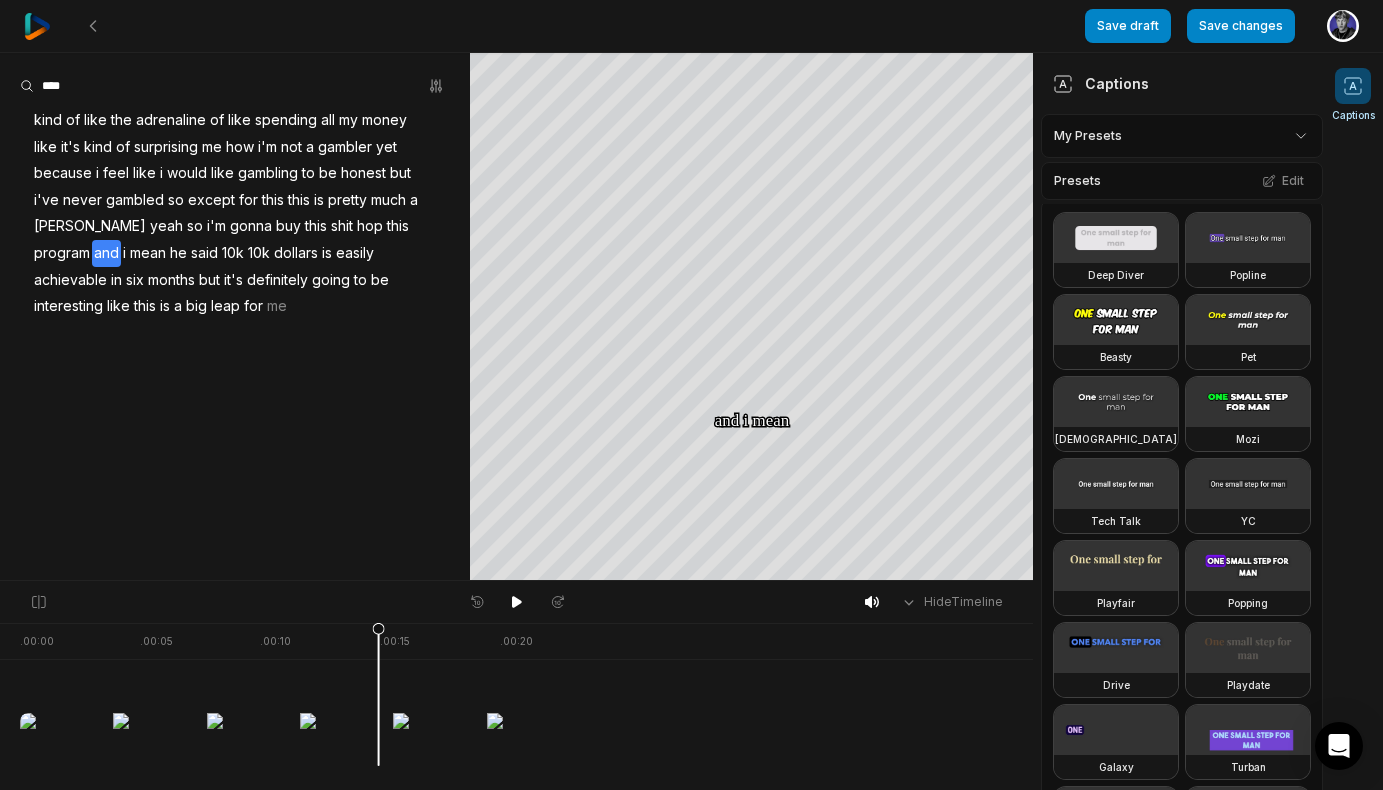 scroll, scrollTop: 0, scrollLeft: 0, axis: both 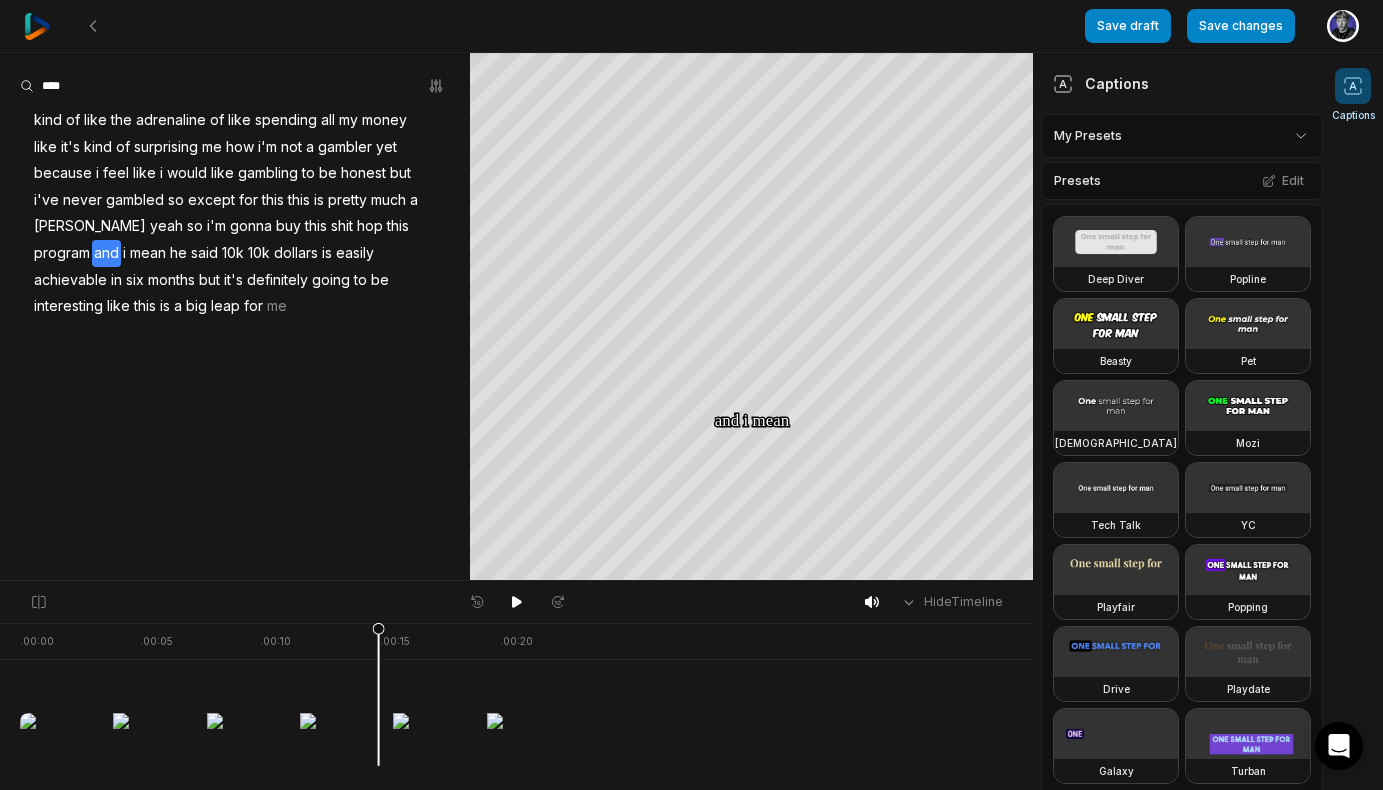 click at bounding box center (1116, 324) 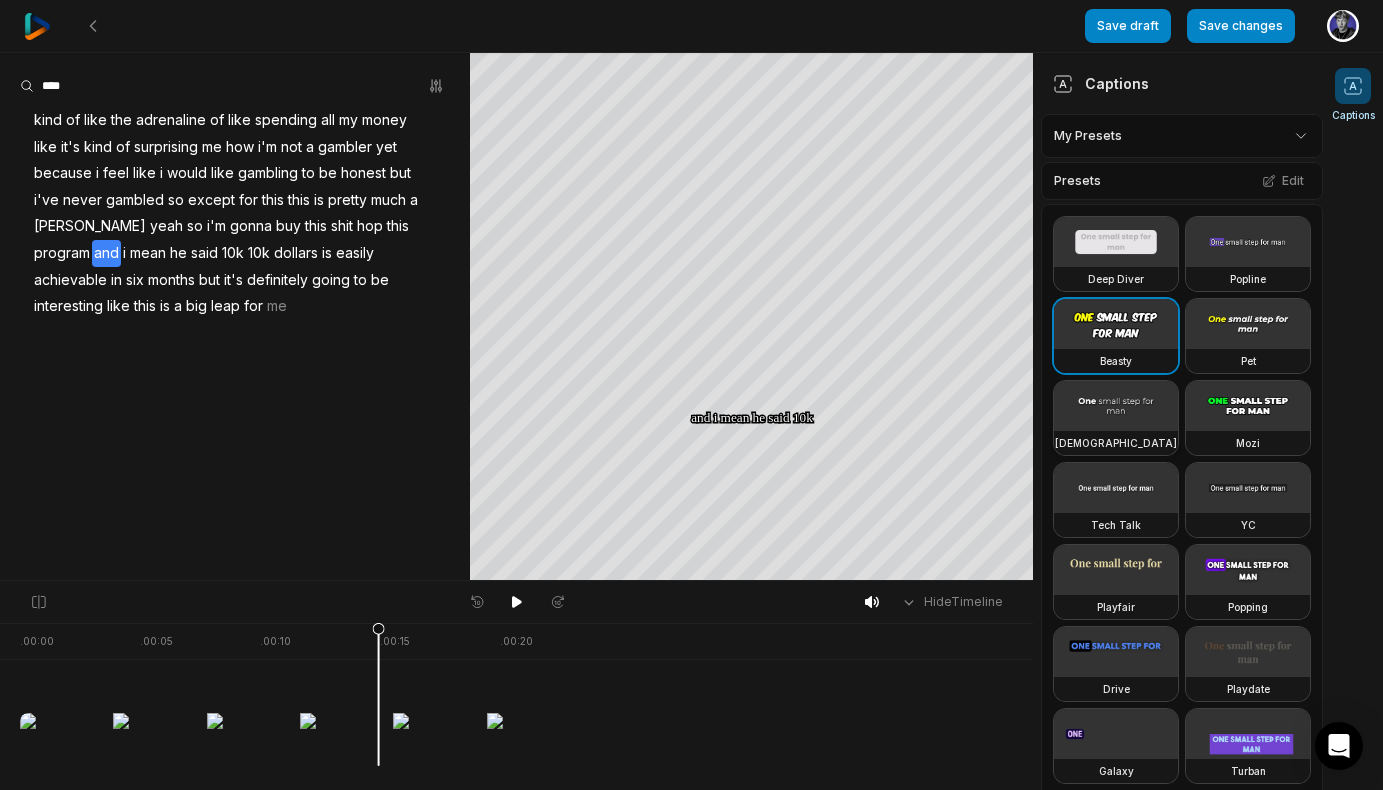 click at bounding box center [1116, 406] 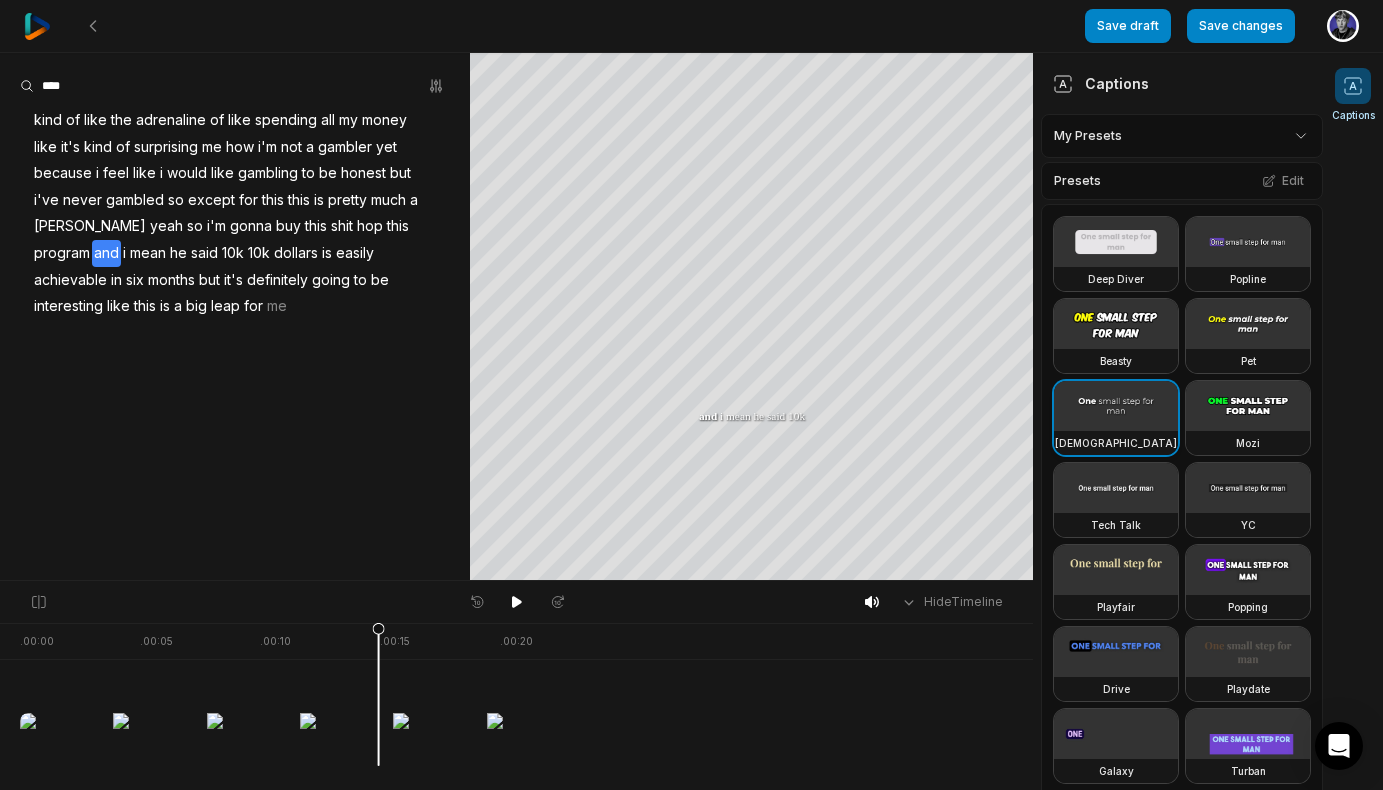 click at bounding box center [1116, 406] 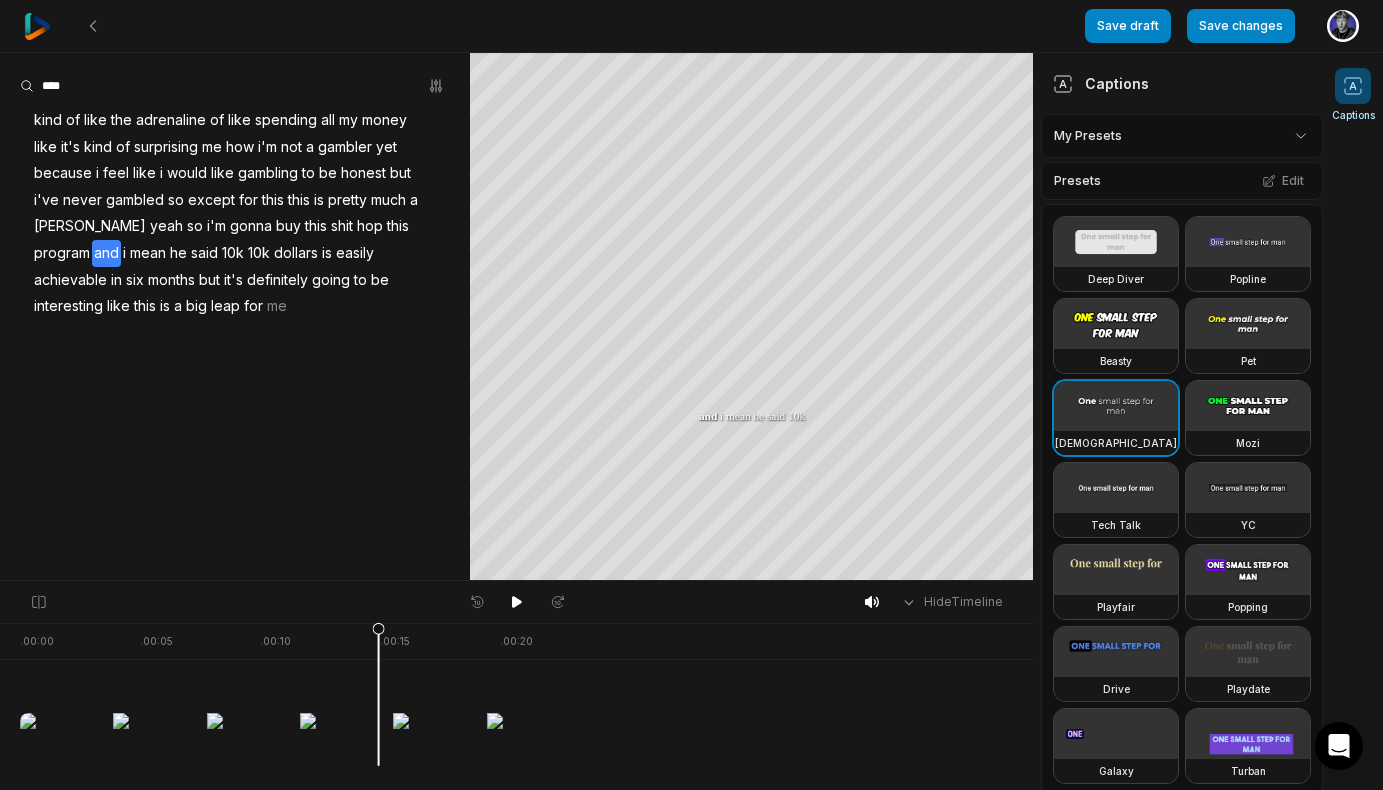 click at bounding box center [1116, 488] 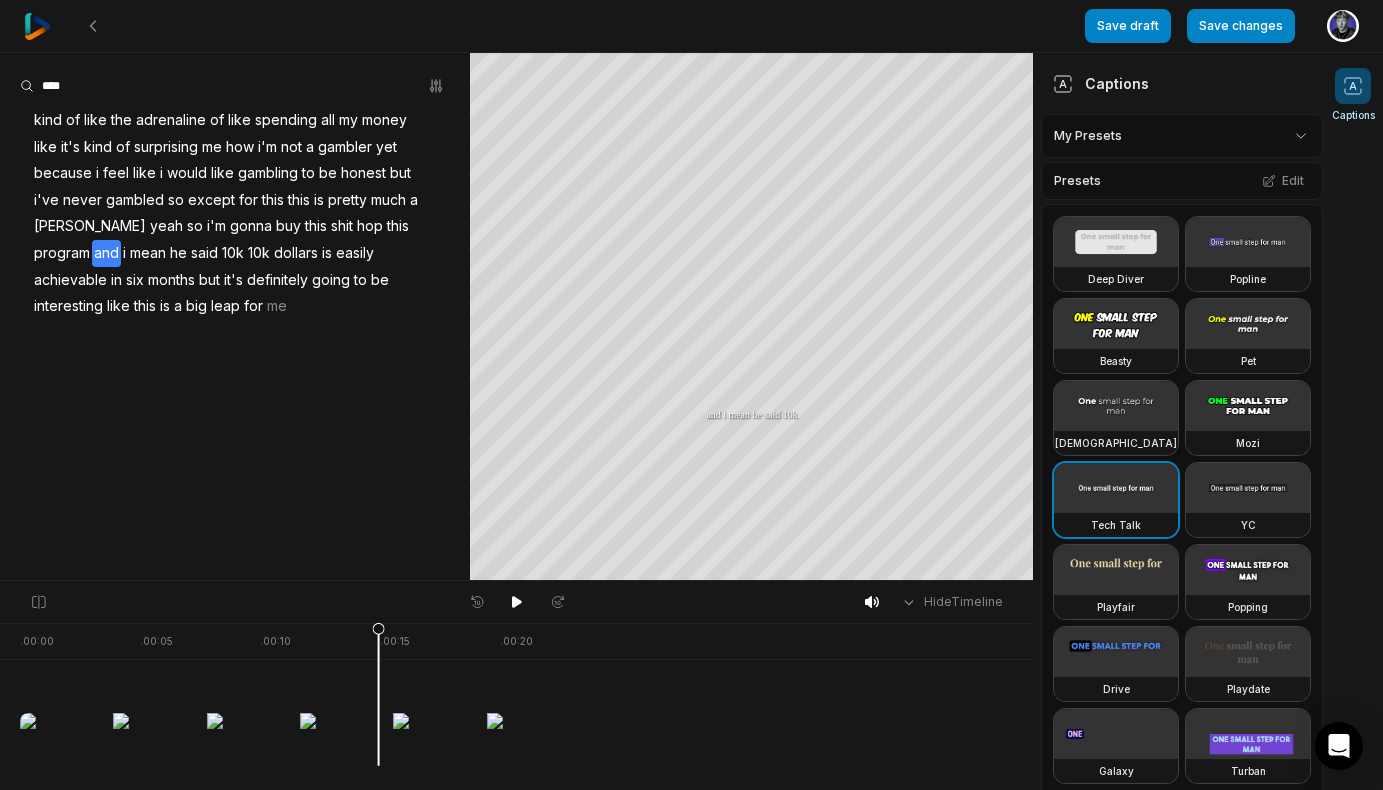 click at bounding box center (1116, 406) 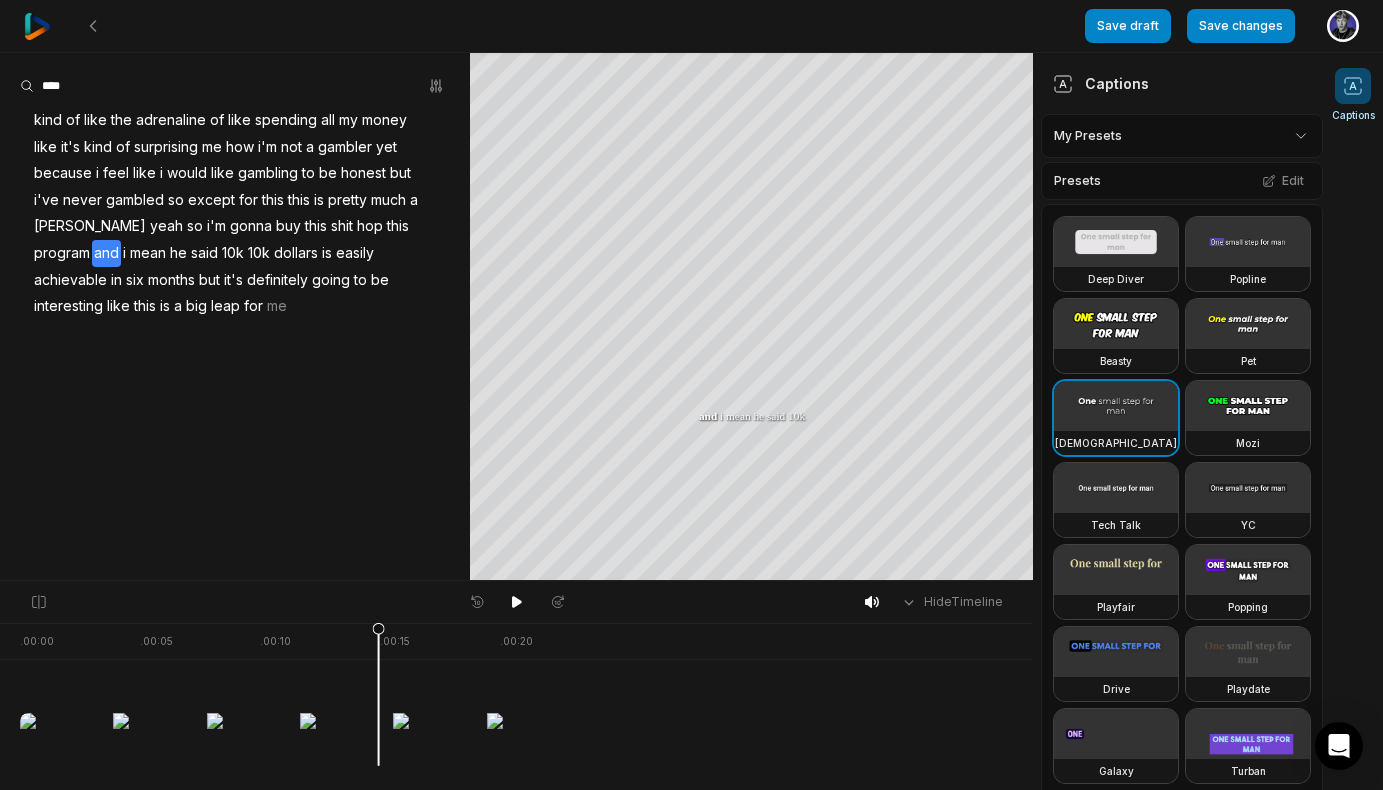 click on "Presets Edit" at bounding box center [1182, 181] 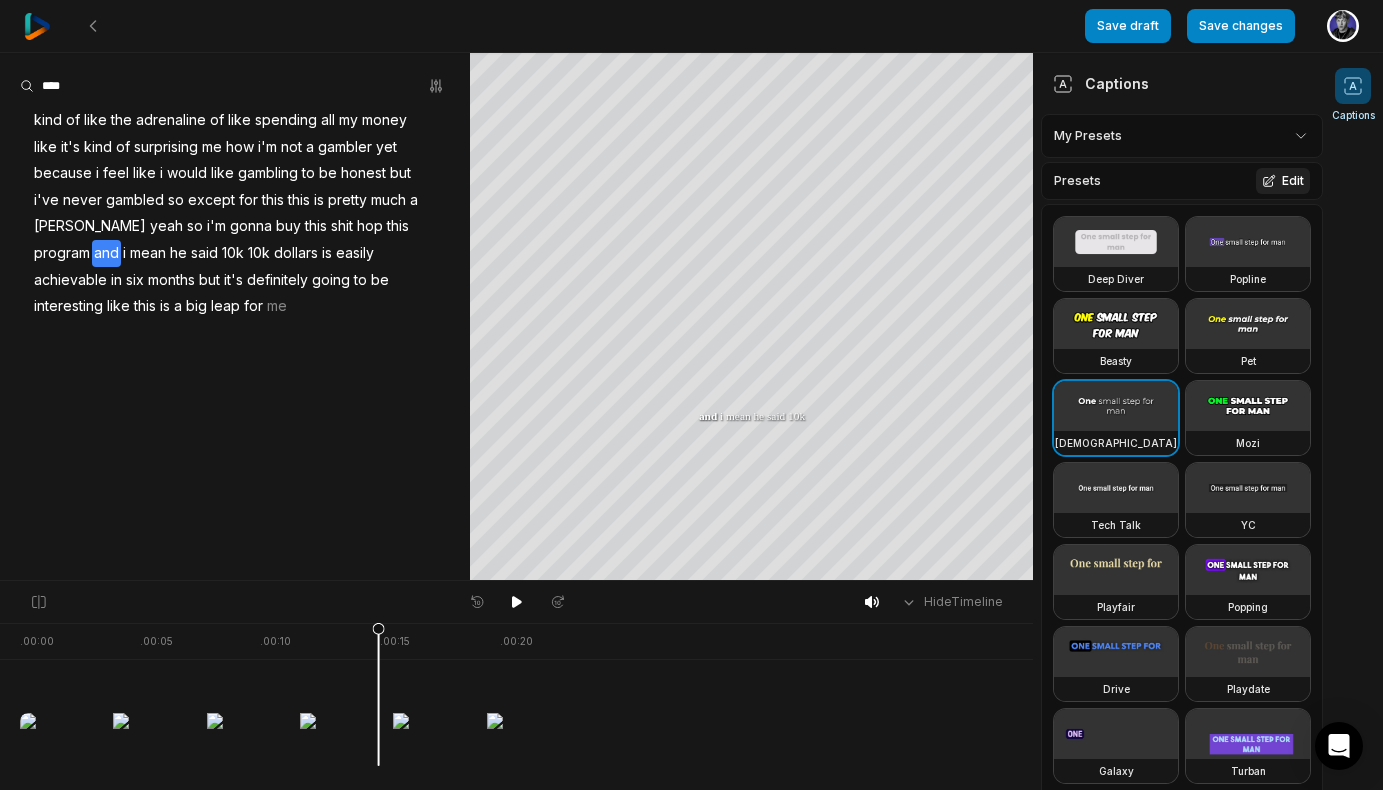 click on "Edit" at bounding box center (1283, 181) 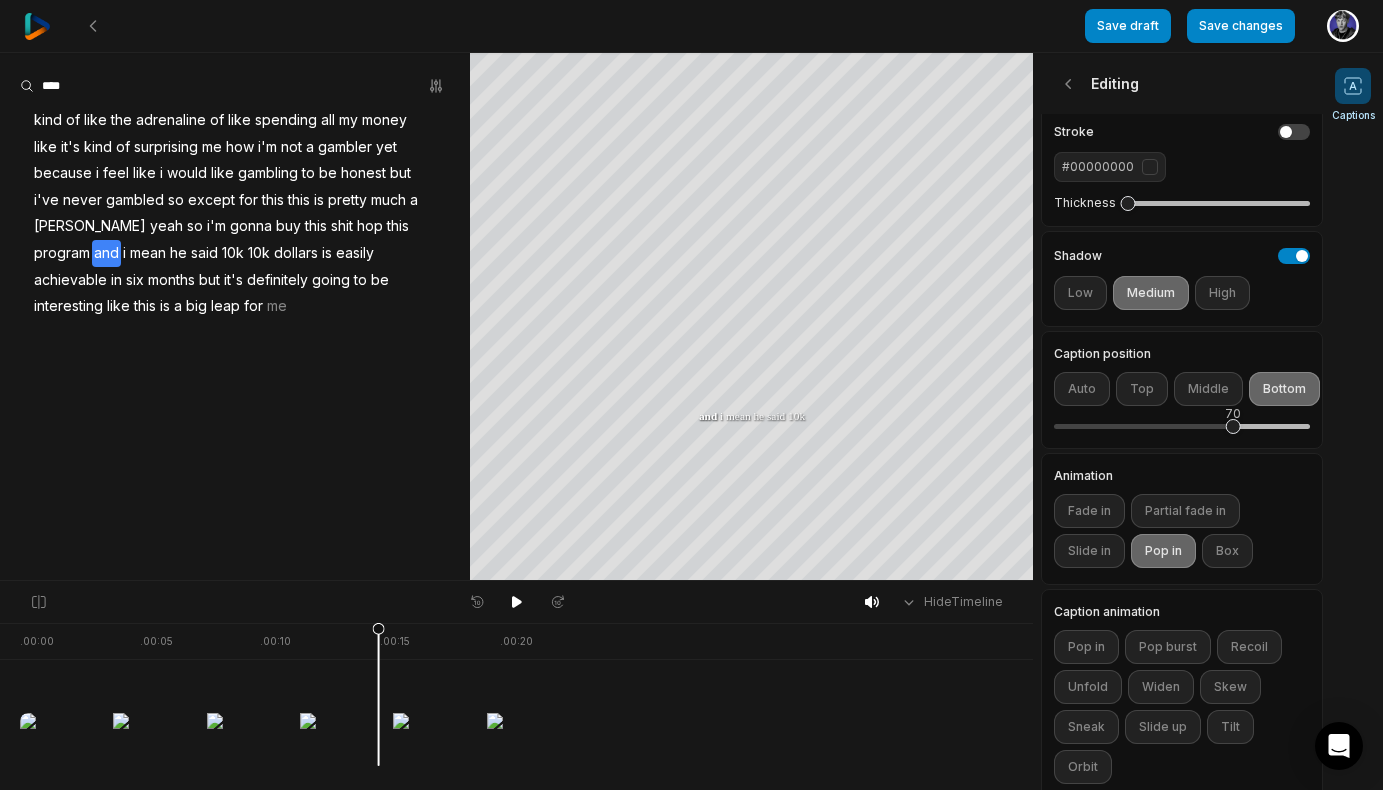 scroll, scrollTop: 402, scrollLeft: 0, axis: vertical 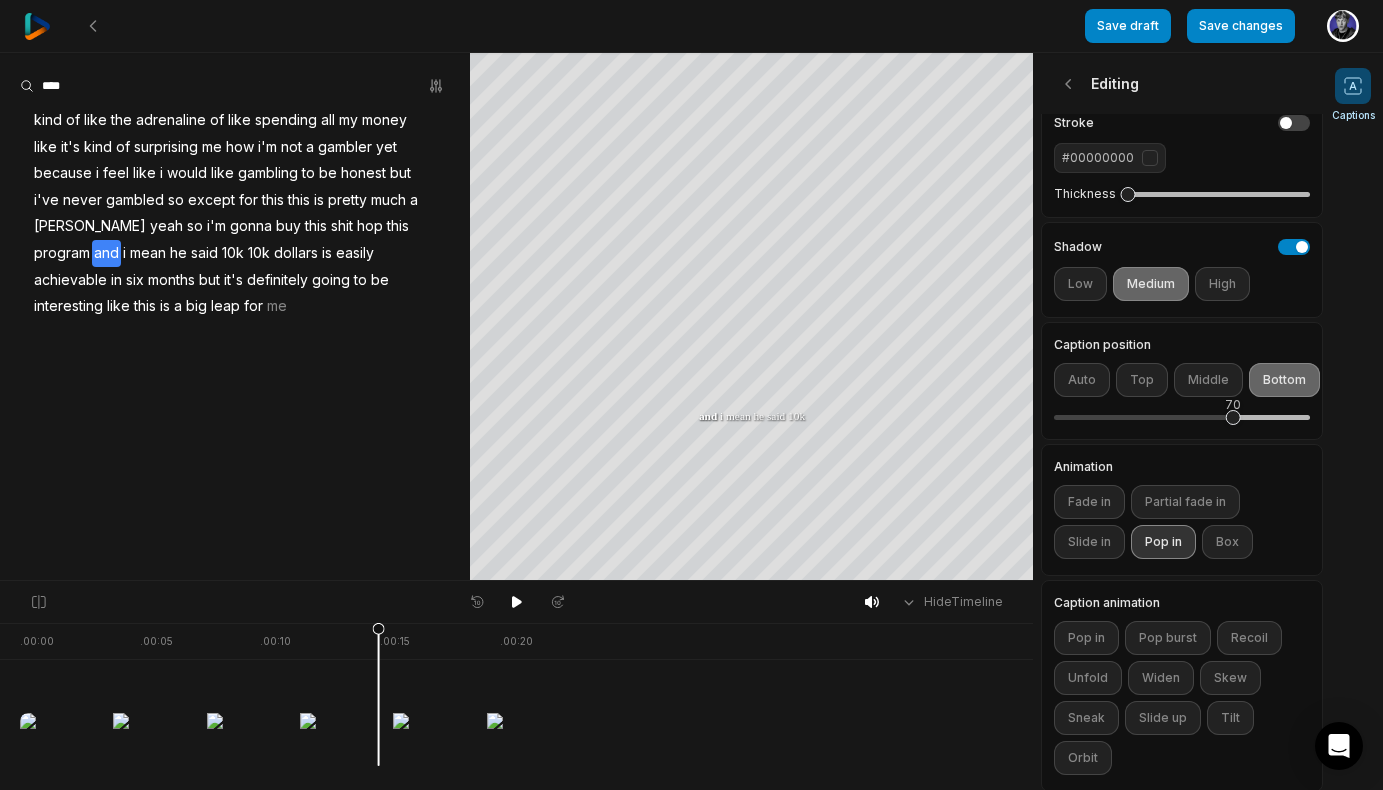 click on "Pop in" at bounding box center (1163, 542) 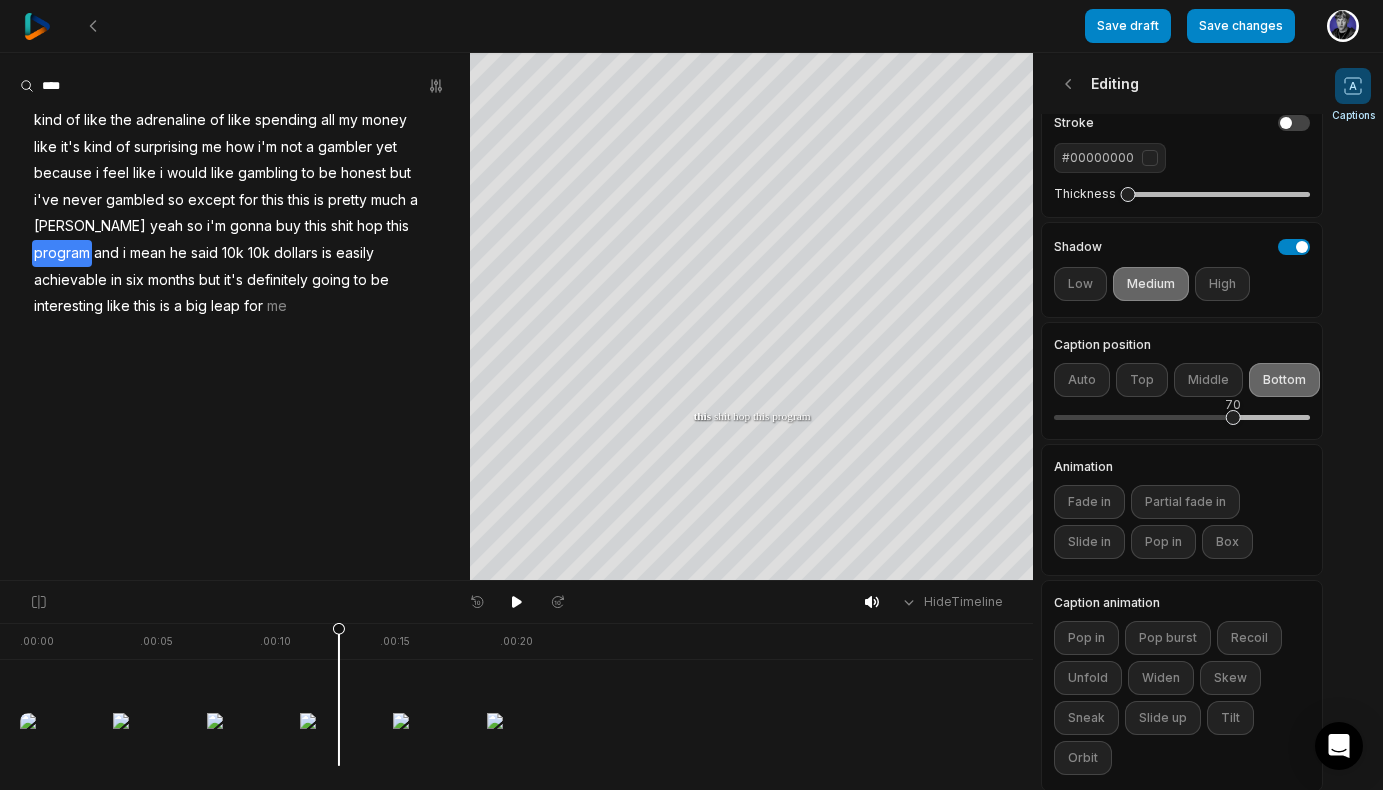 drag, startPoint x: 371, startPoint y: 638, endPoint x: 257, endPoint y: 613, distance: 116.70904 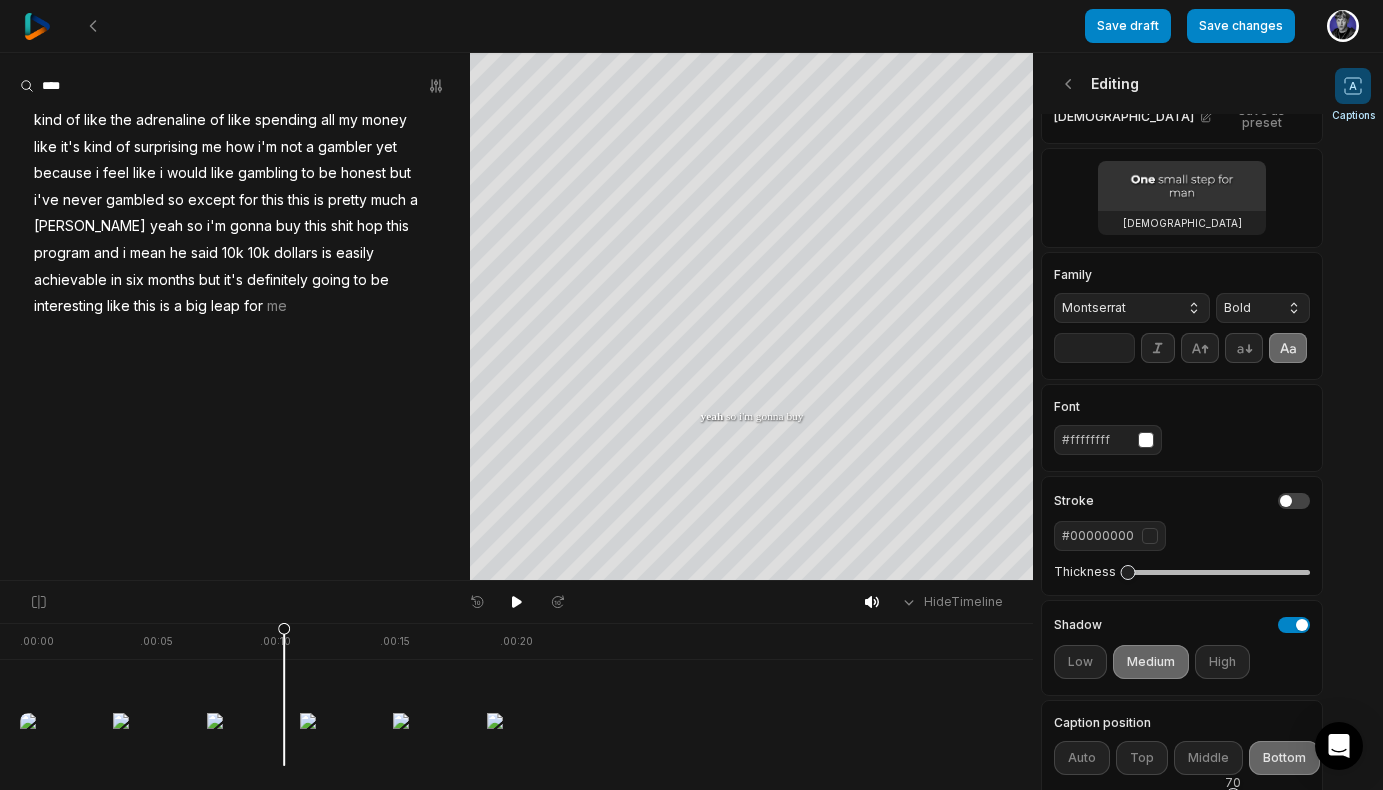 scroll, scrollTop: 0, scrollLeft: 0, axis: both 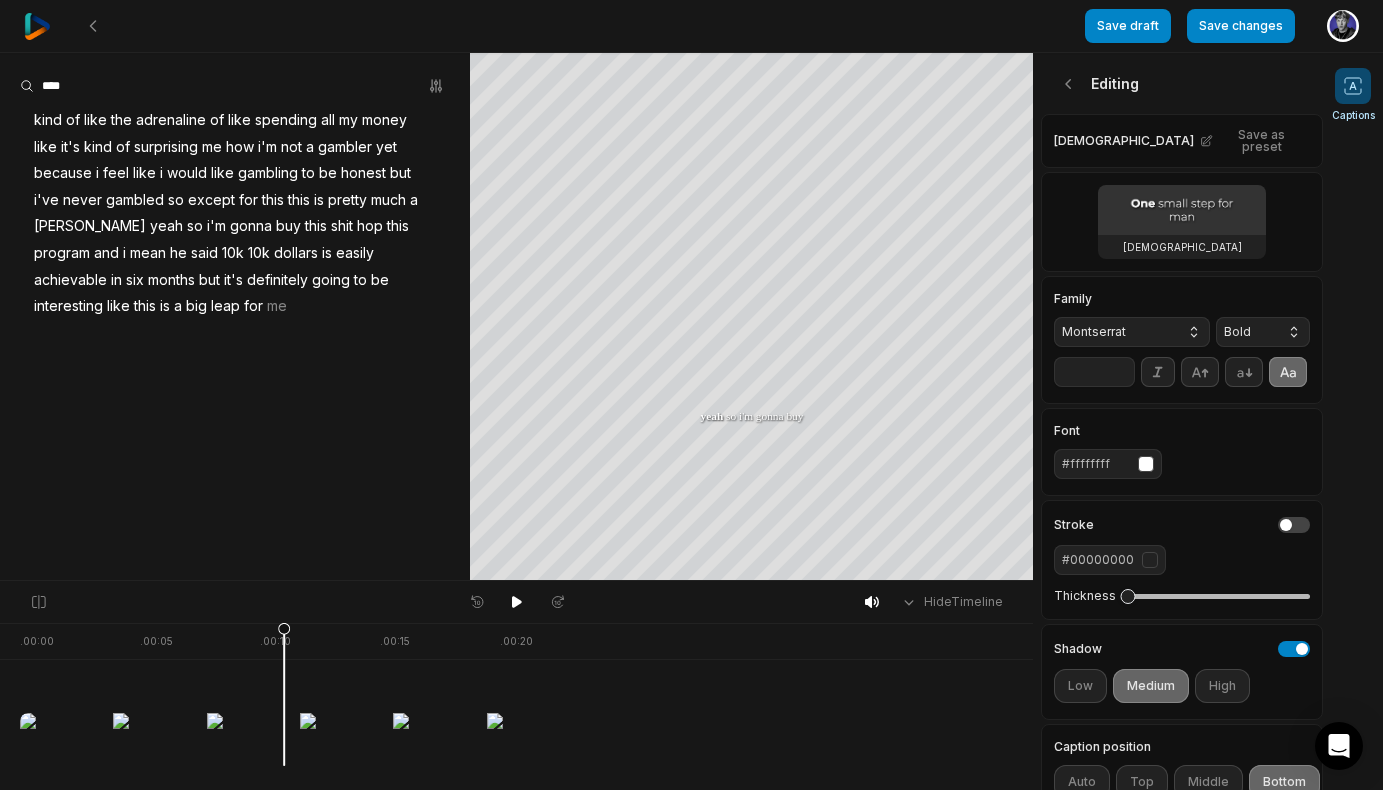 click on "Montserrat" at bounding box center (1116, 332) 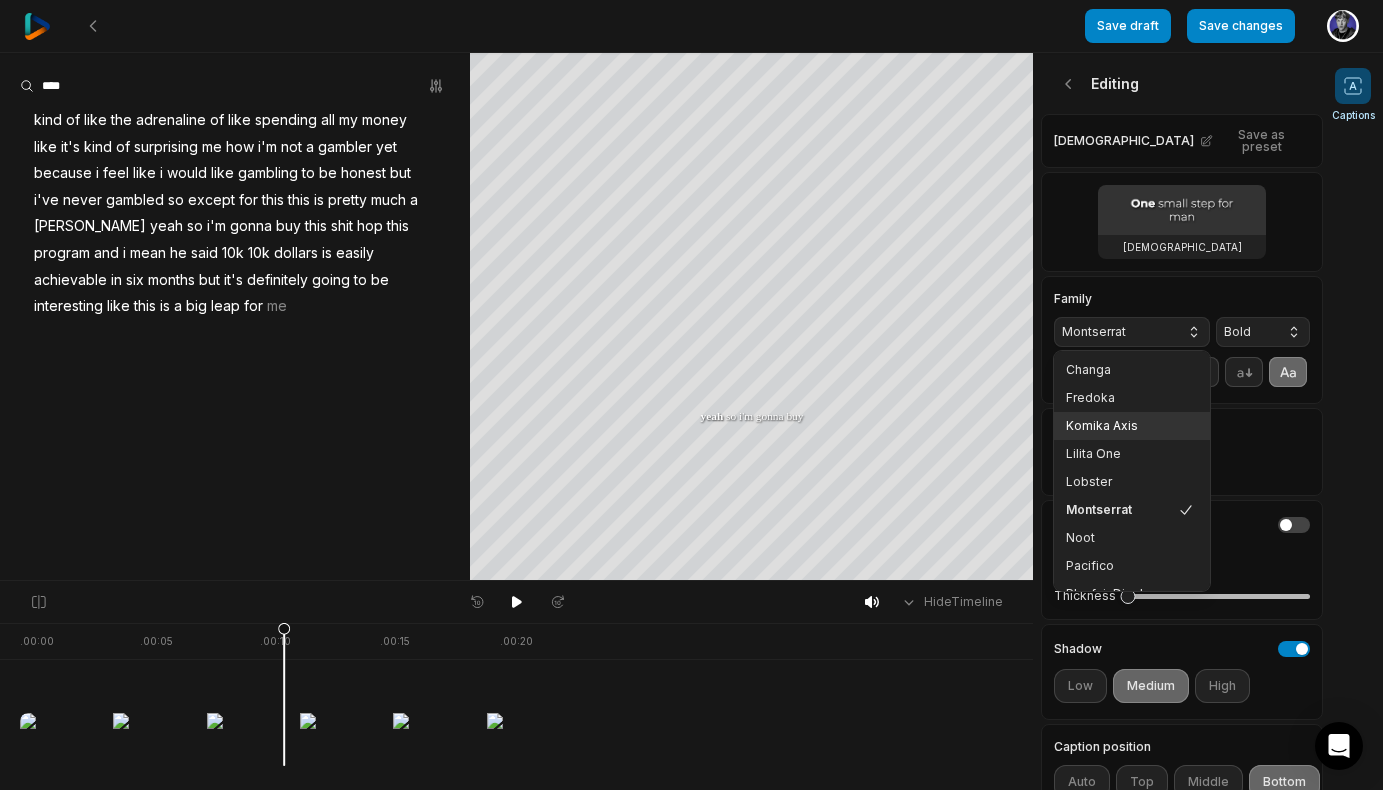 scroll, scrollTop: 177, scrollLeft: 0, axis: vertical 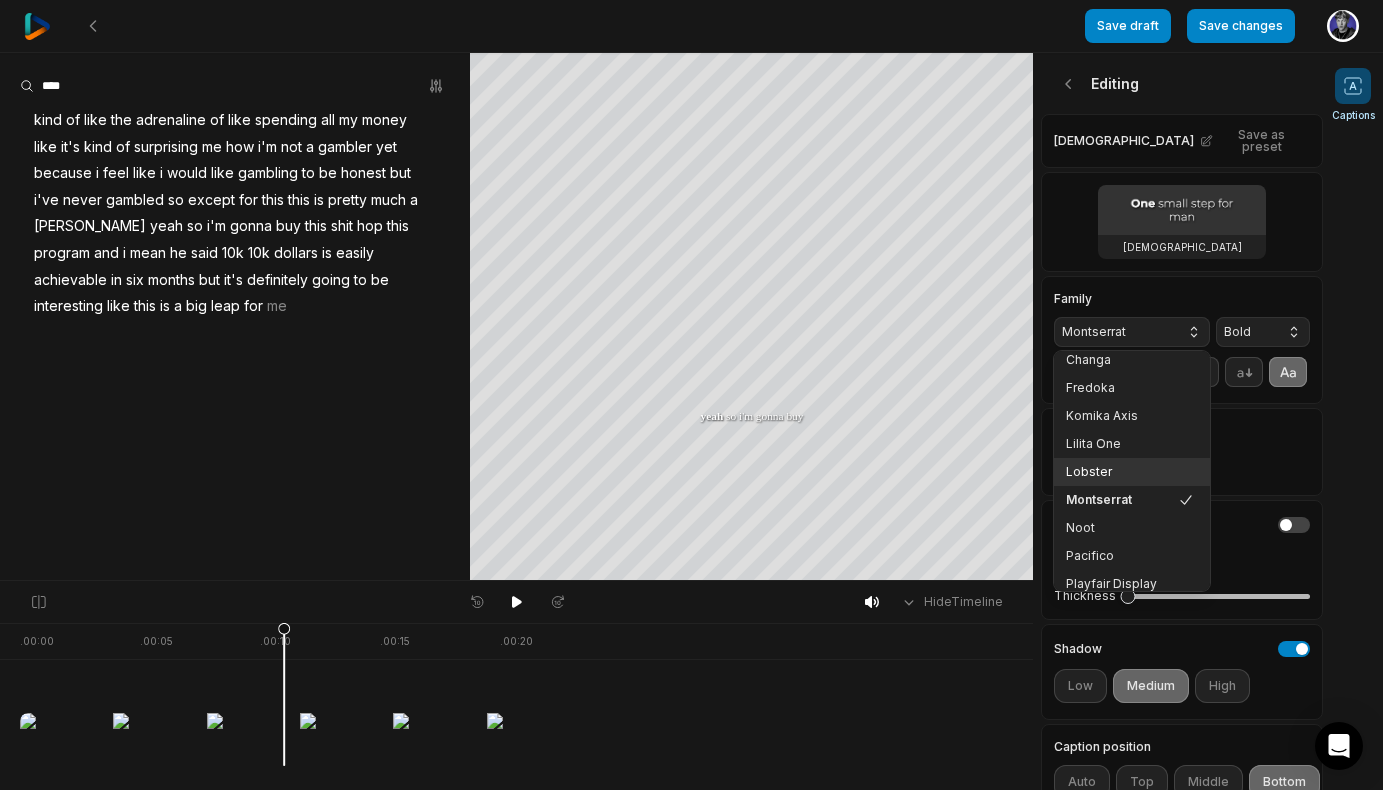 click on "Lobster" at bounding box center [1120, 472] 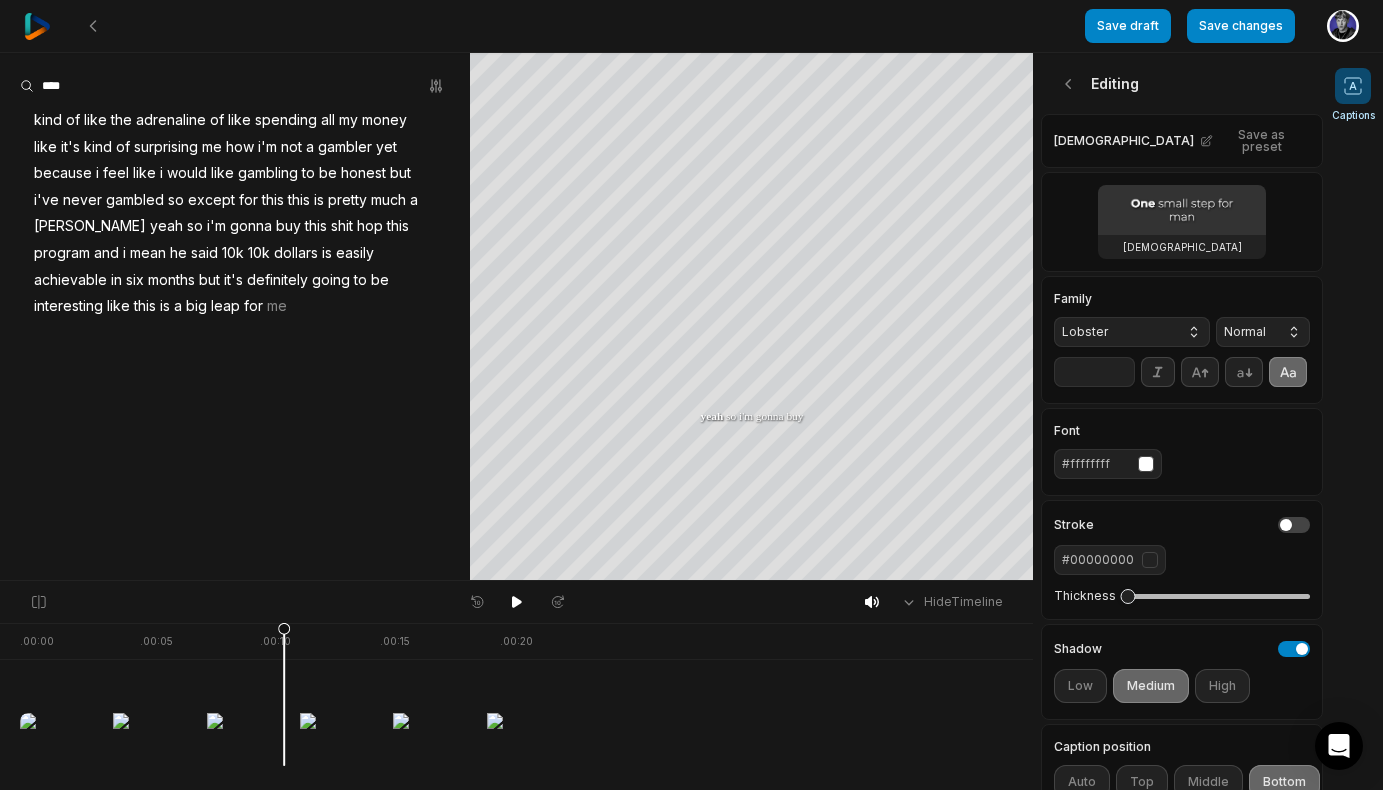 click on "Lobster" at bounding box center (1116, 332) 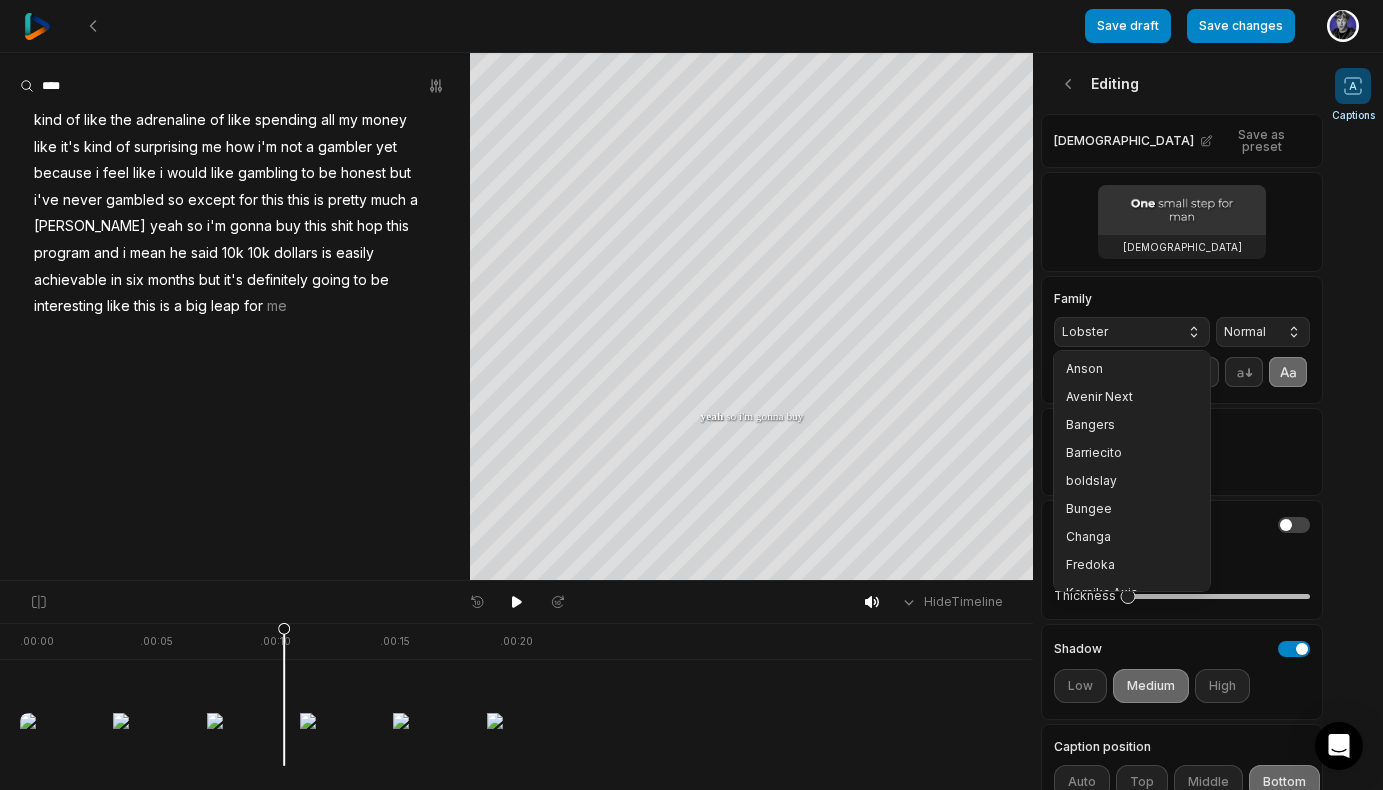 scroll, scrollTop: 72, scrollLeft: 0, axis: vertical 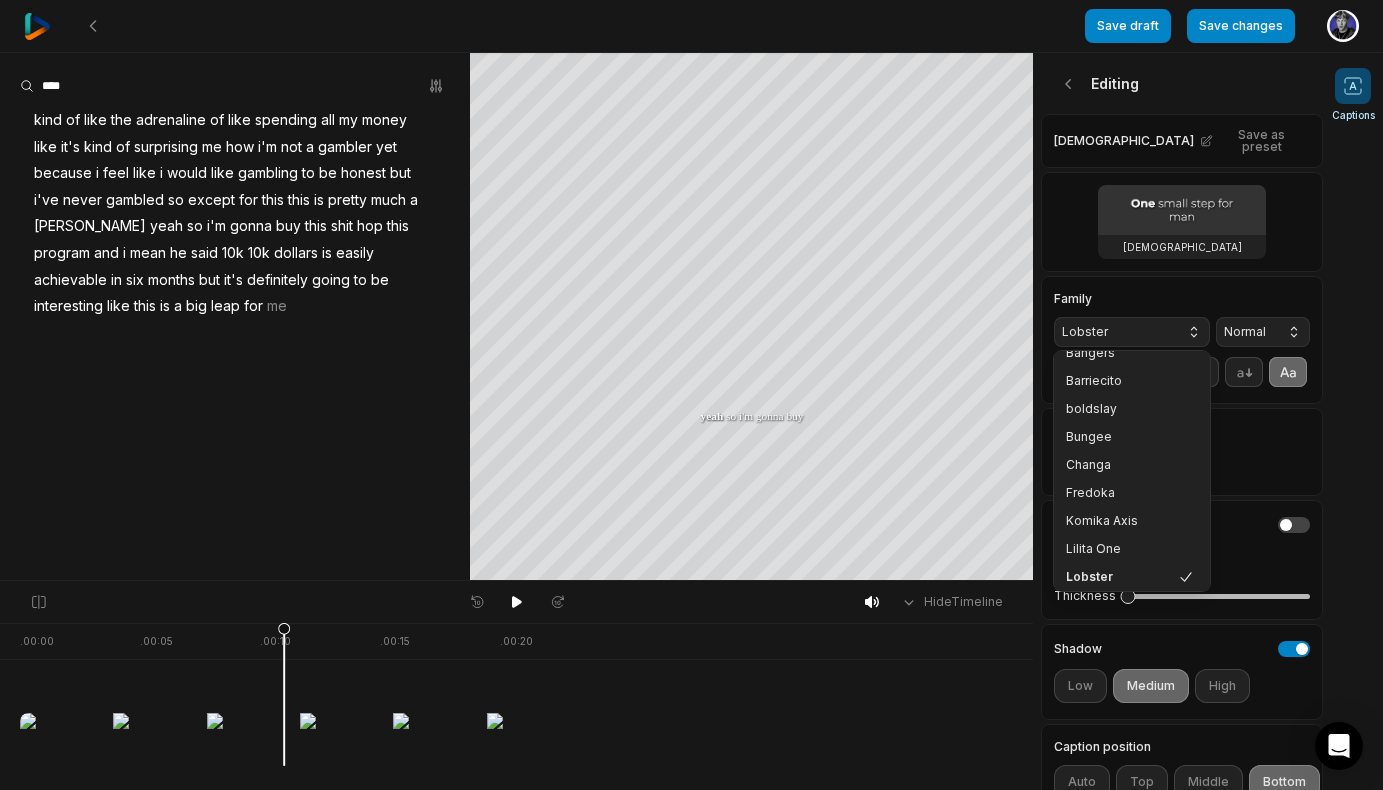 drag, startPoint x: 306, startPoint y: 642, endPoint x: 326, endPoint y: 645, distance: 20.22375 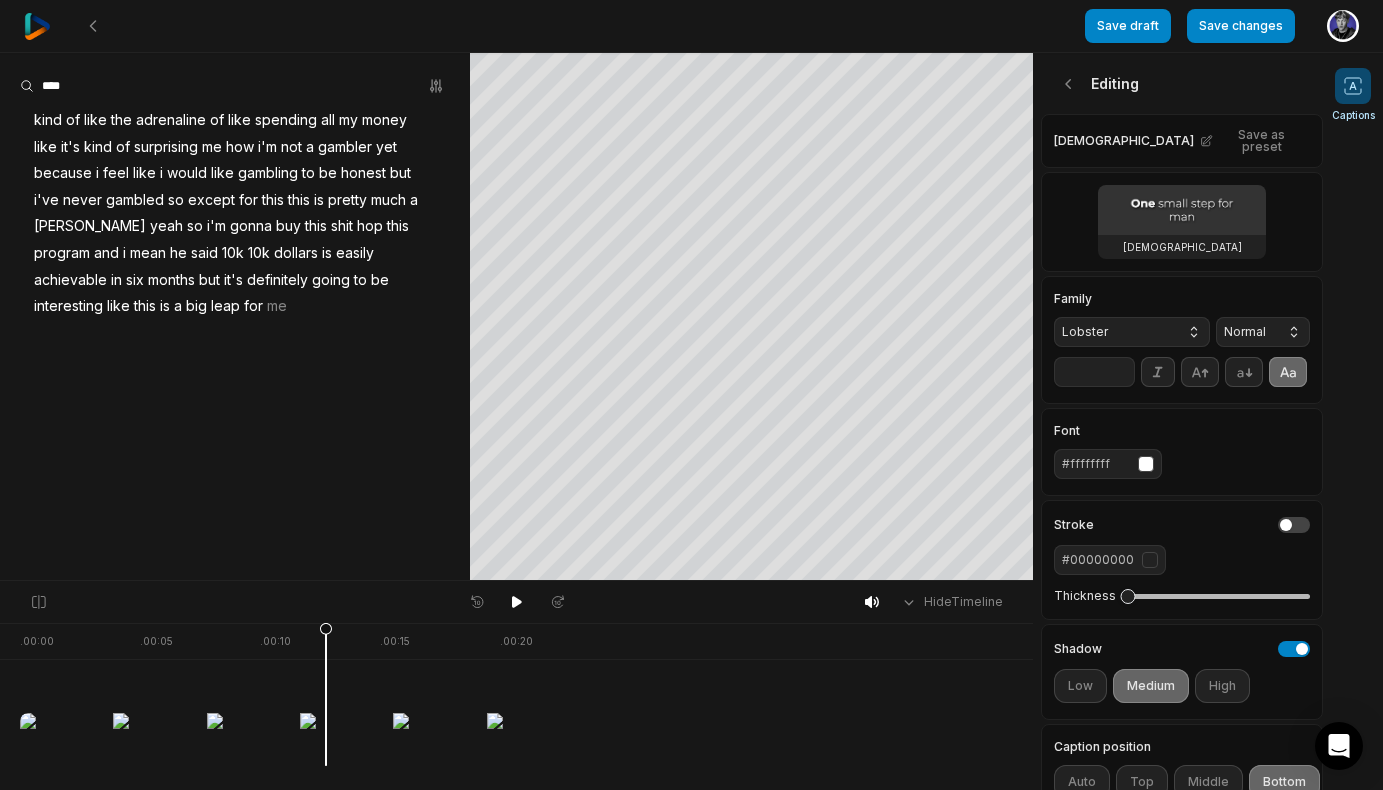click at bounding box center [300, 694] 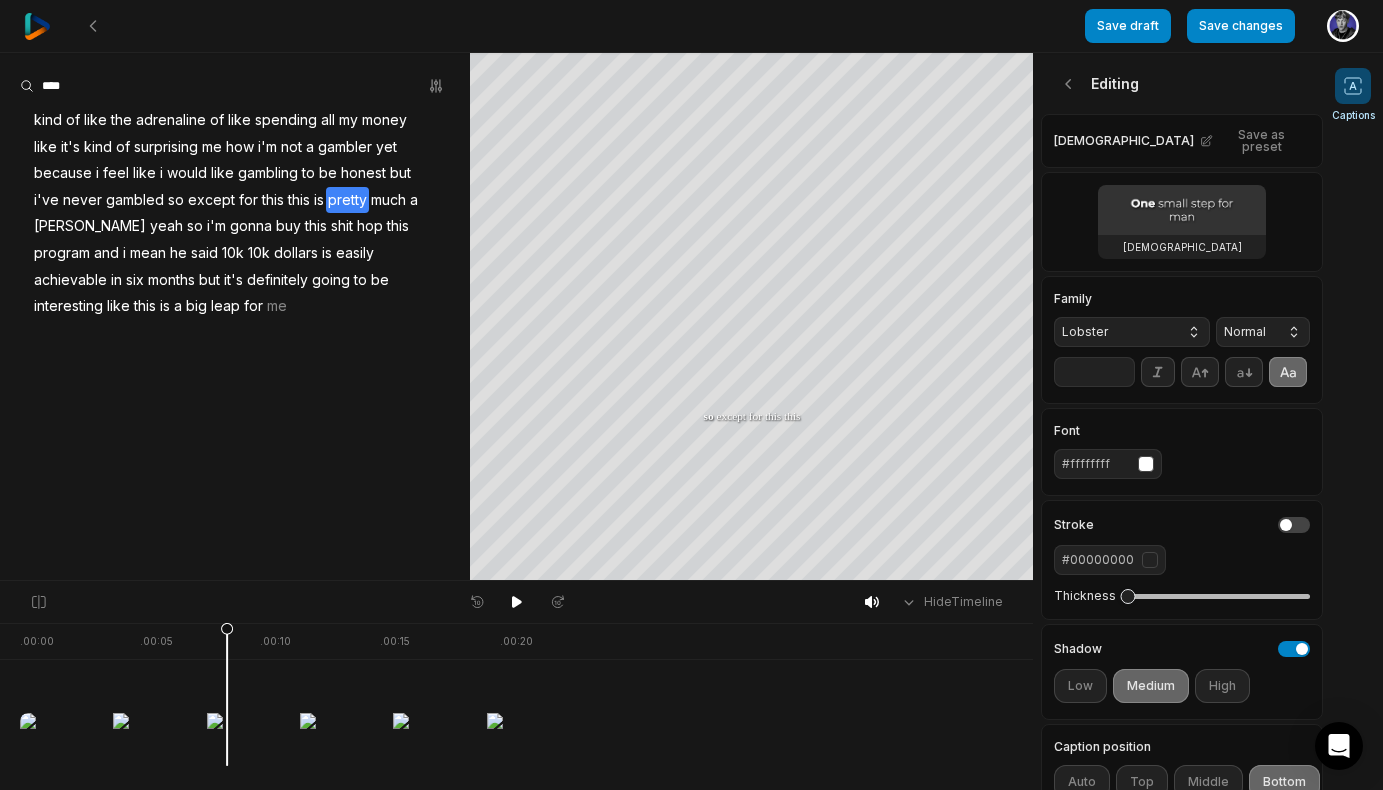 drag, startPoint x: 326, startPoint y: 645, endPoint x: 227, endPoint y: 638, distance: 99.24717 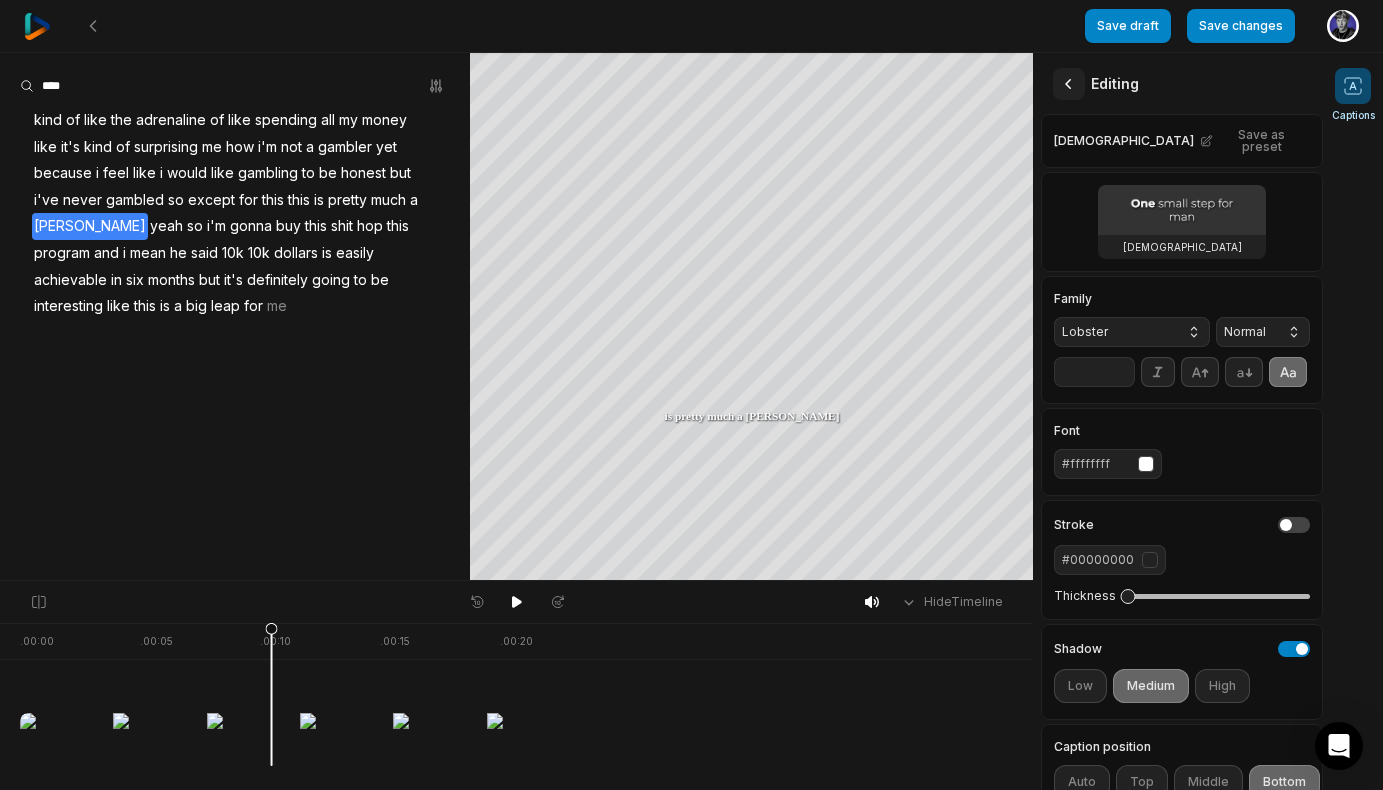 click at bounding box center (1069, 84) 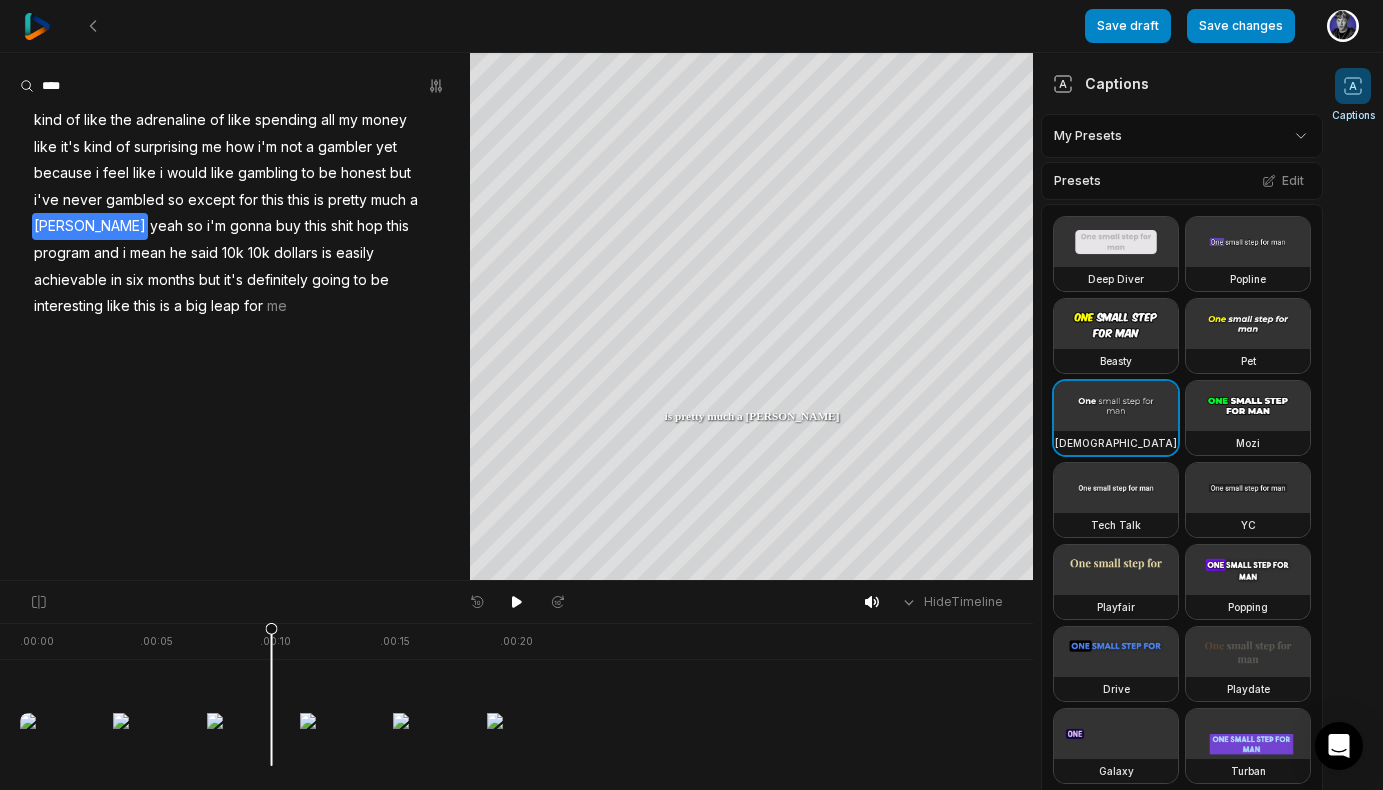 click at bounding box center (1116, 324) 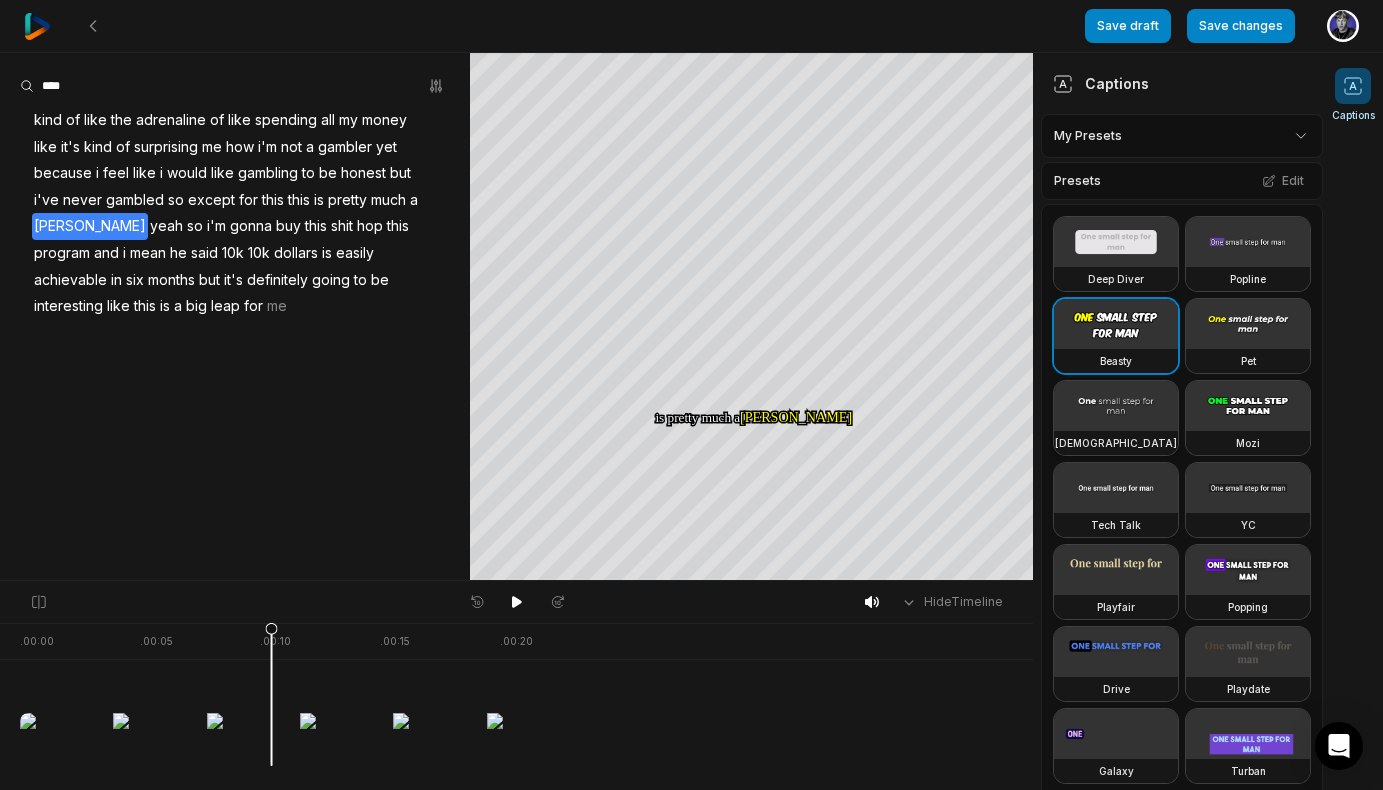click on "[DEMOGRAPHIC_DATA]" at bounding box center [1116, 443] 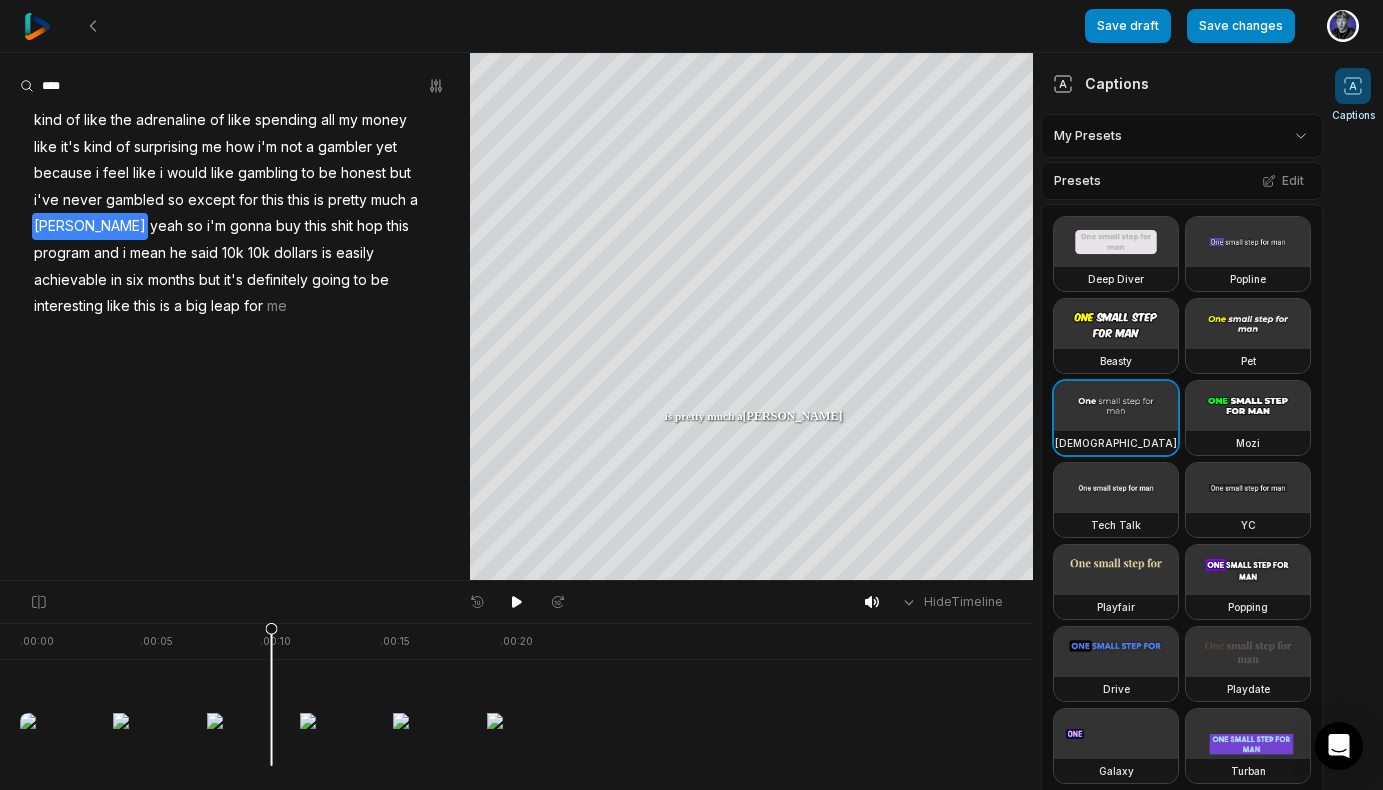 click on "Save draft Save changes Open user menu Captions Your browser does not support mp4 format. Your browser does not support mp4 format. kind   of   like   the   adrenaline of   like   spending   all   my money   like   it's   kind   of surprising   me   how   i'm not   a   gambler   yet   because i   feel   like   i   would   like gambling   to   be   honest but   i've   never   gambled so   except   for   this   this is   pretty   much   a   gamble yeah   so   i'm   gonna   buy this   shit   hop   this   program and   i   mean   he   said   10k 10k   dollars   is   easily achievable   in   six   months but   it's   definitely   going to   be   interesting   like this   is   a   big   leap   for me Crop Hex ********* * % Hide  Timeline .  00:00 .  00:05 .  00:10 .  00:15 .  00:20 kind of like the adrenaline of like spending all my money like it's kind of surprising me how i'm not a gambler yet because i feel like i would like gambling to be but a" at bounding box center [691, 395] 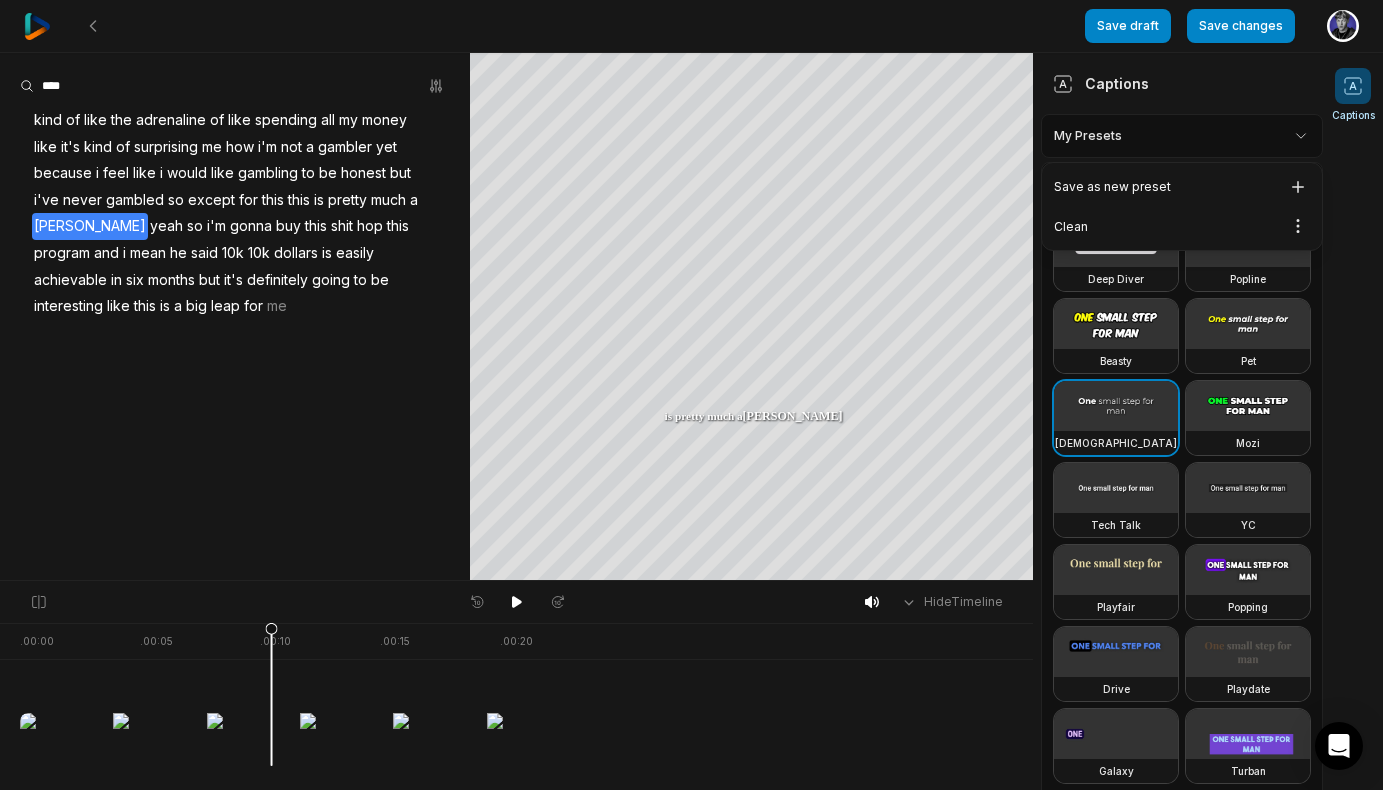 click on "Save draft Save changes Open user menu Captions Your browser does not support mp4 format. Your browser does not support mp4 format. kind   of   like   the   adrenaline of   like   spending   all   my money   like   it's   kind   of surprising   me   how   i'm not   a   gambler   yet   because i   feel   like   i   would   like gambling   to   be   honest but   i've   never   gambled so   except   for   this   this is   pretty   much   a   gamble yeah   so   i'm   gonna   buy this   shit   hop   this   program and   i   mean   he   said   10k 10k   dollars   is   easily achievable   in   six   months but   it's   definitely   going to   be   interesting   like this   is   a   big   leap   for me Crop Hex ********* * % Hide  Timeline .  00:00 .  00:05 .  00:10 .  00:15 .  00:20 kind of like the adrenaline of like spending all my money like it's kind of surprising me how i'm not a gambler yet because i feel like i would like gambling to be but a" at bounding box center [691, 395] 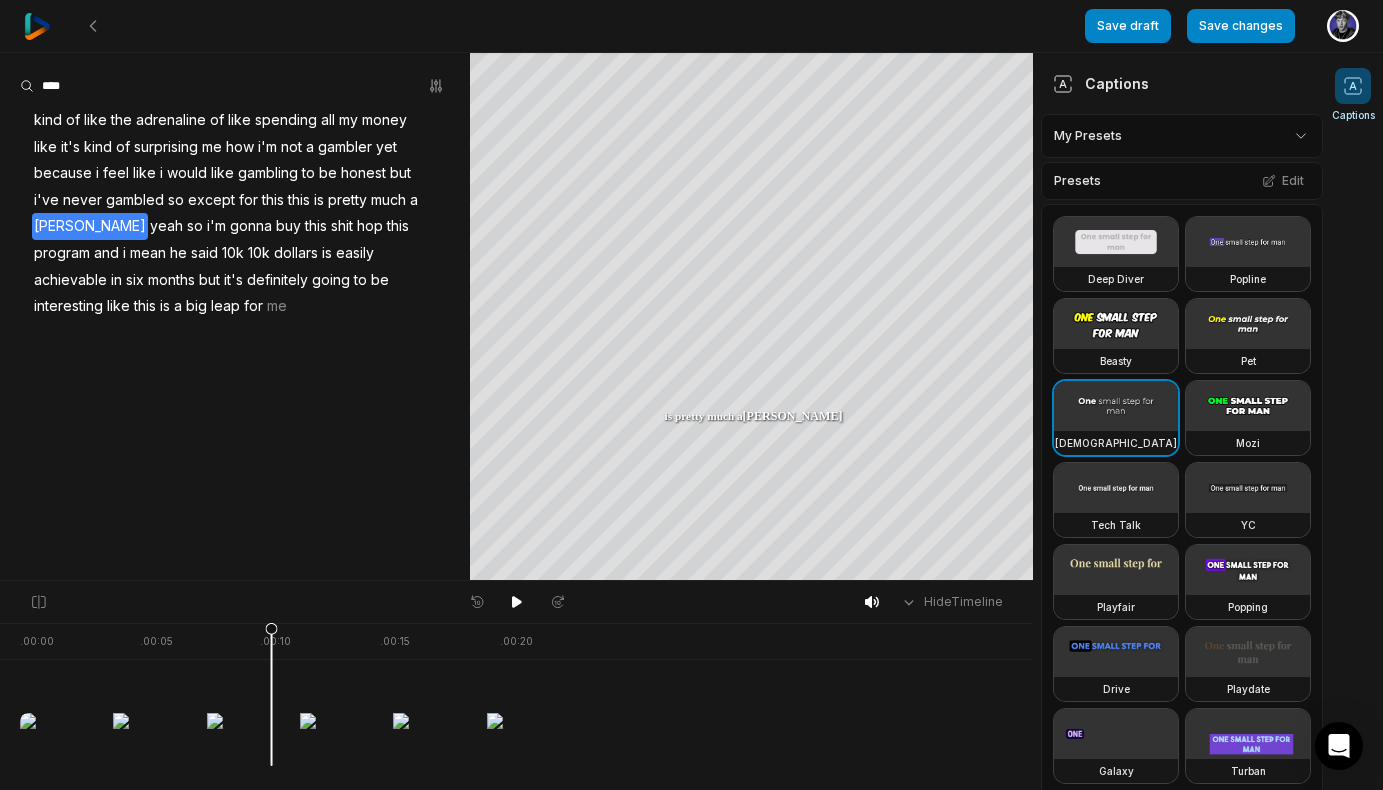 click on "Presets Edit" at bounding box center (1182, 181) 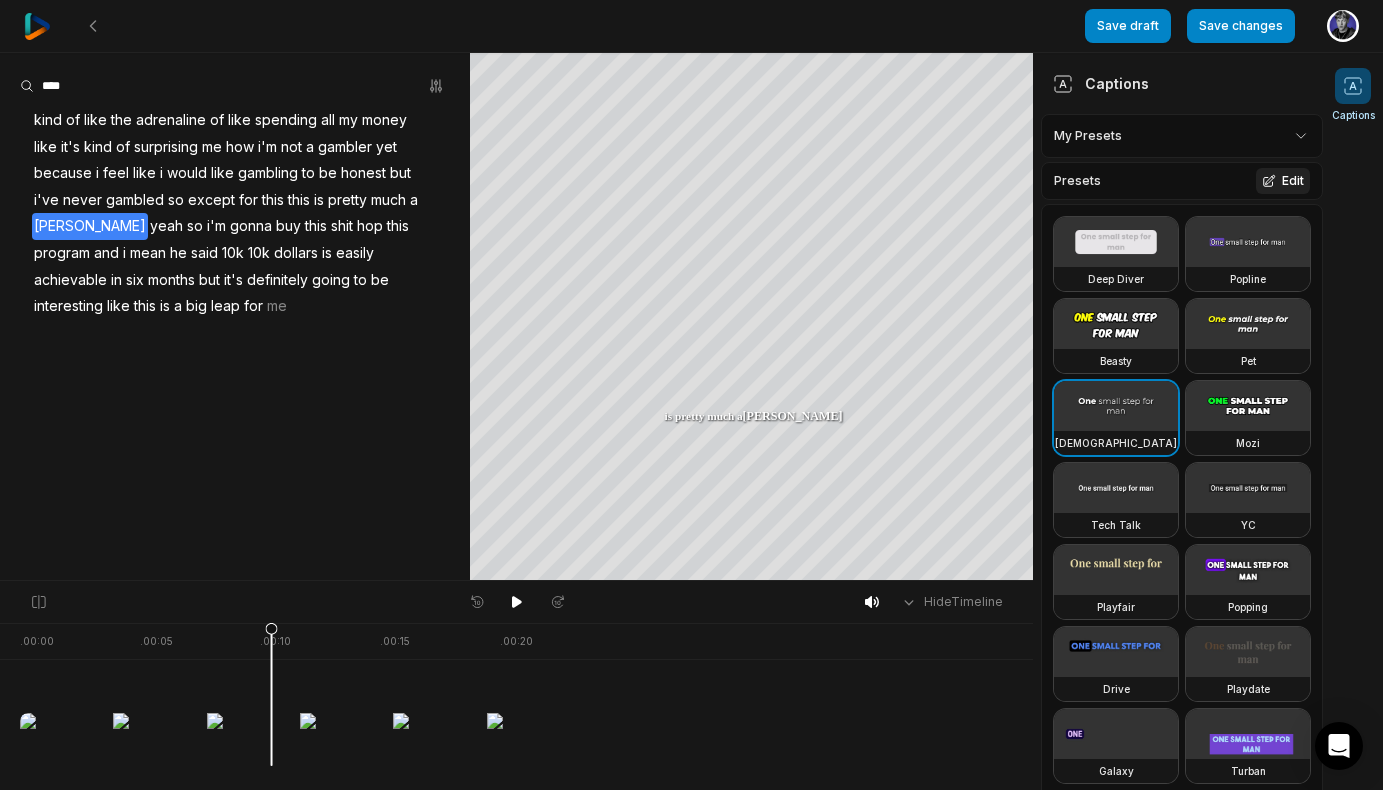 click 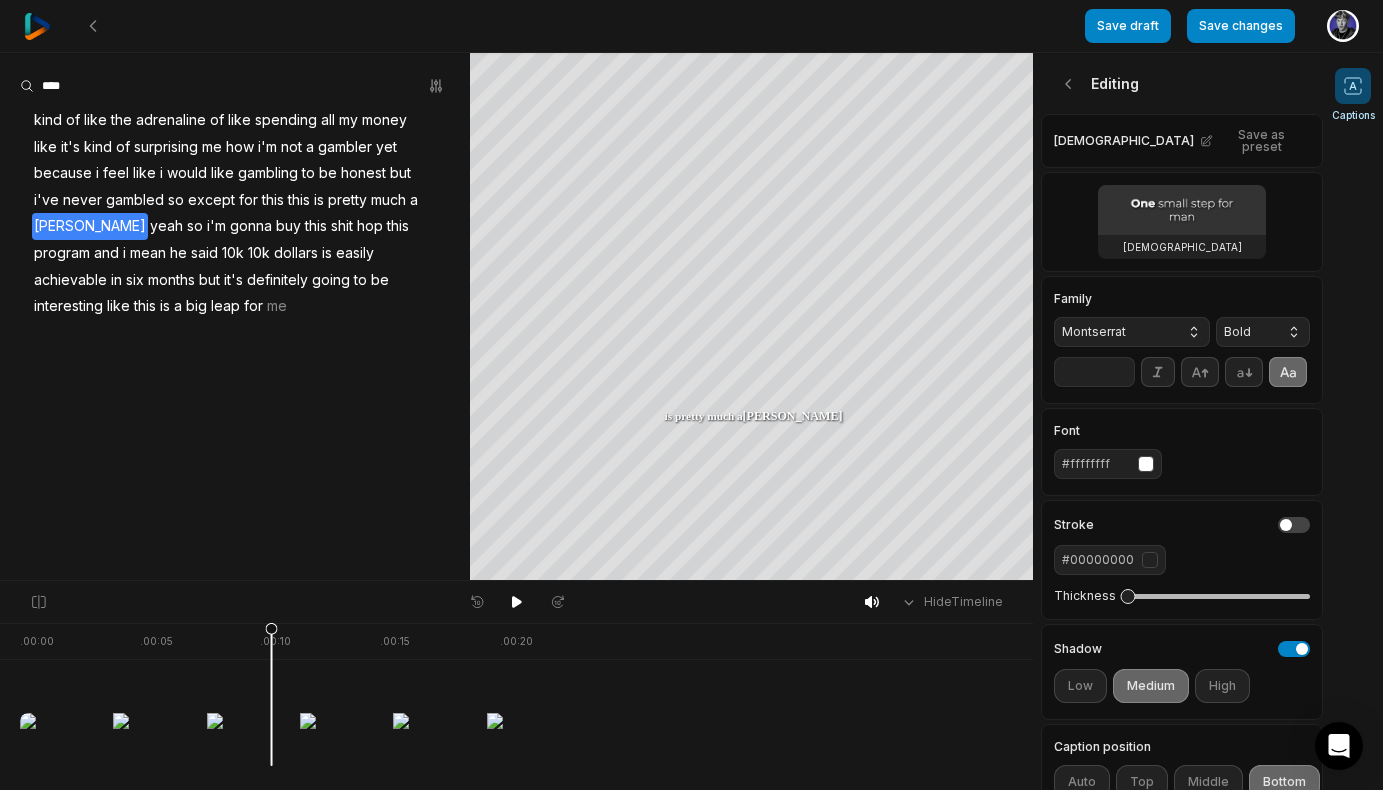 click at bounding box center [1146, 464] 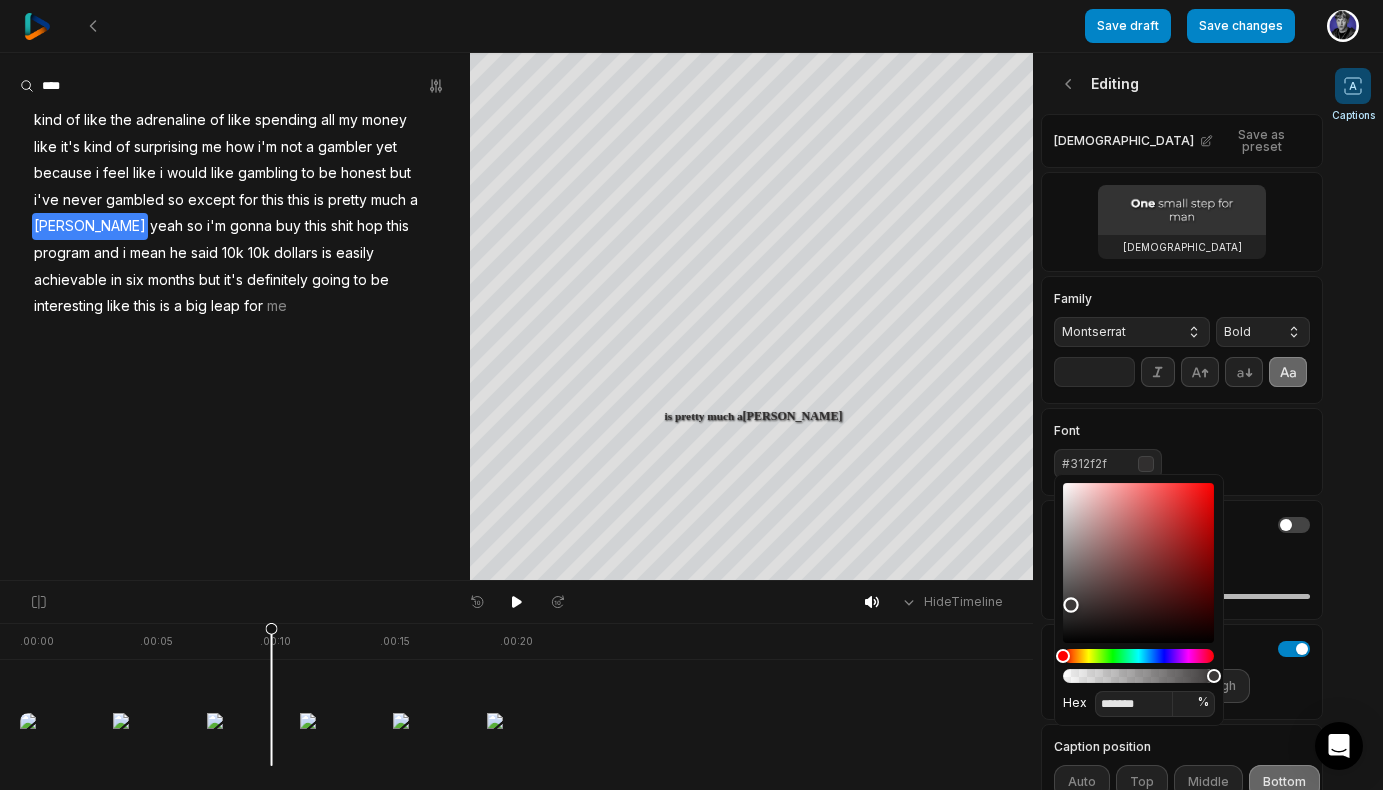 drag, startPoint x: 1119, startPoint y: 604, endPoint x: 1132, endPoint y: 402, distance: 202.41788 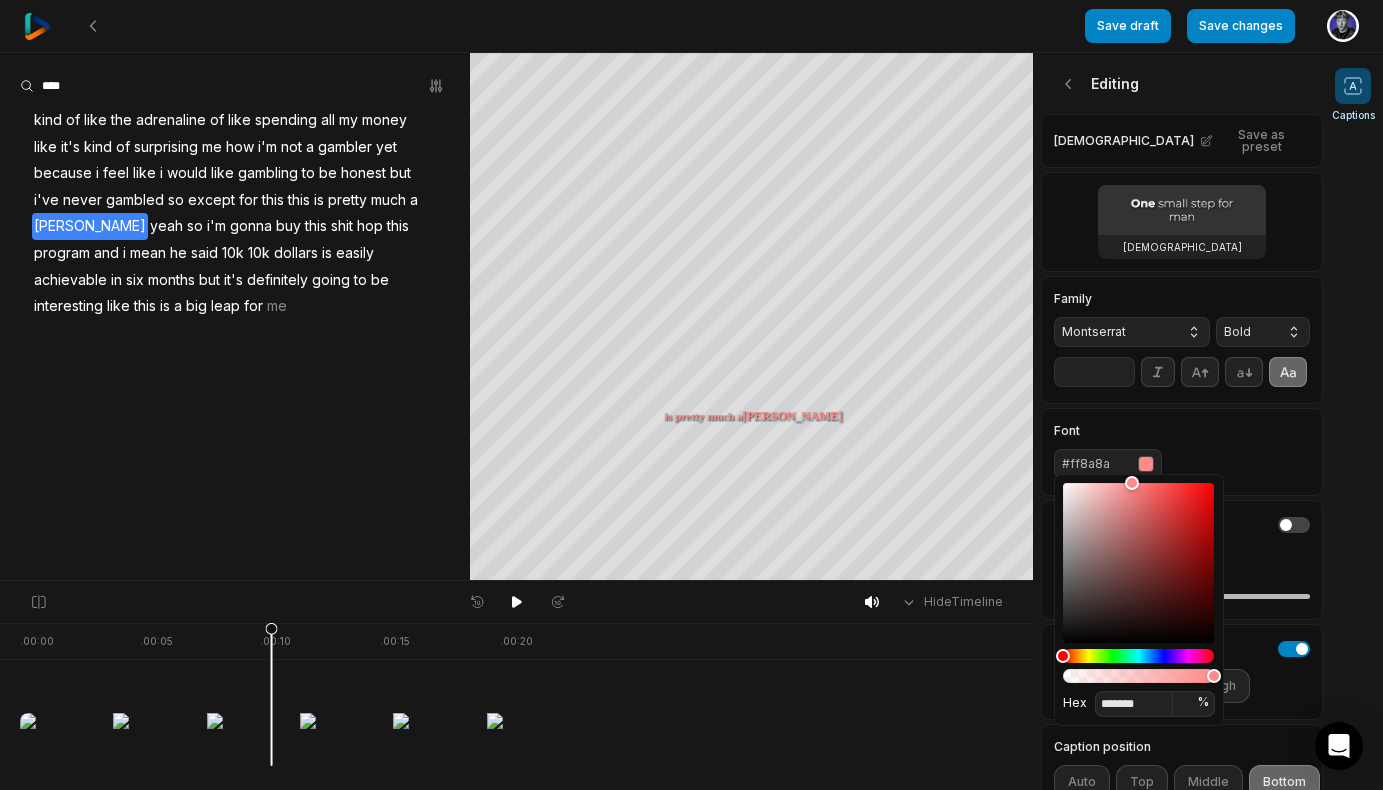 click at bounding box center [1138, 583] 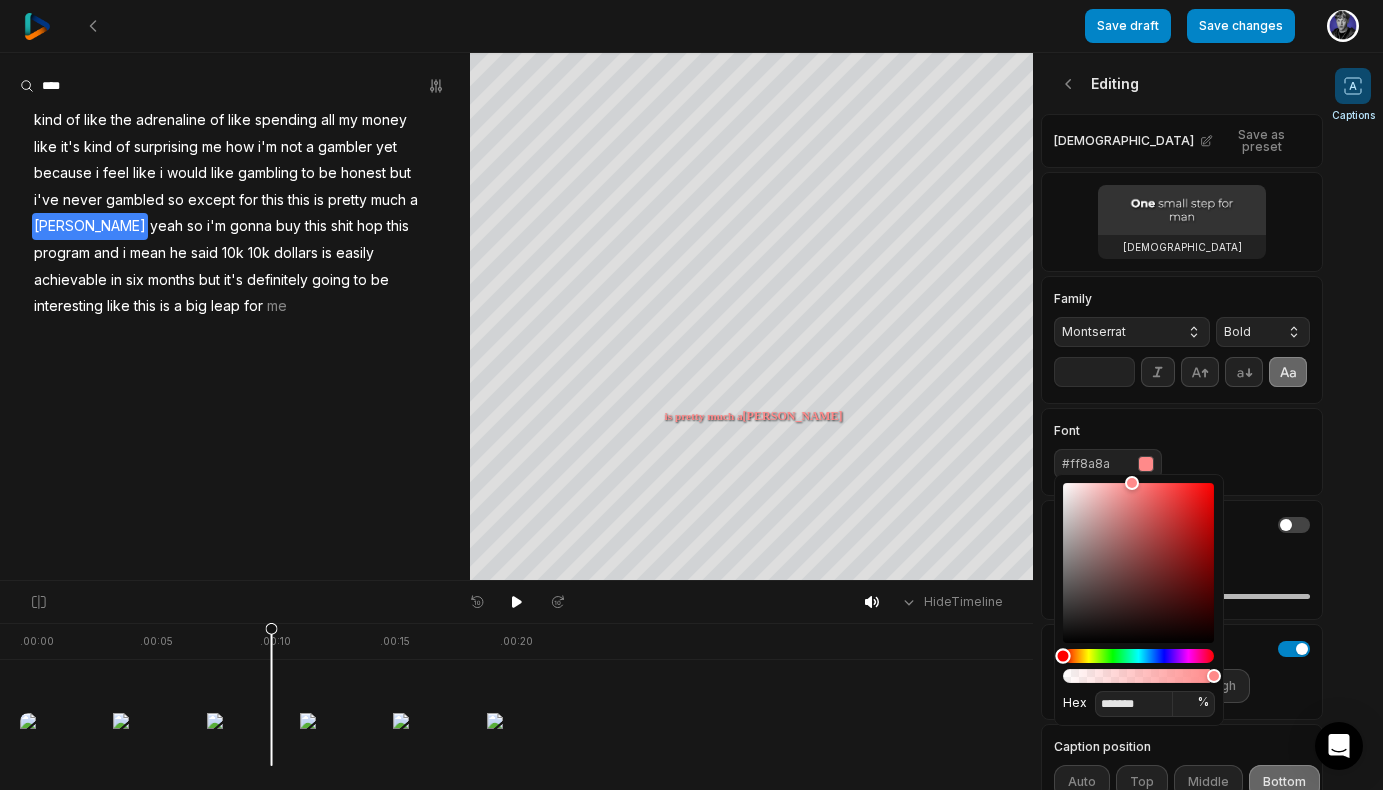 click at bounding box center (1138, 656) 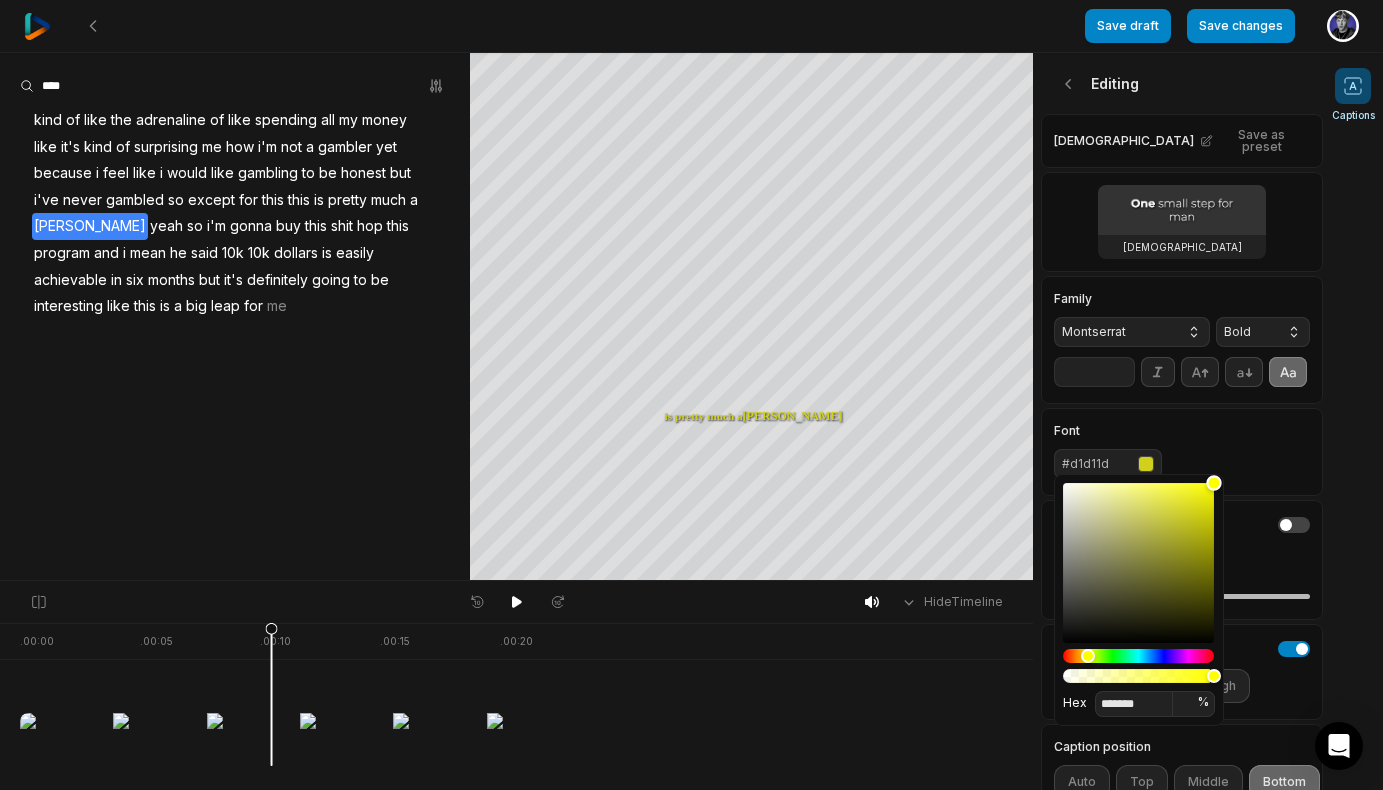 type on "*******" 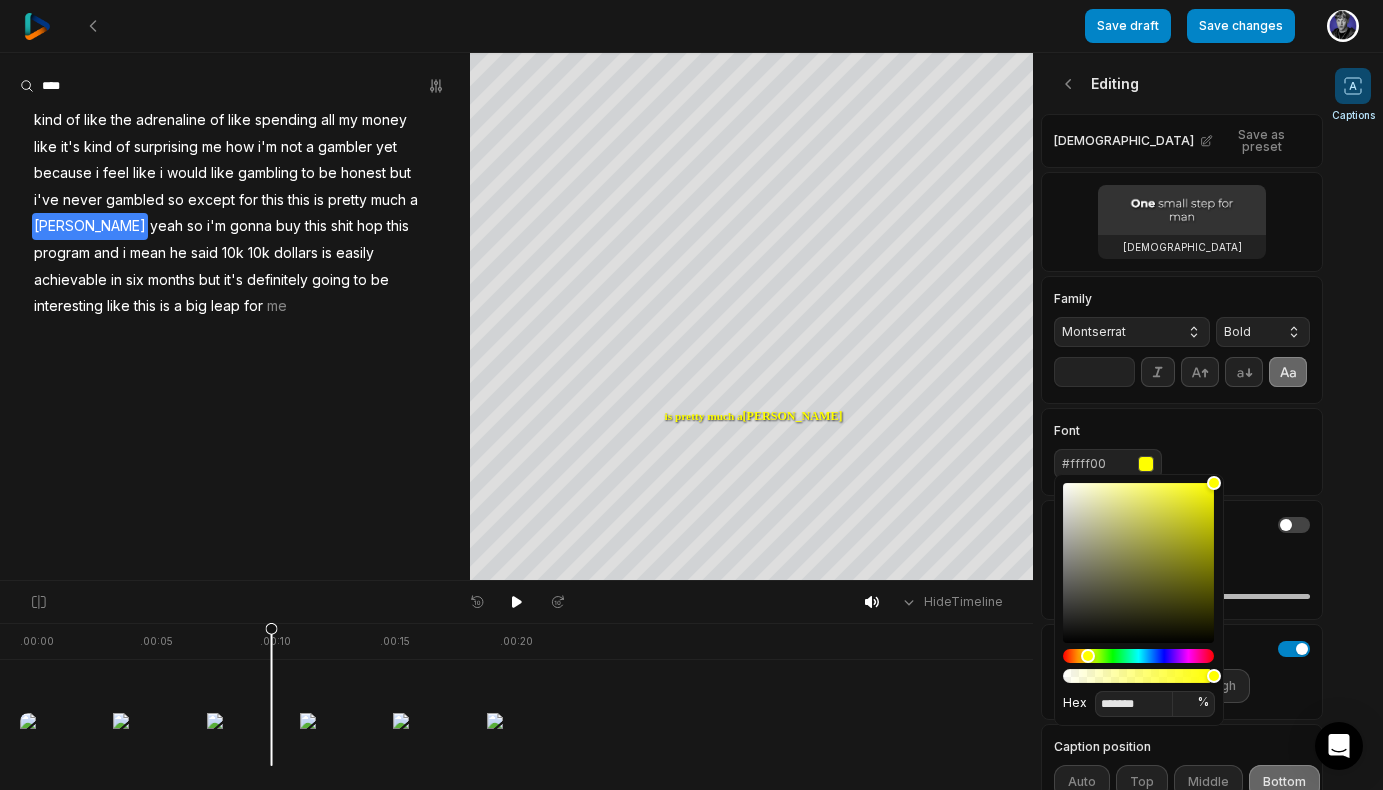 click on "Font #ffff00" at bounding box center [1182, 452] 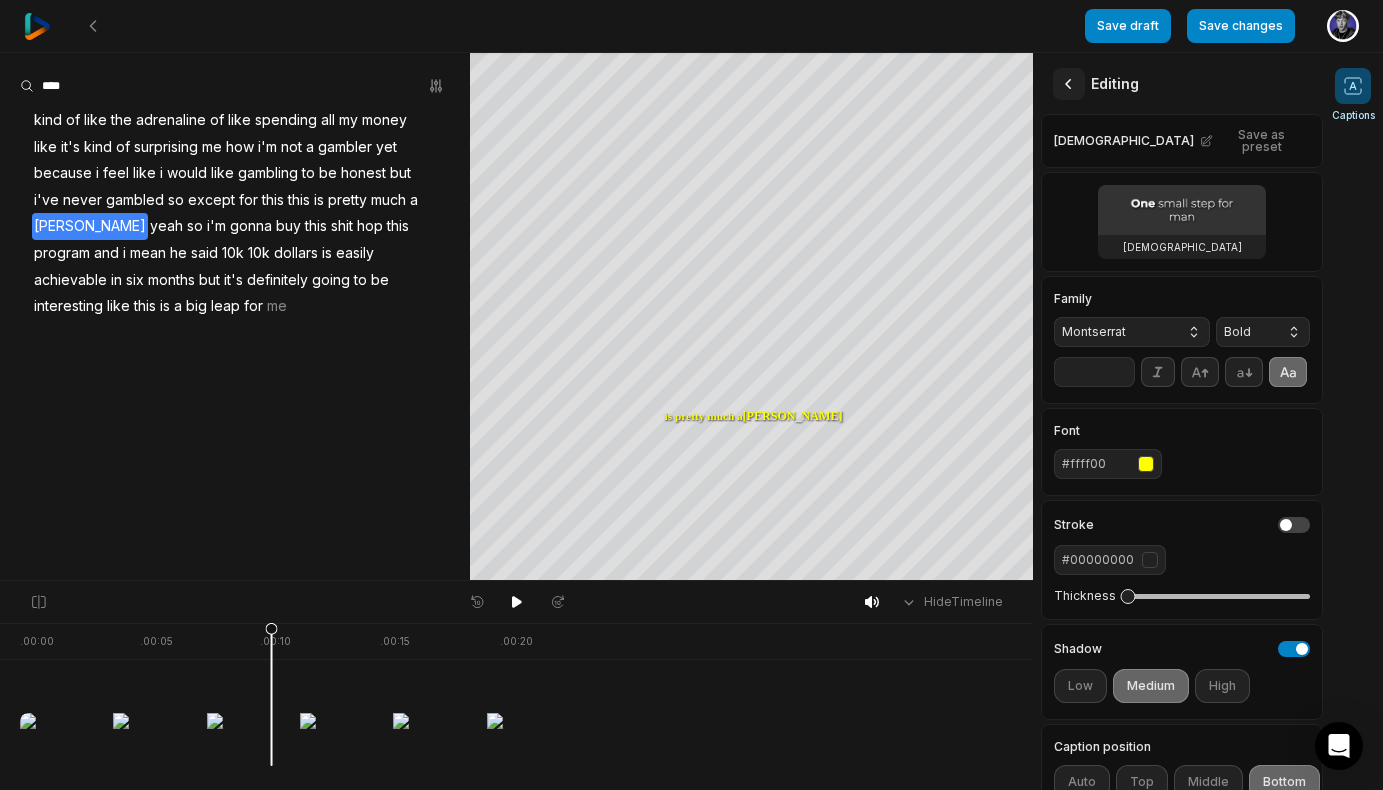 click 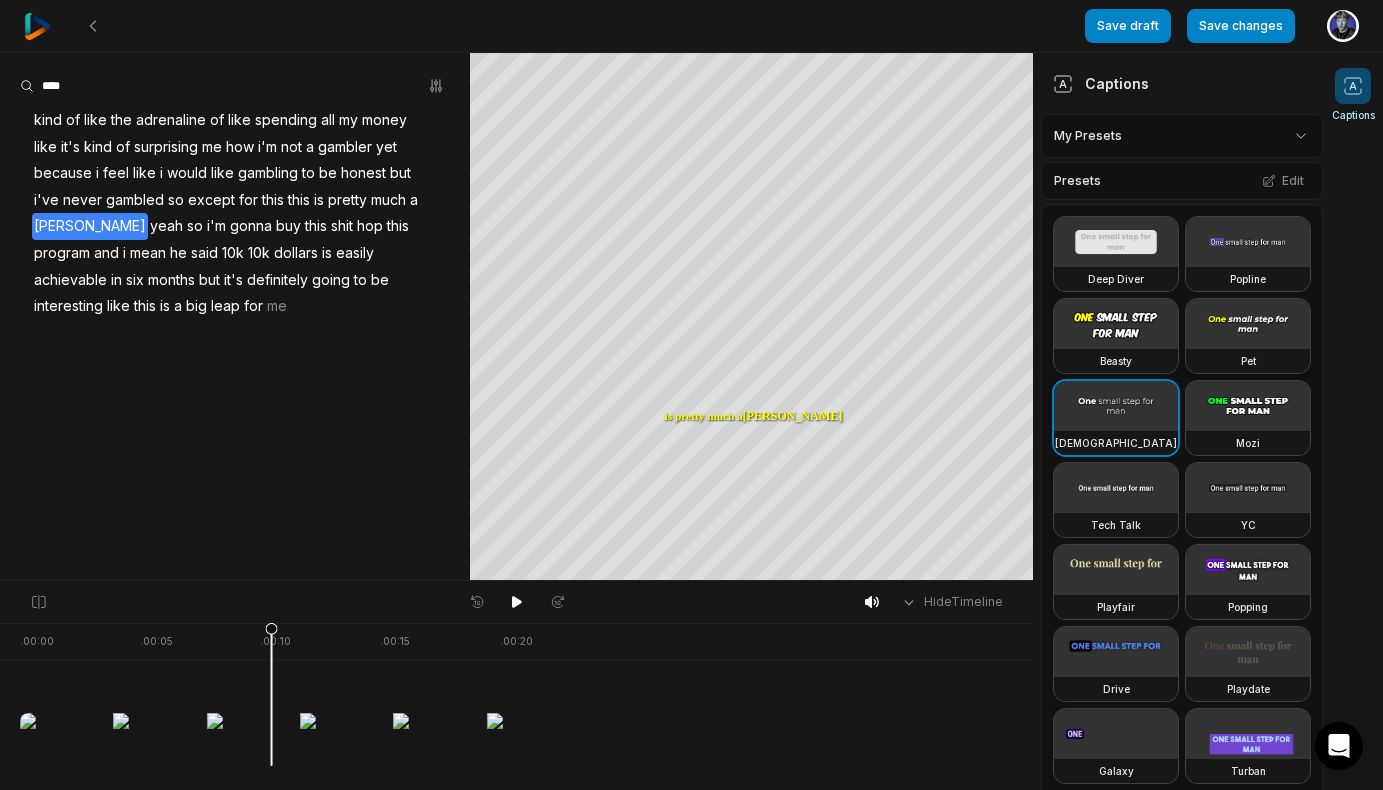 click at bounding box center (1248, 324) 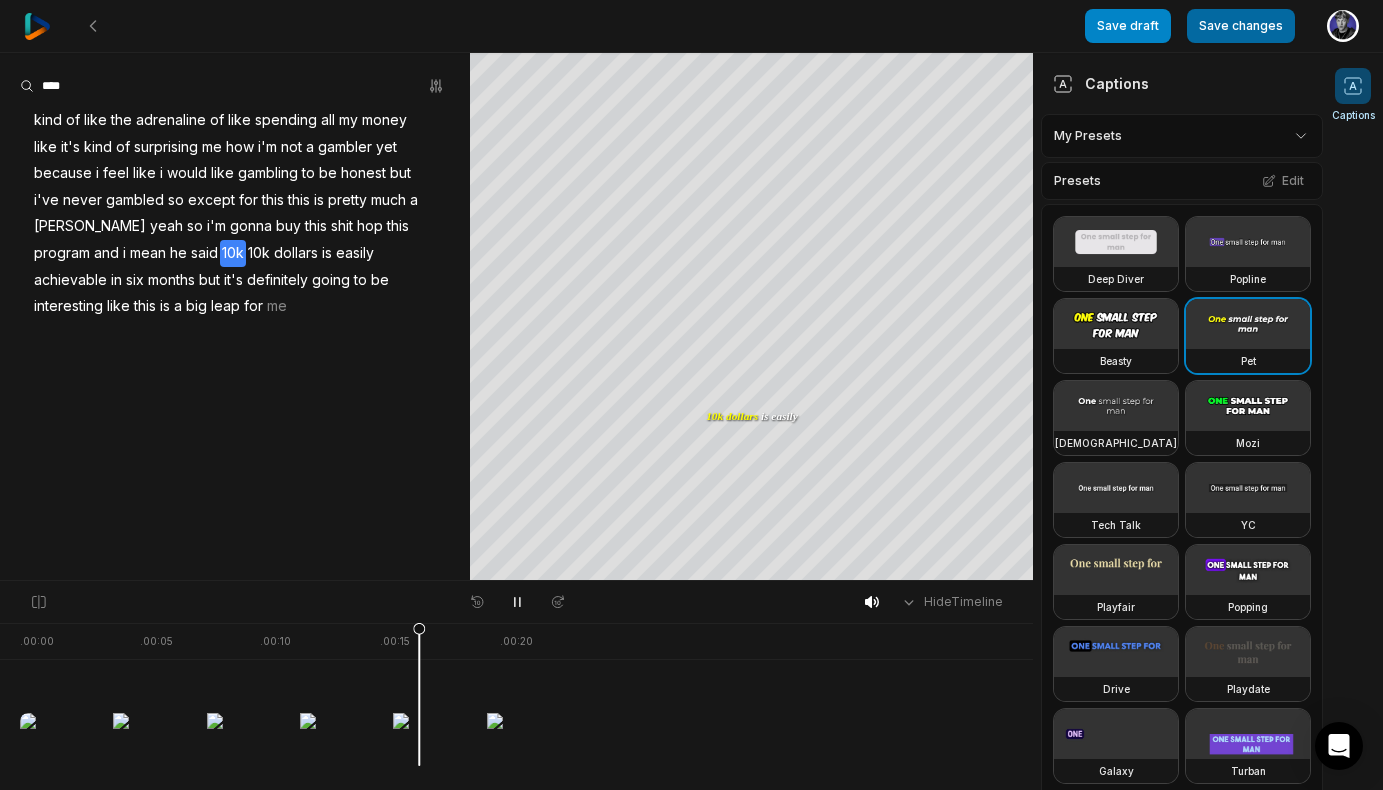 click on "Save changes" at bounding box center [1241, 26] 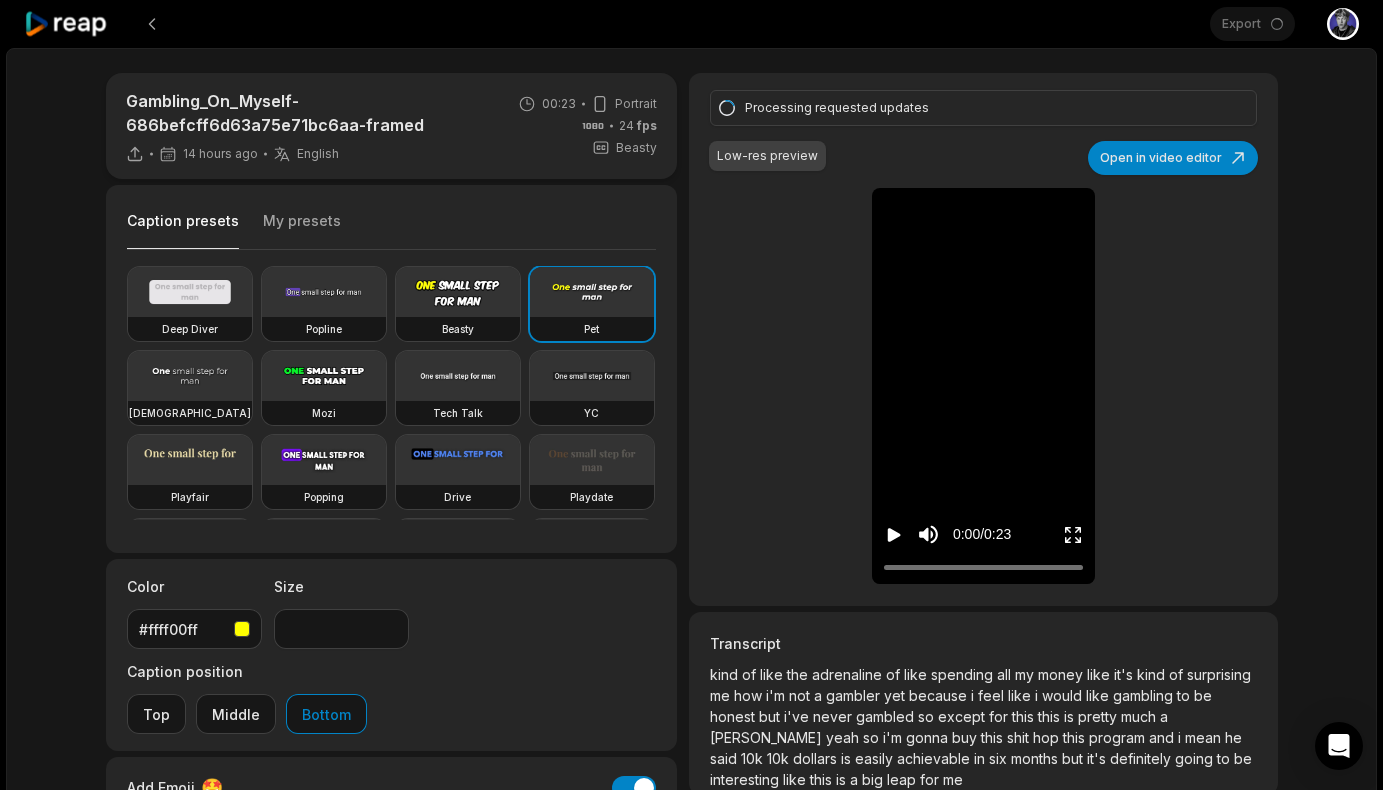 scroll, scrollTop: 16, scrollLeft: 0, axis: vertical 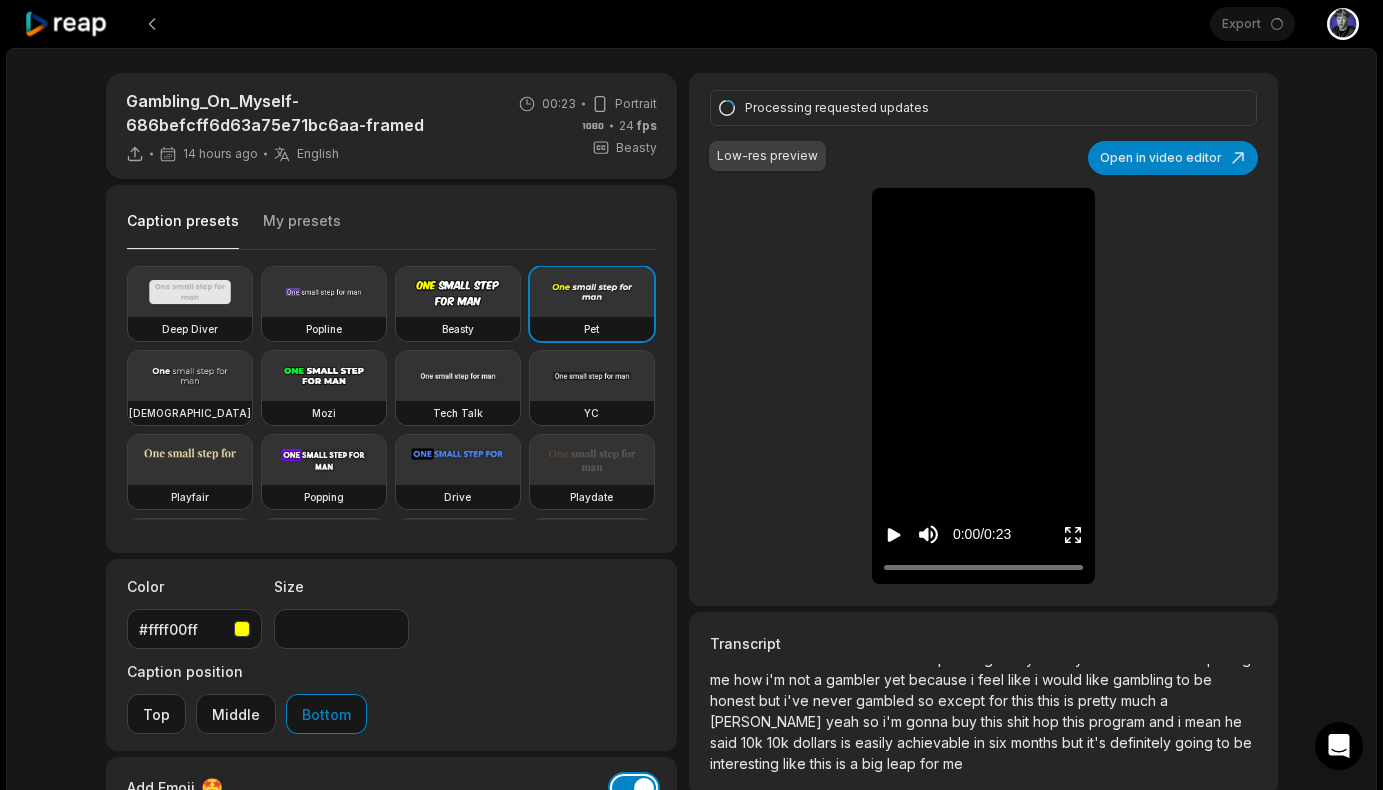 click on "Add Emoji" at bounding box center [634, 788] 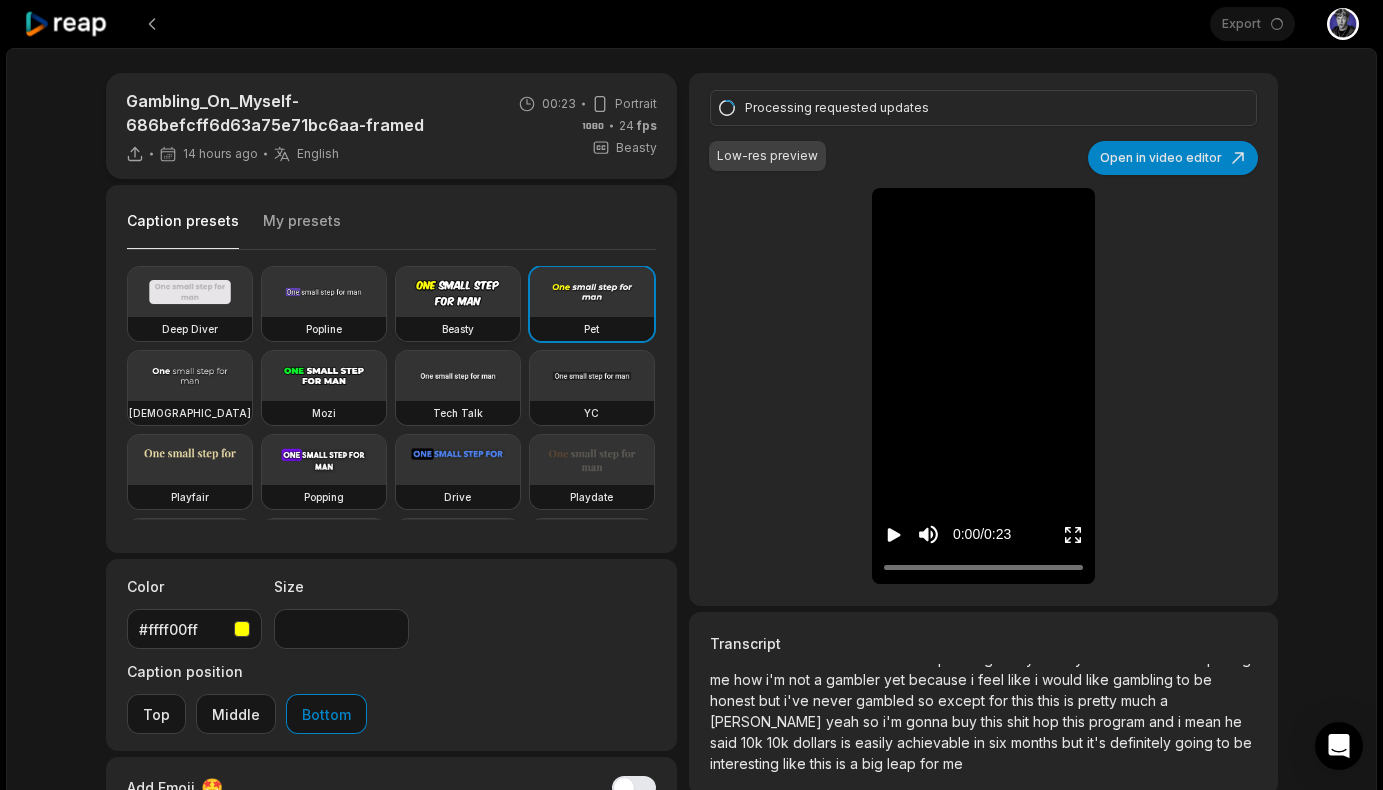 click at bounding box center [458, 292] 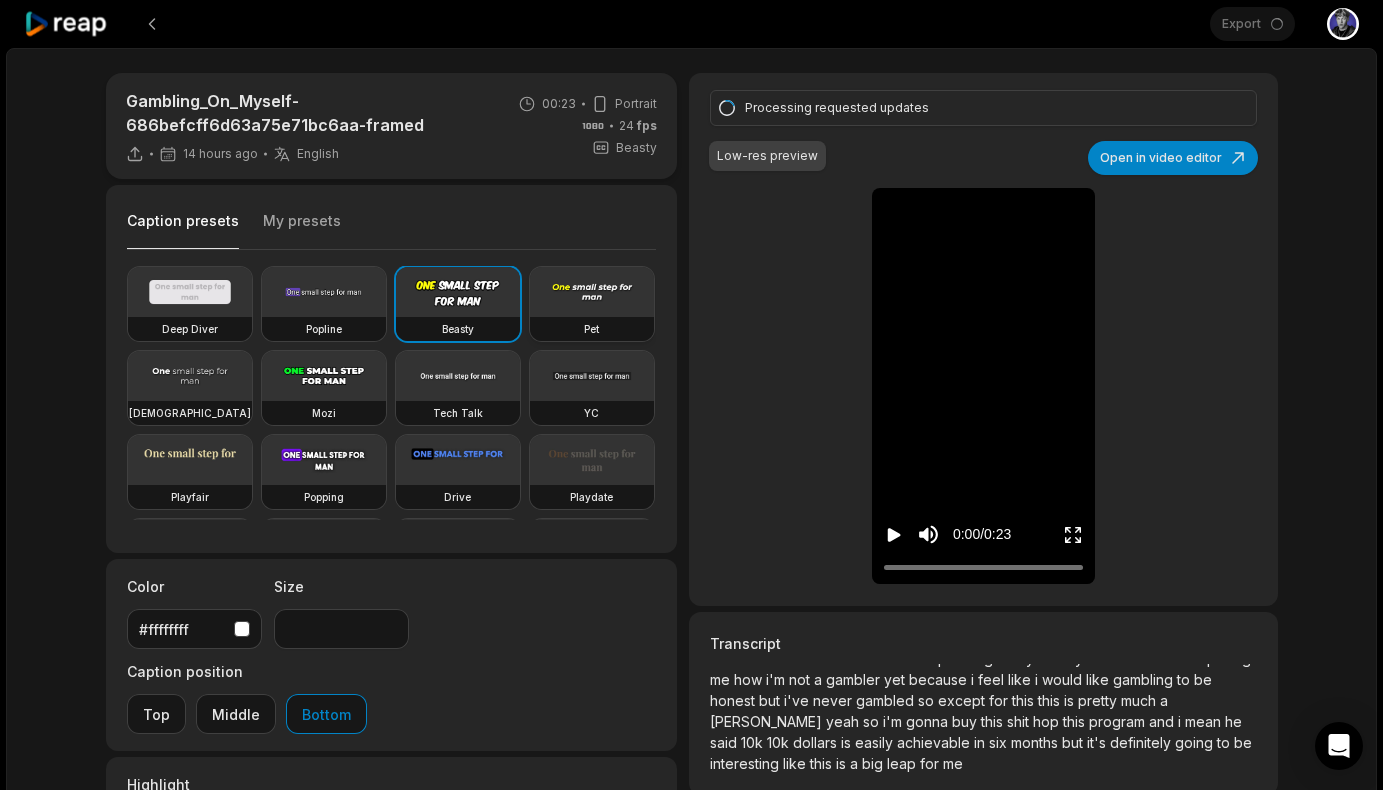 click at bounding box center (592, 292) 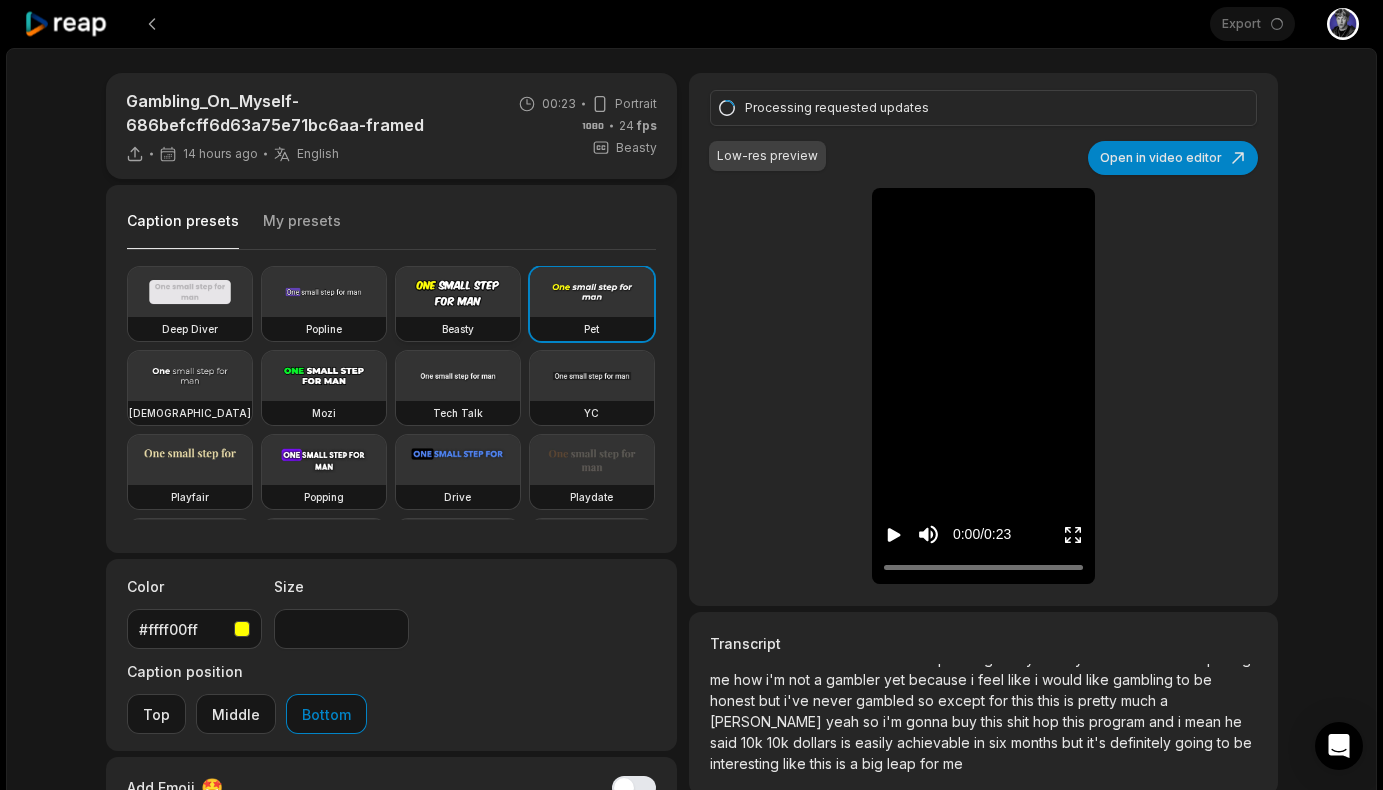 click on "Beasty" at bounding box center [458, 329] 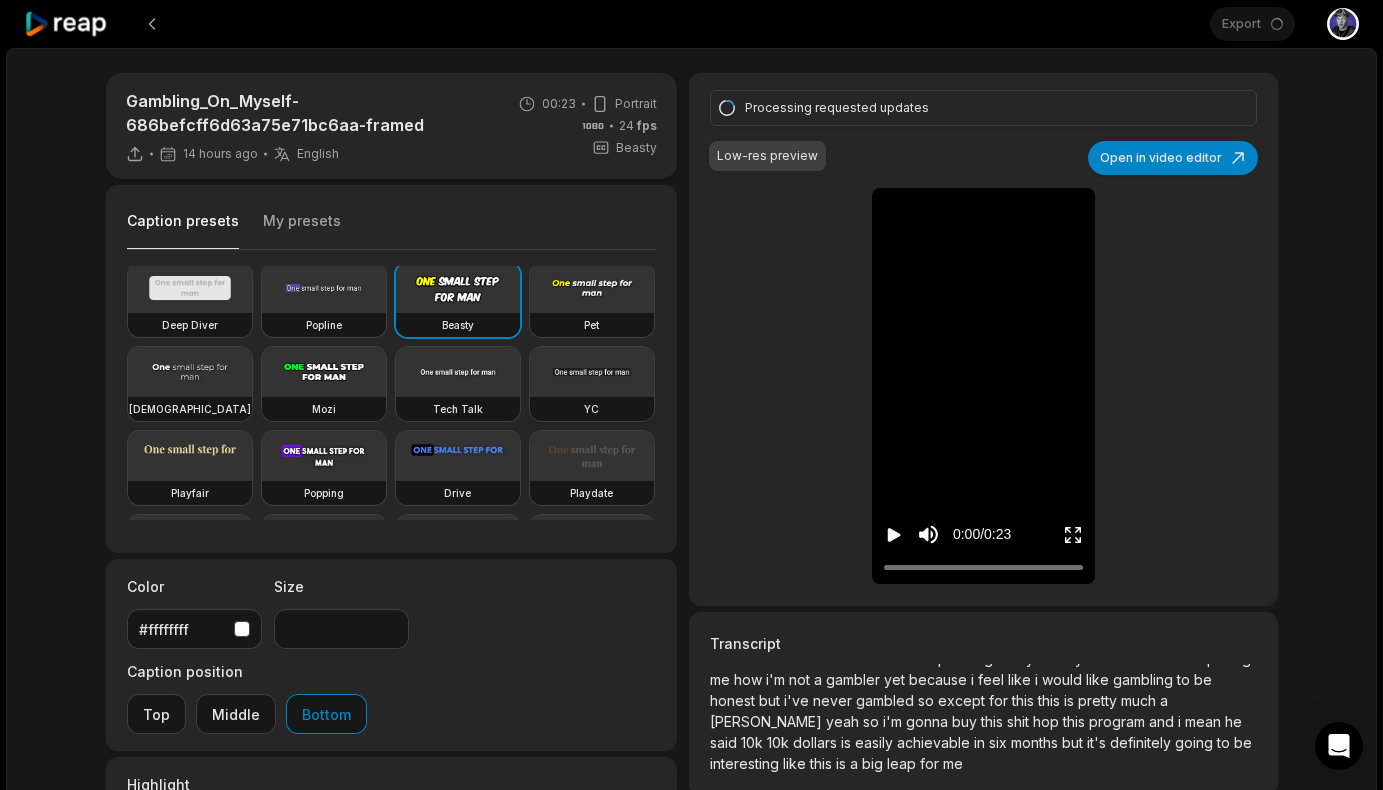 scroll, scrollTop: 0, scrollLeft: 0, axis: both 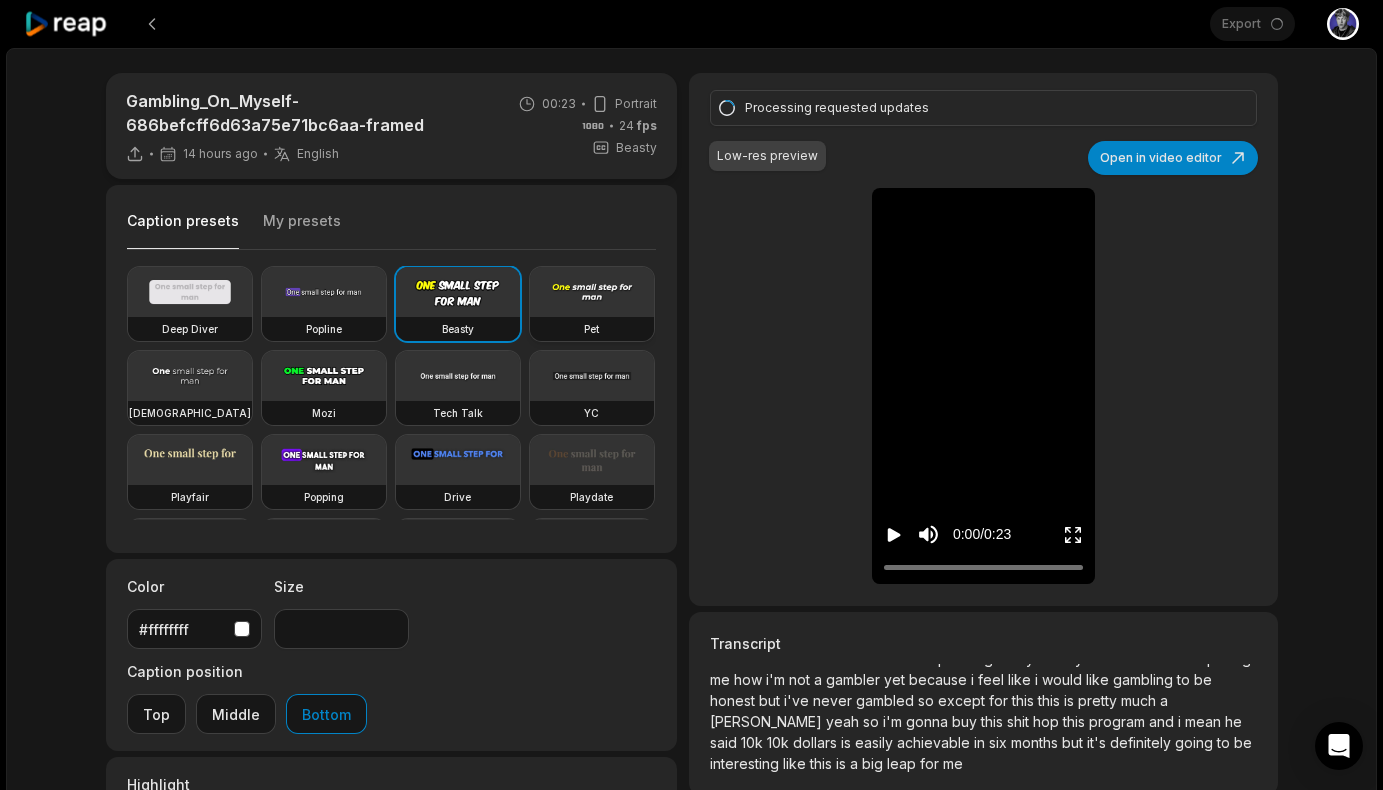 click at bounding box center [592, 292] 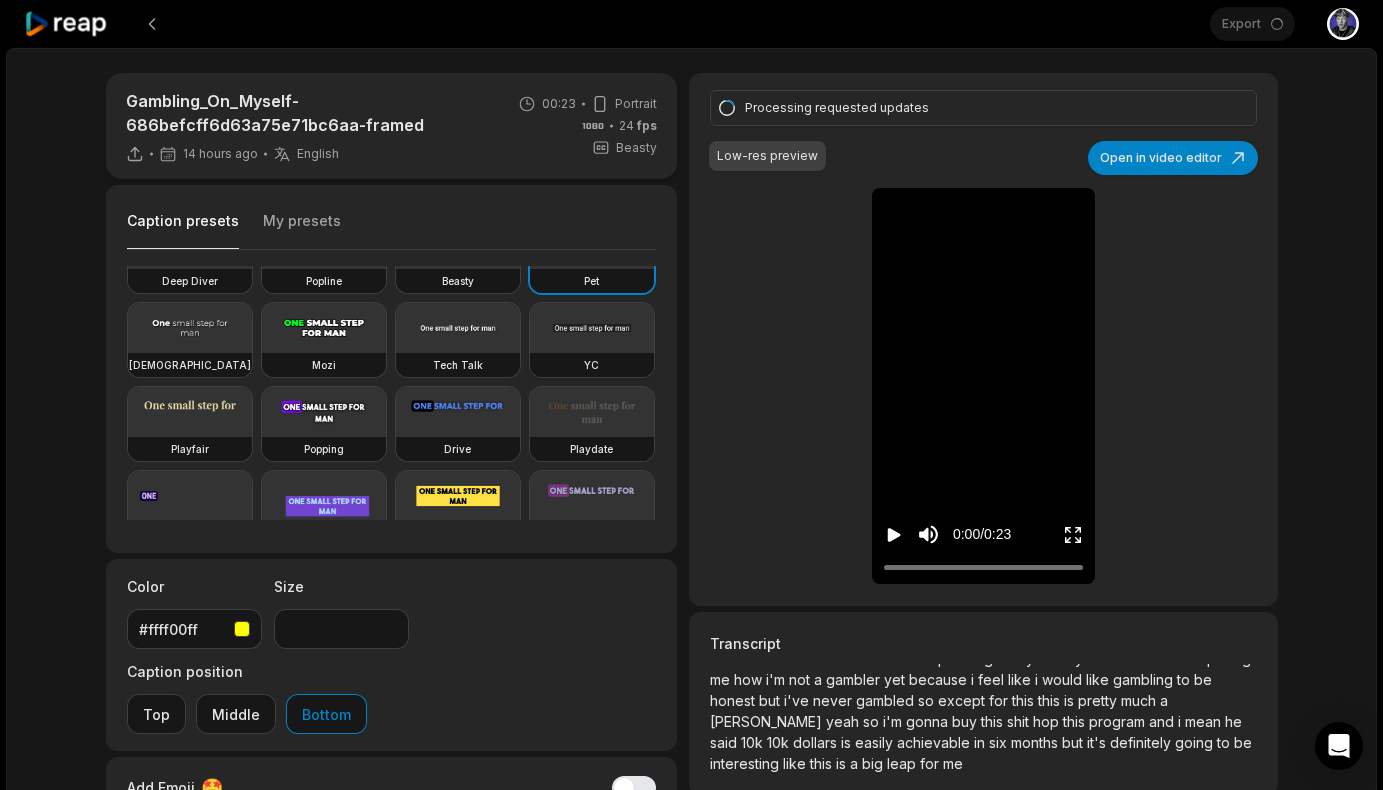 scroll, scrollTop: 39, scrollLeft: 0, axis: vertical 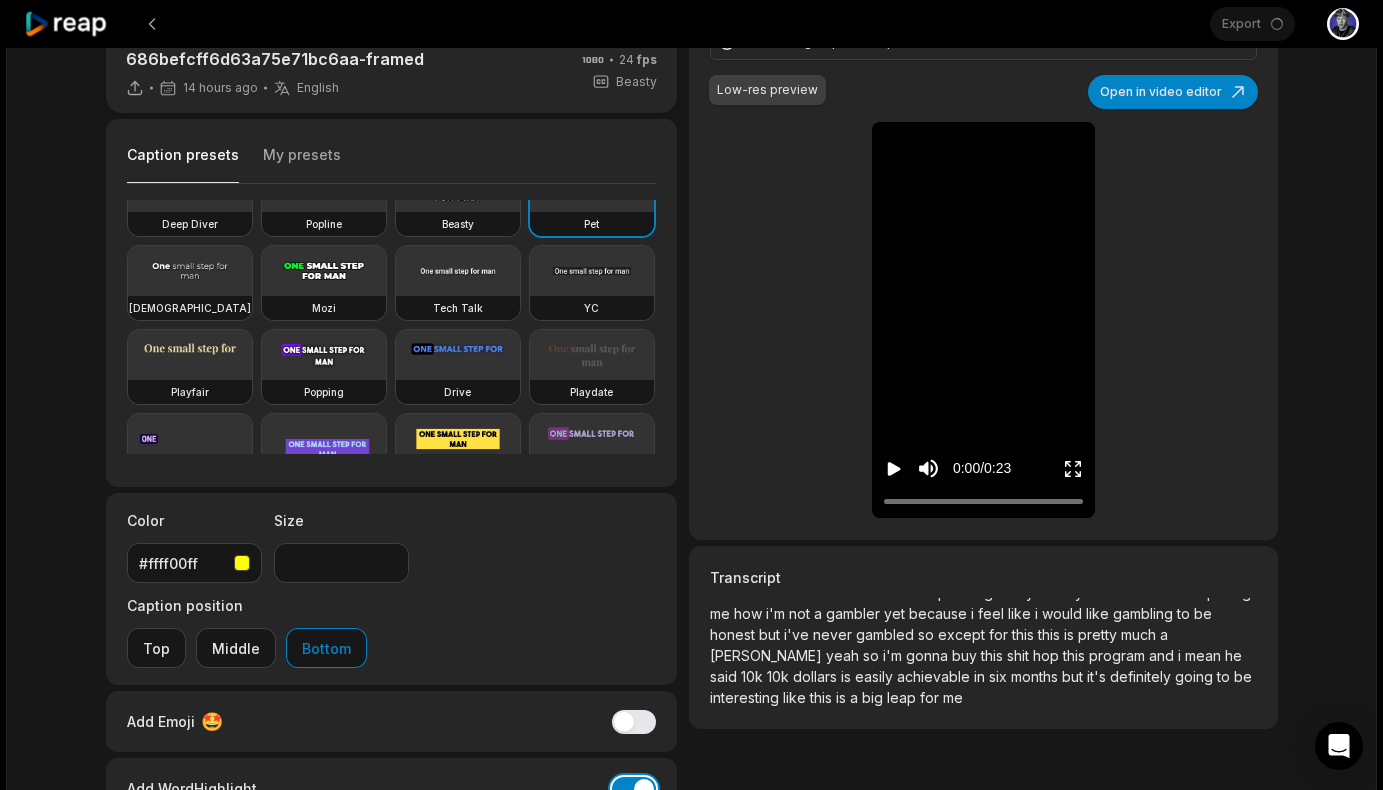 click on "Add Word Highlight" at bounding box center [634, 789] 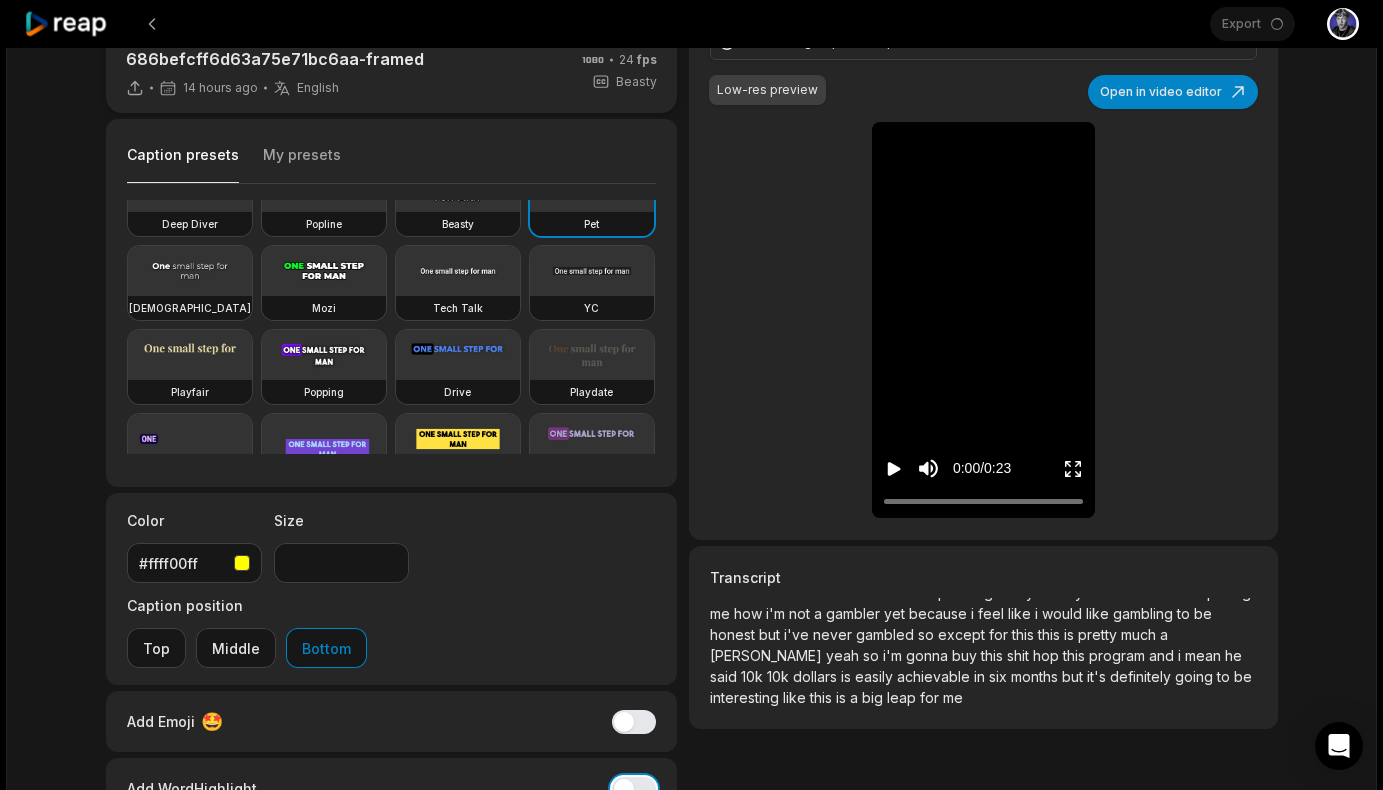 scroll, scrollTop: 0, scrollLeft: 0, axis: both 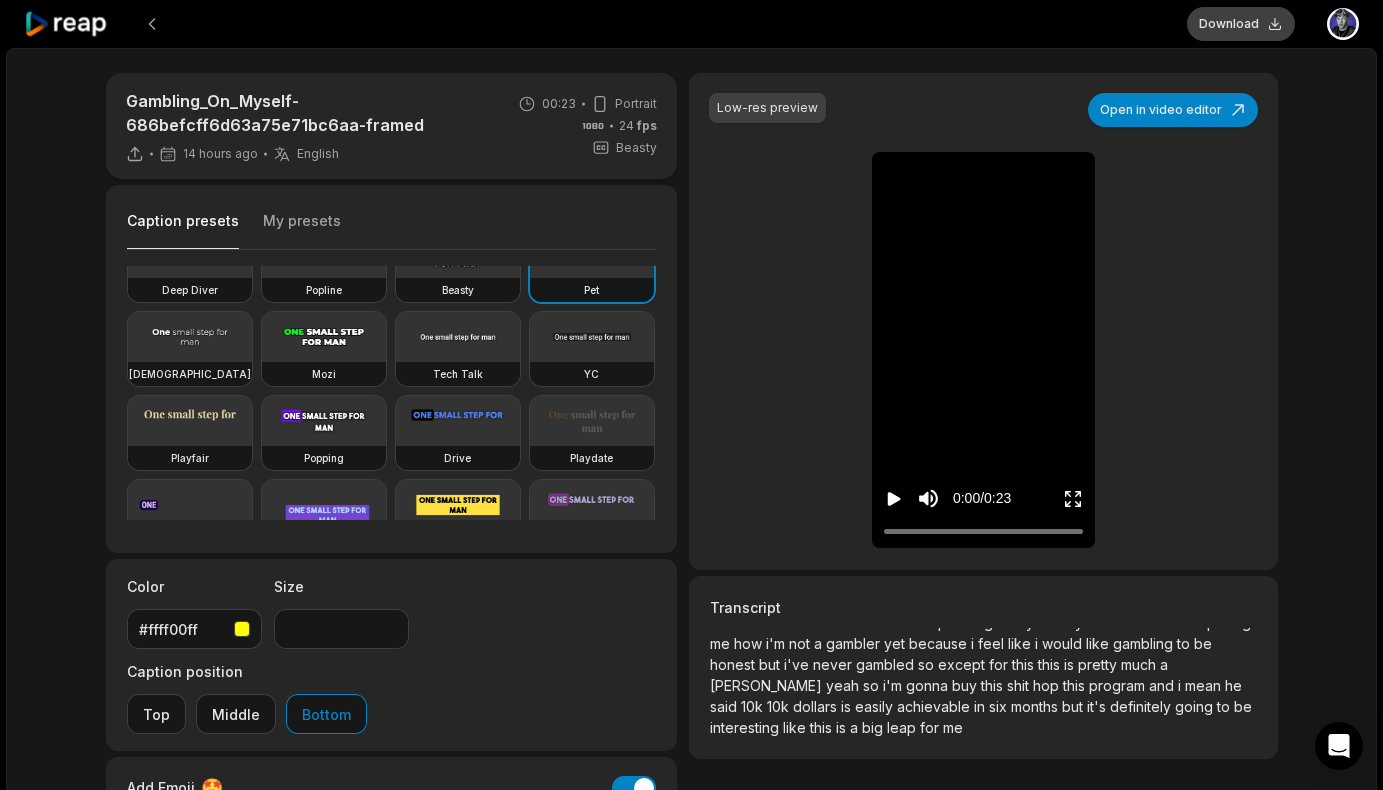 click on "Download" at bounding box center [1241, 24] 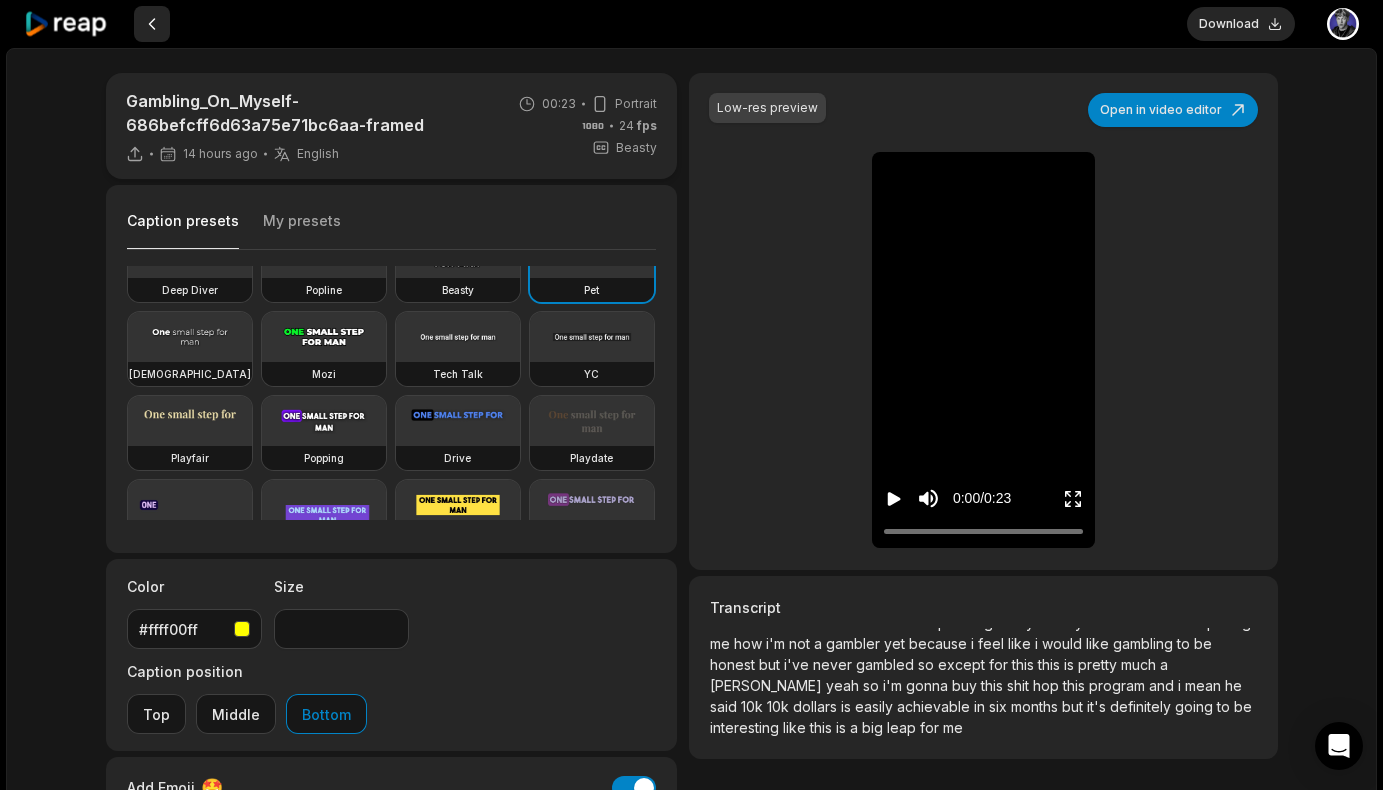 scroll, scrollTop: 158, scrollLeft: 0, axis: vertical 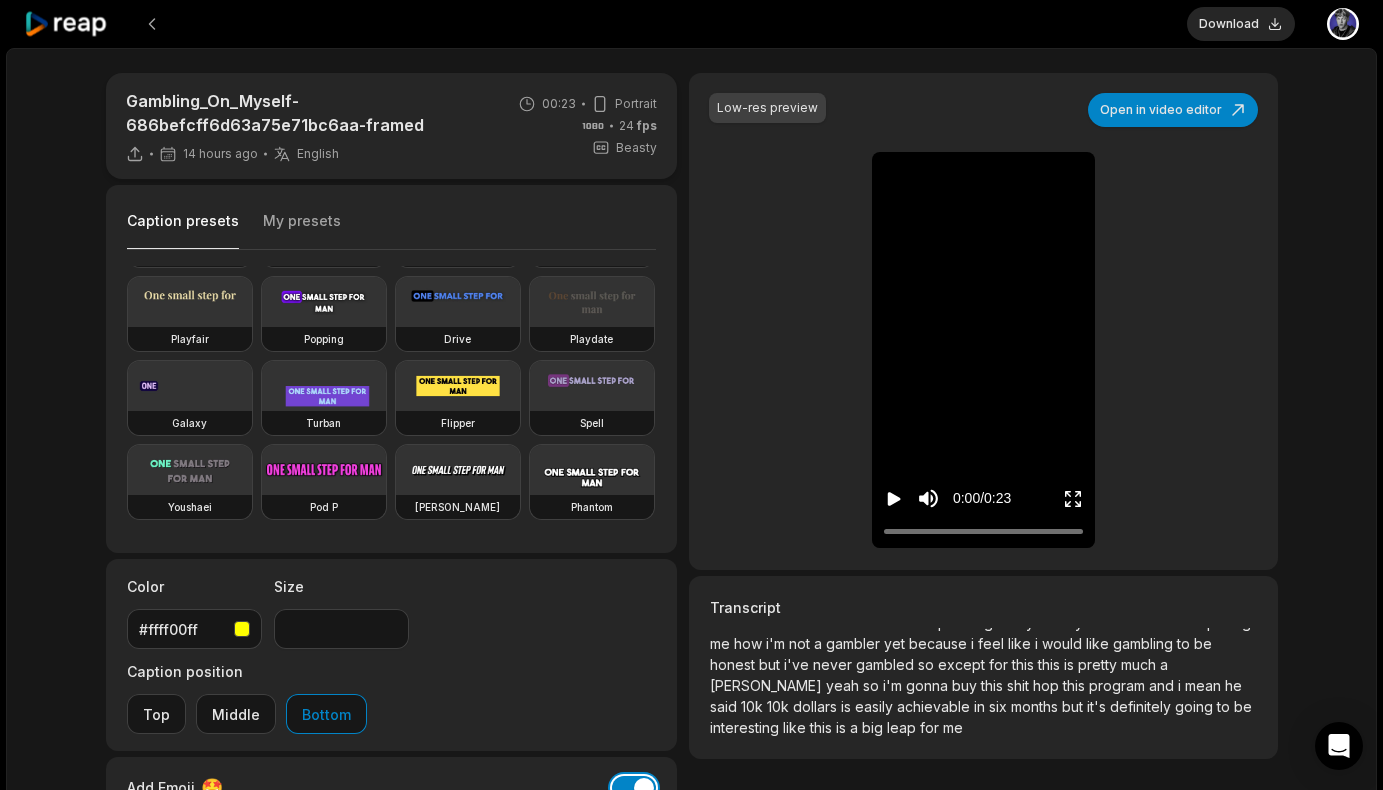 click on "Add Emoji" at bounding box center (634, 788) 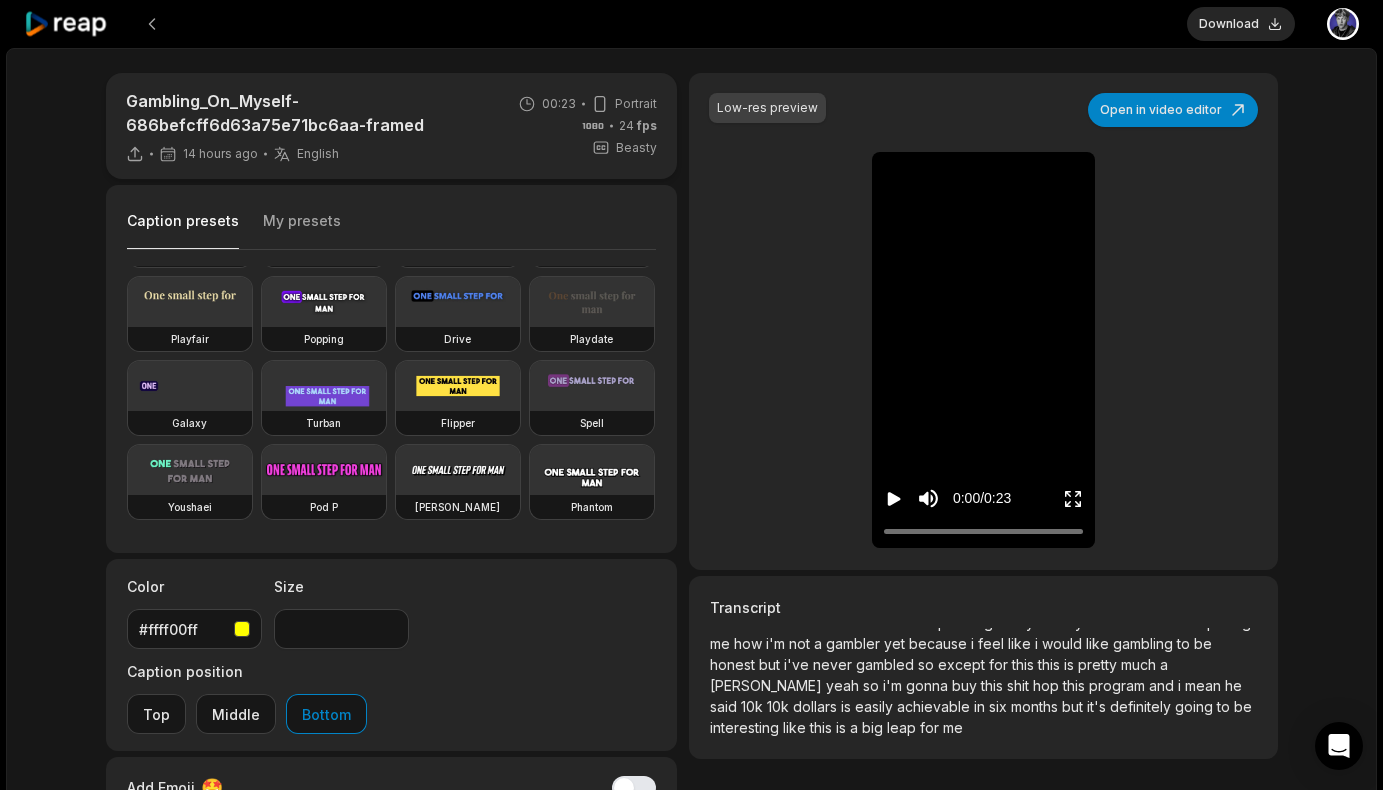 click on "Add Word Highlight" at bounding box center (634, 855) 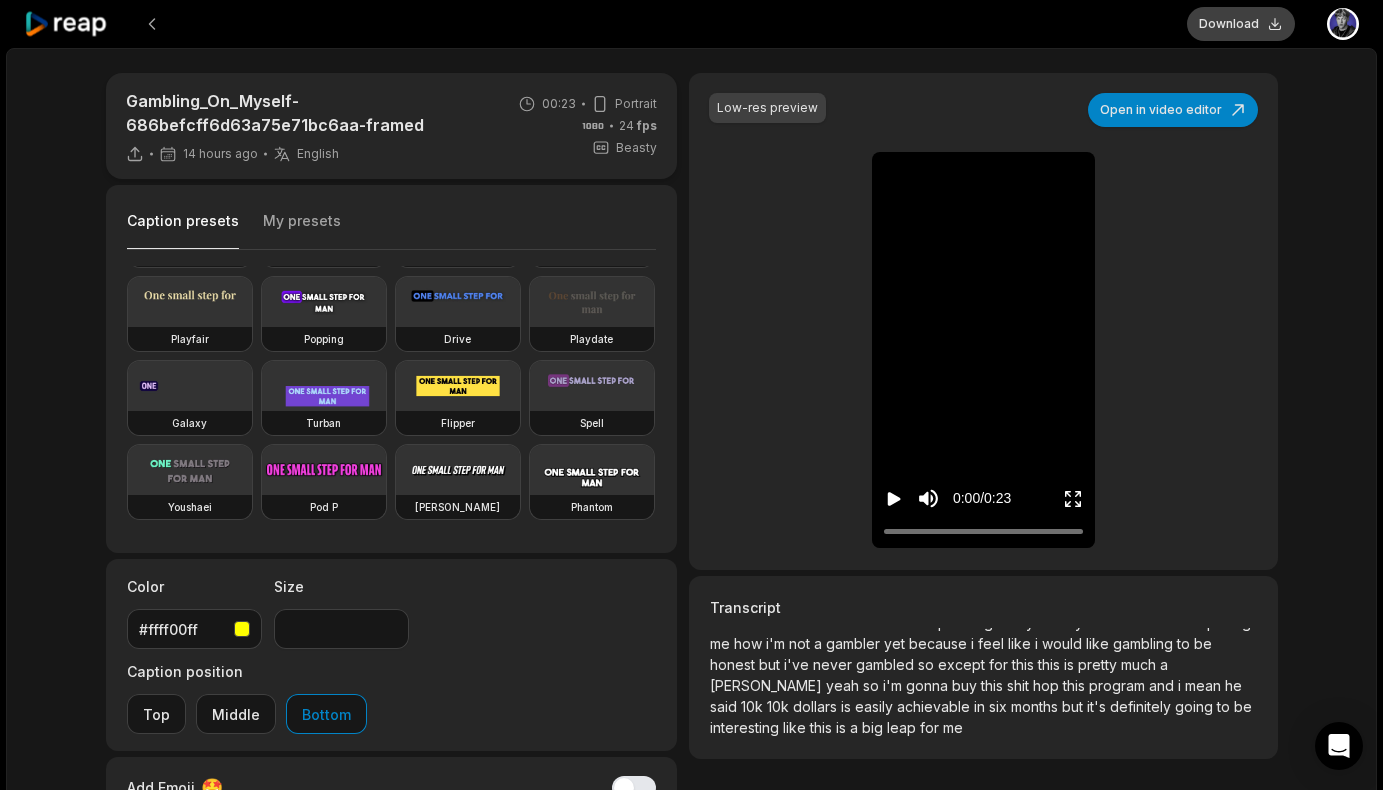 click on "Download" at bounding box center (1241, 24) 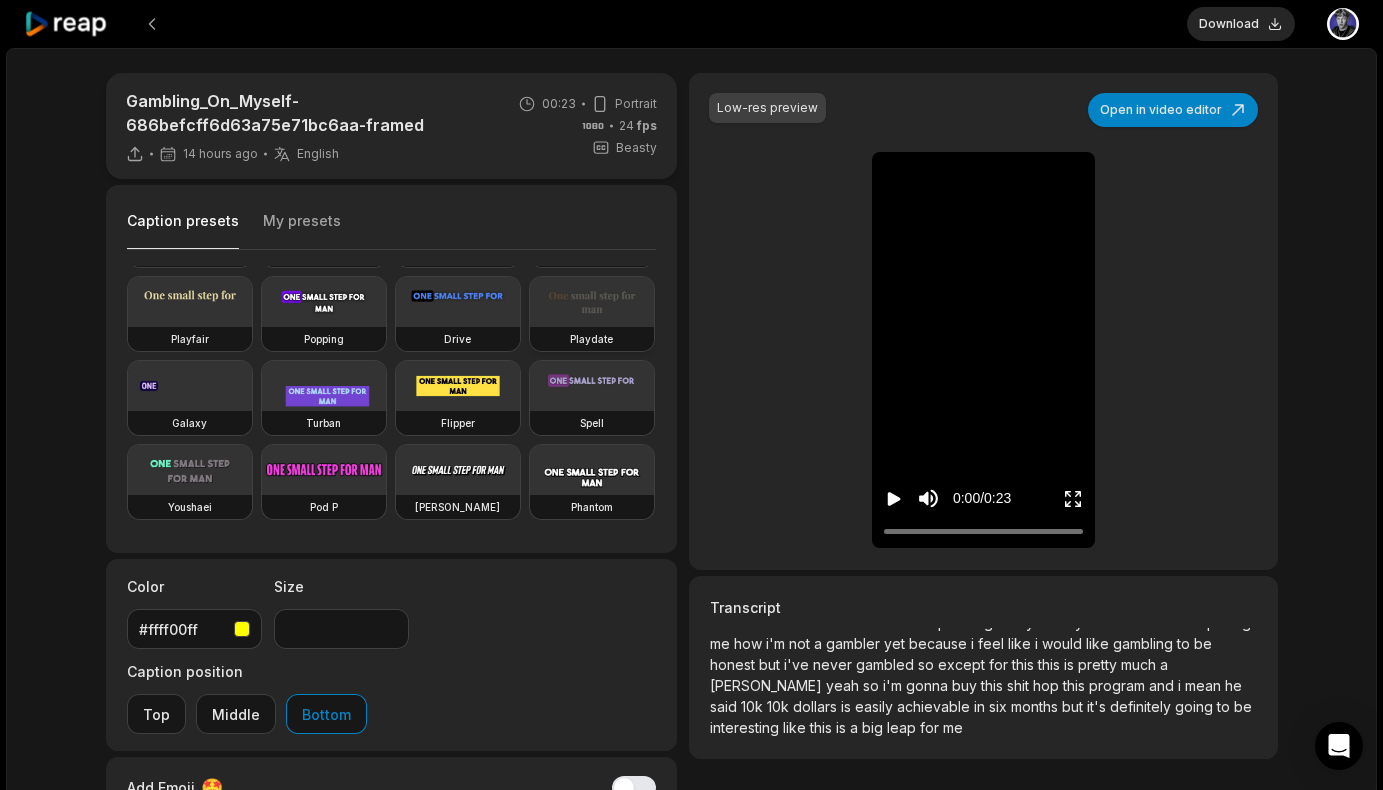 scroll, scrollTop: 0, scrollLeft: 0, axis: both 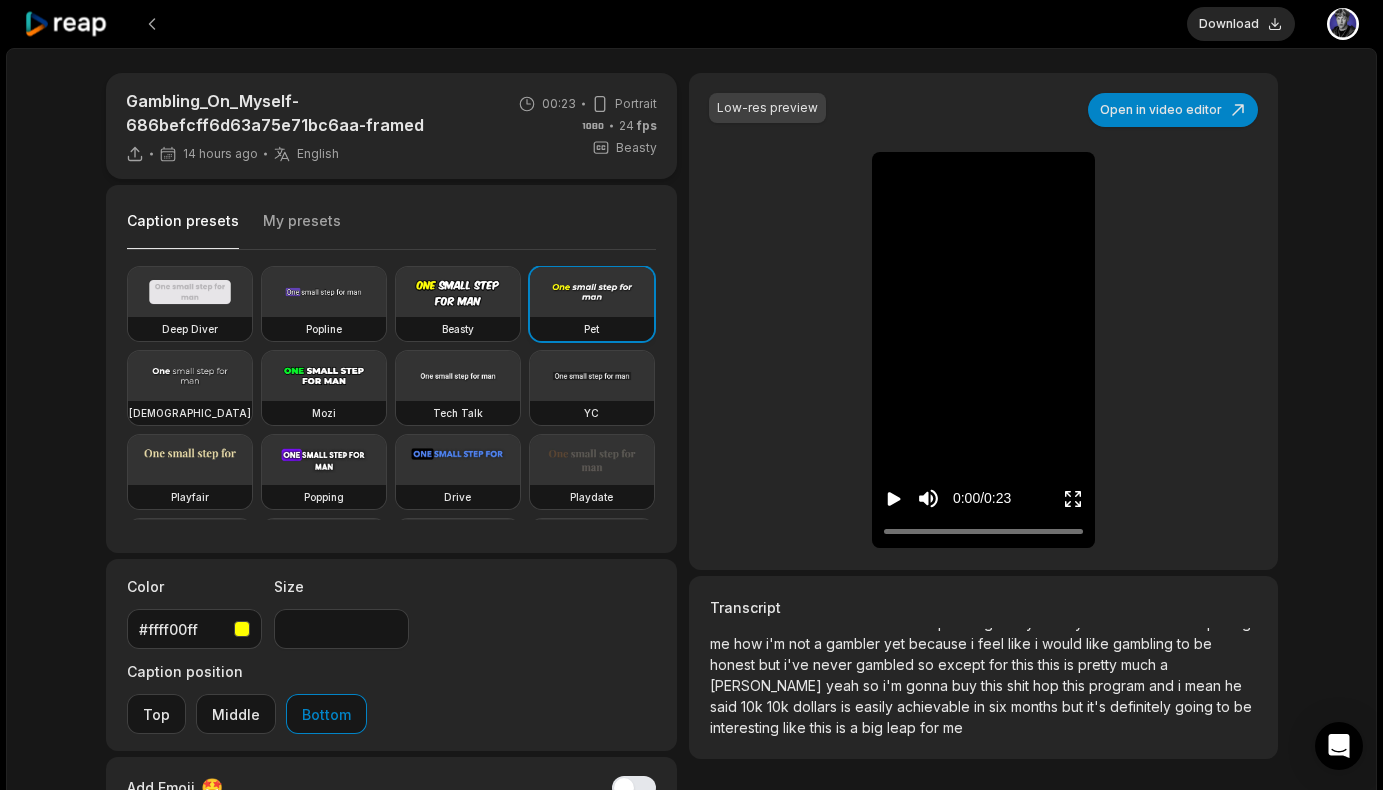 click on "Pet" at bounding box center (591, 329) 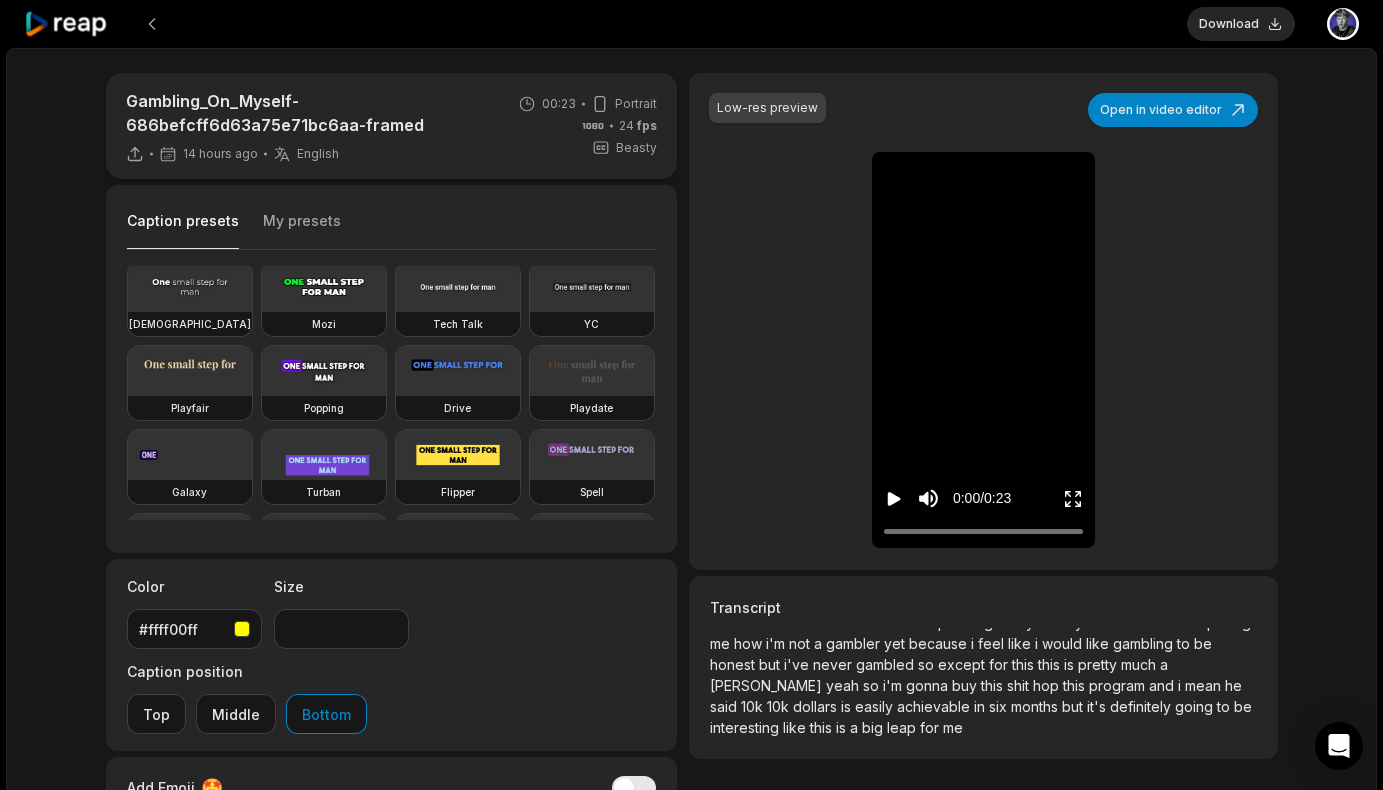 scroll, scrollTop: 158, scrollLeft: 0, axis: vertical 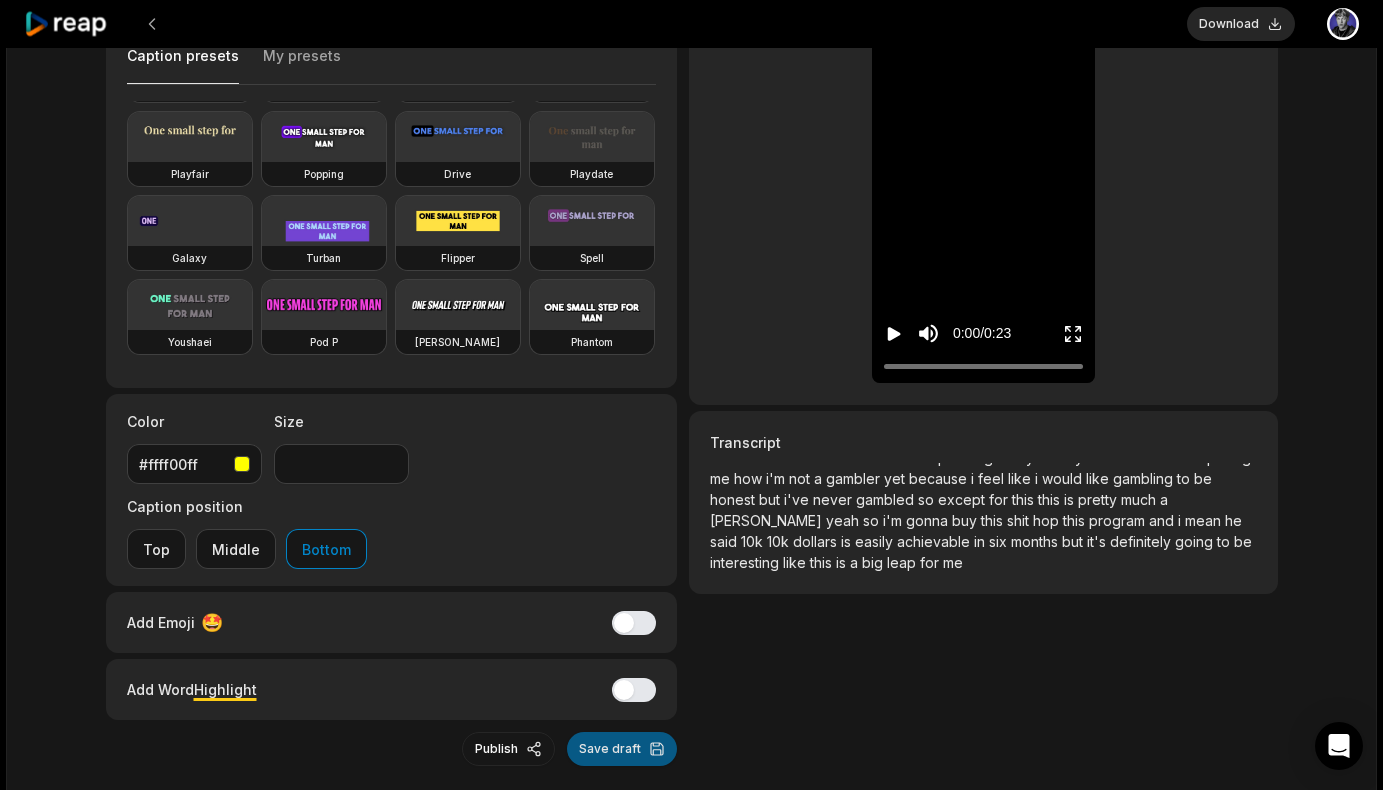 click on "Save draft" at bounding box center [622, 749] 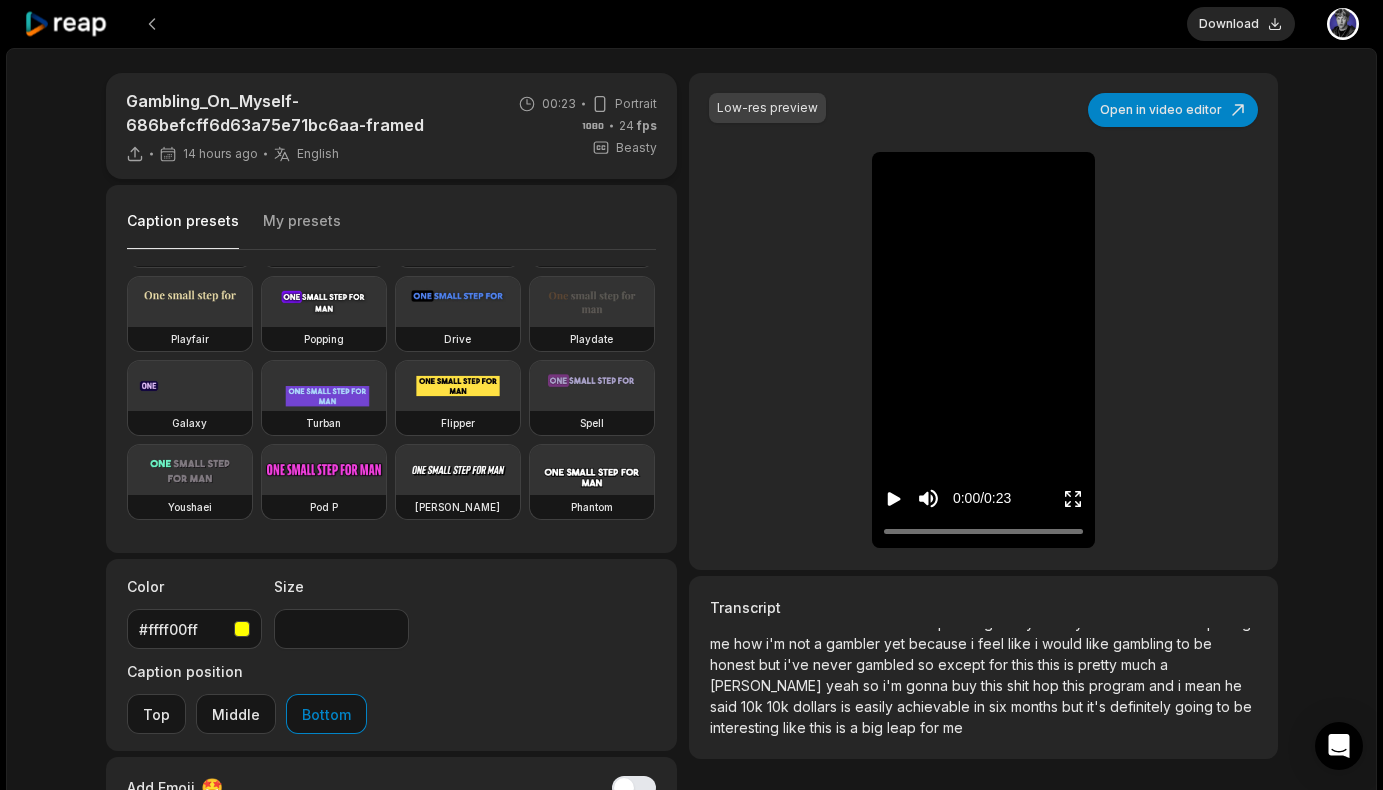 scroll, scrollTop: 54, scrollLeft: 0, axis: vertical 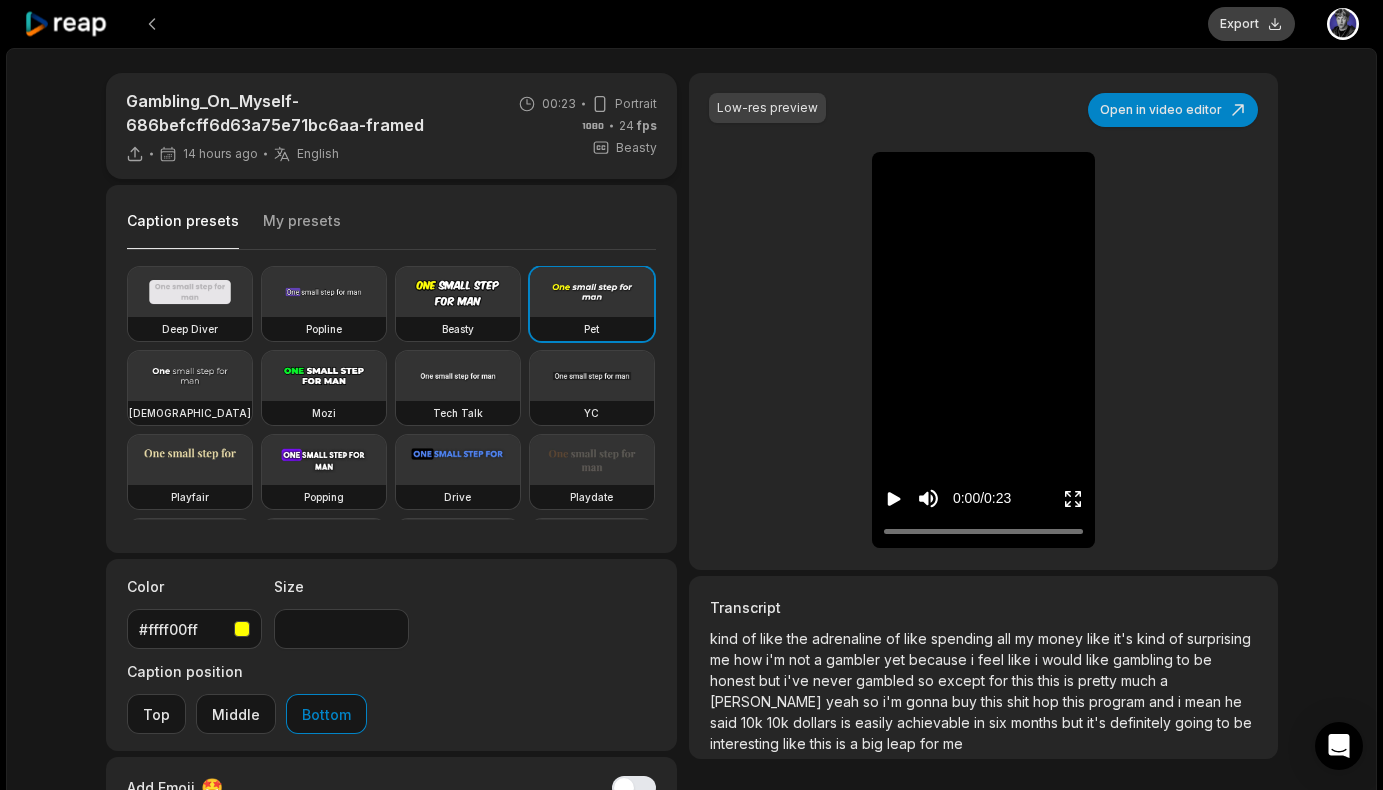click on "Export" at bounding box center [1251, 24] 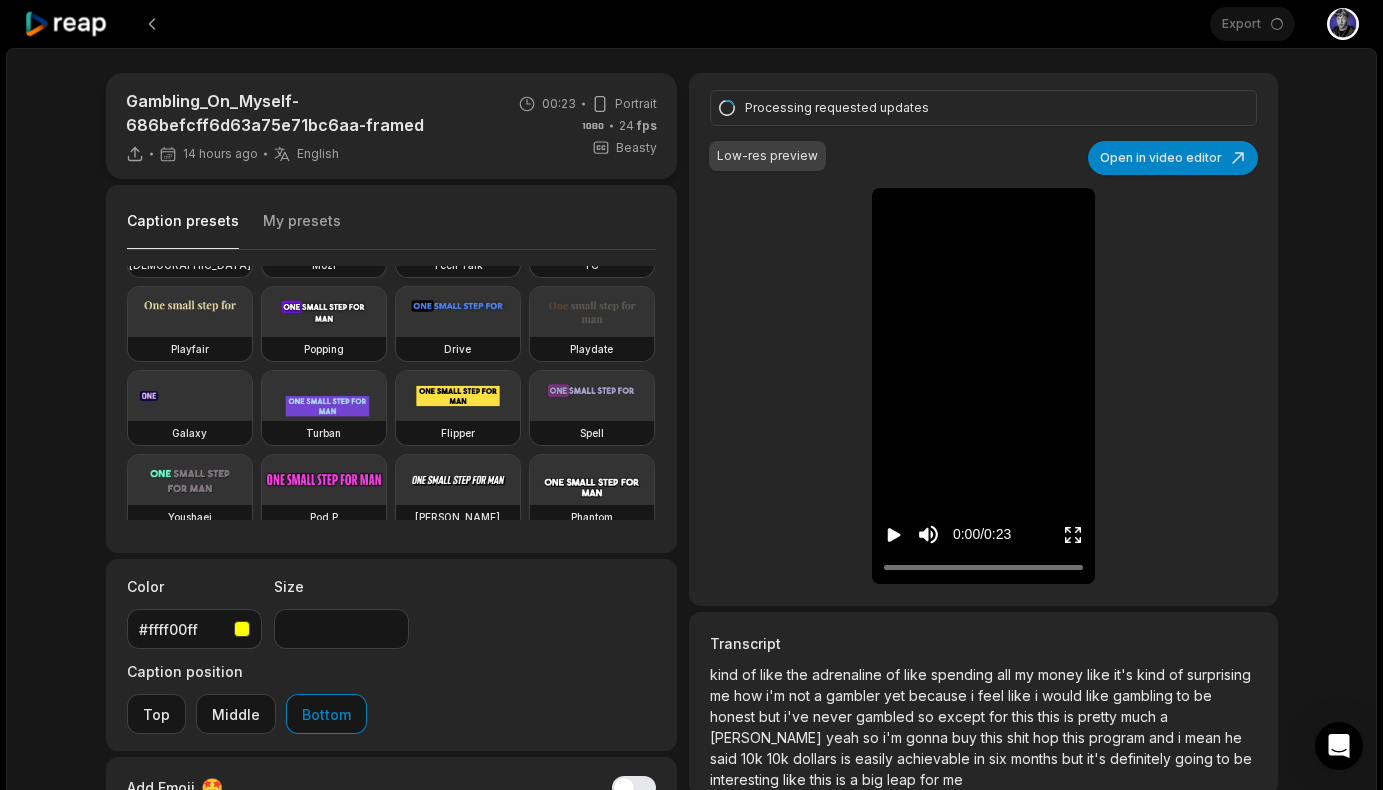 scroll, scrollTop: 158, scrollLeft: 0, axis: vertical 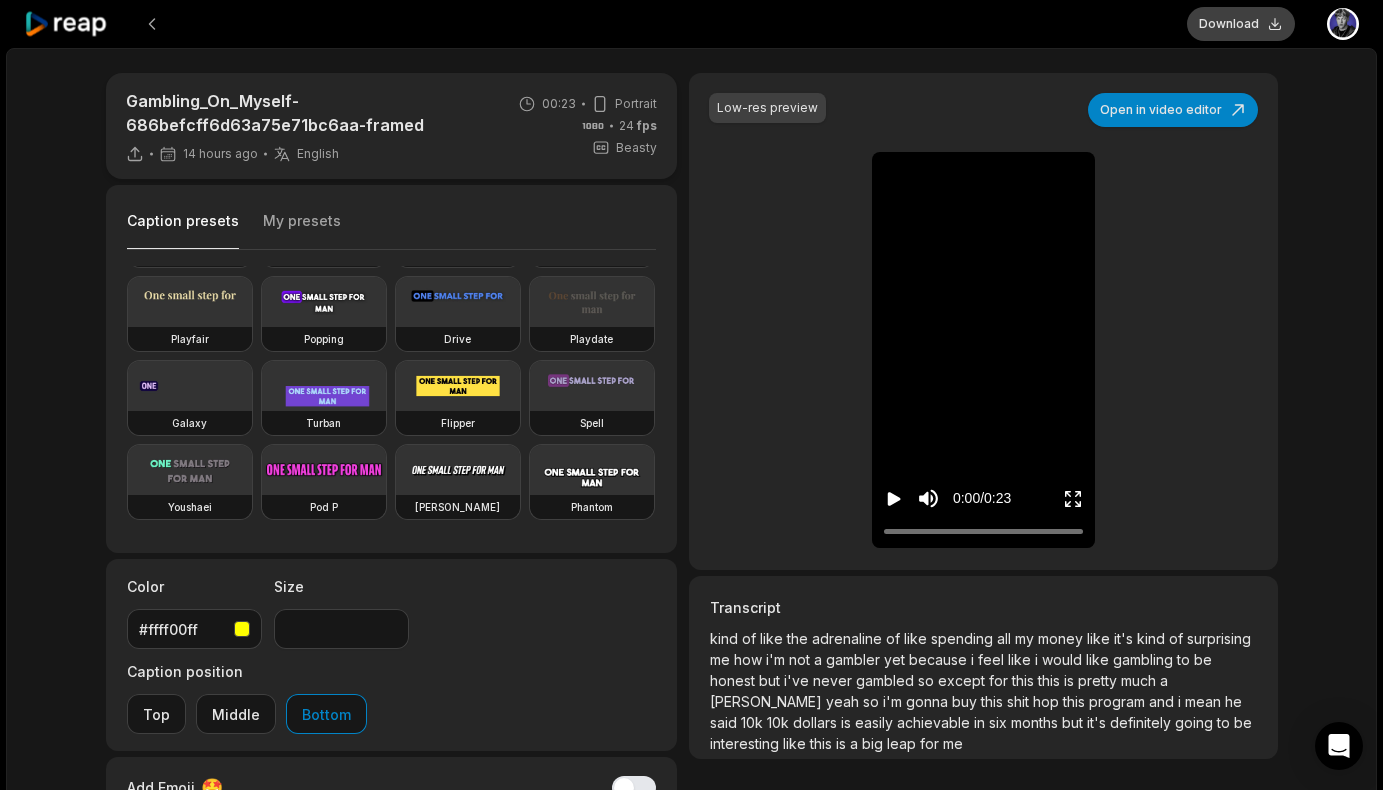 click on "Download" at bounding box center [1241, 24] 